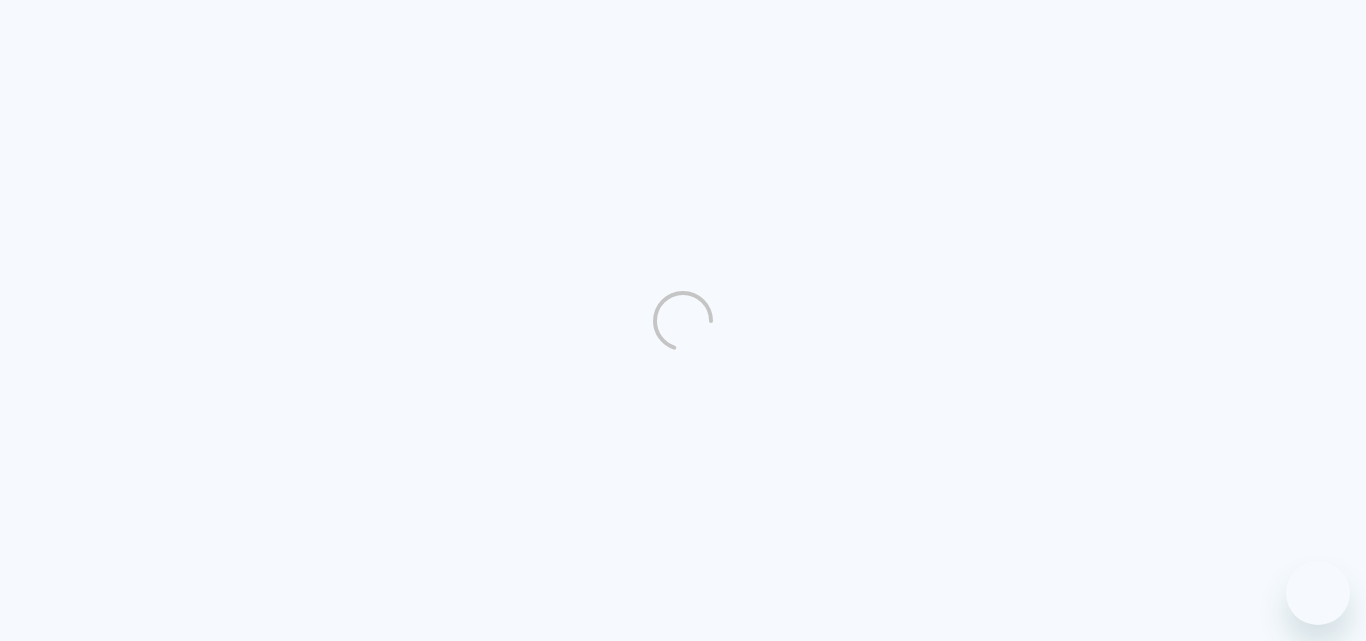 scroll, scrollTop: 0, scrollLeft: 0, axis: both 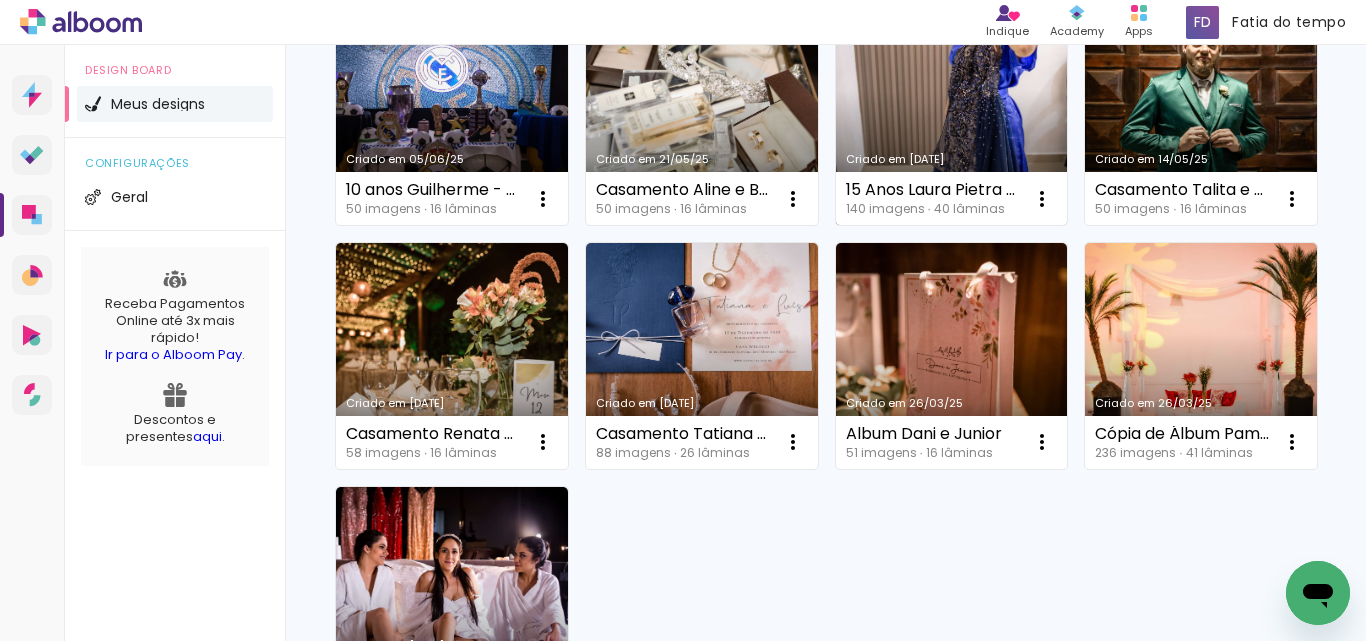 click on "Criado em XX/XX/XX" at bounding box center (952, 113) 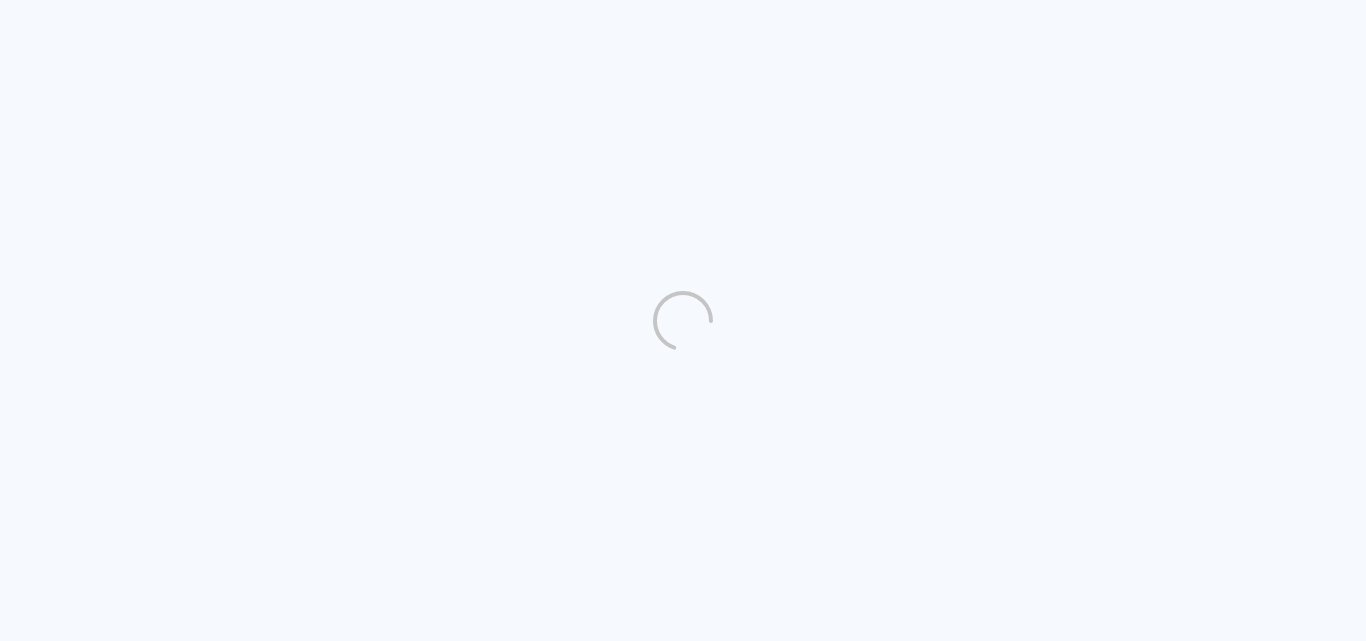 scroll, scrollTop: 0, scrollLeft: 0, axis: both 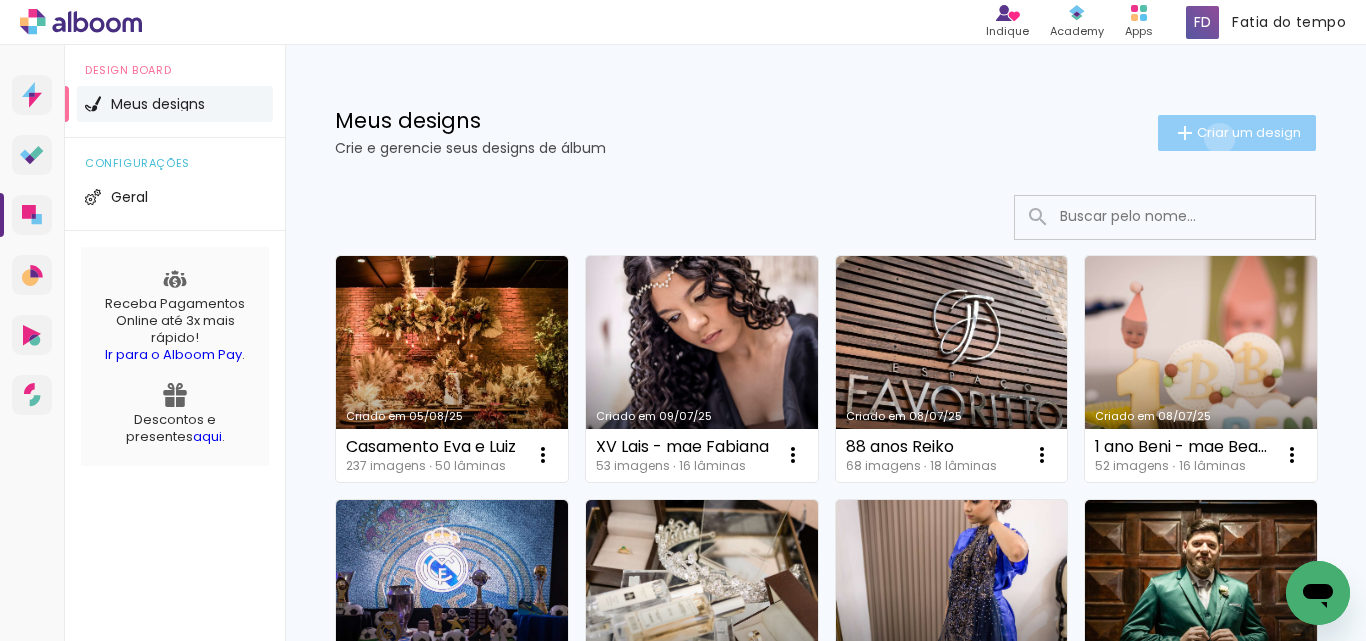 click on "Criar um design" 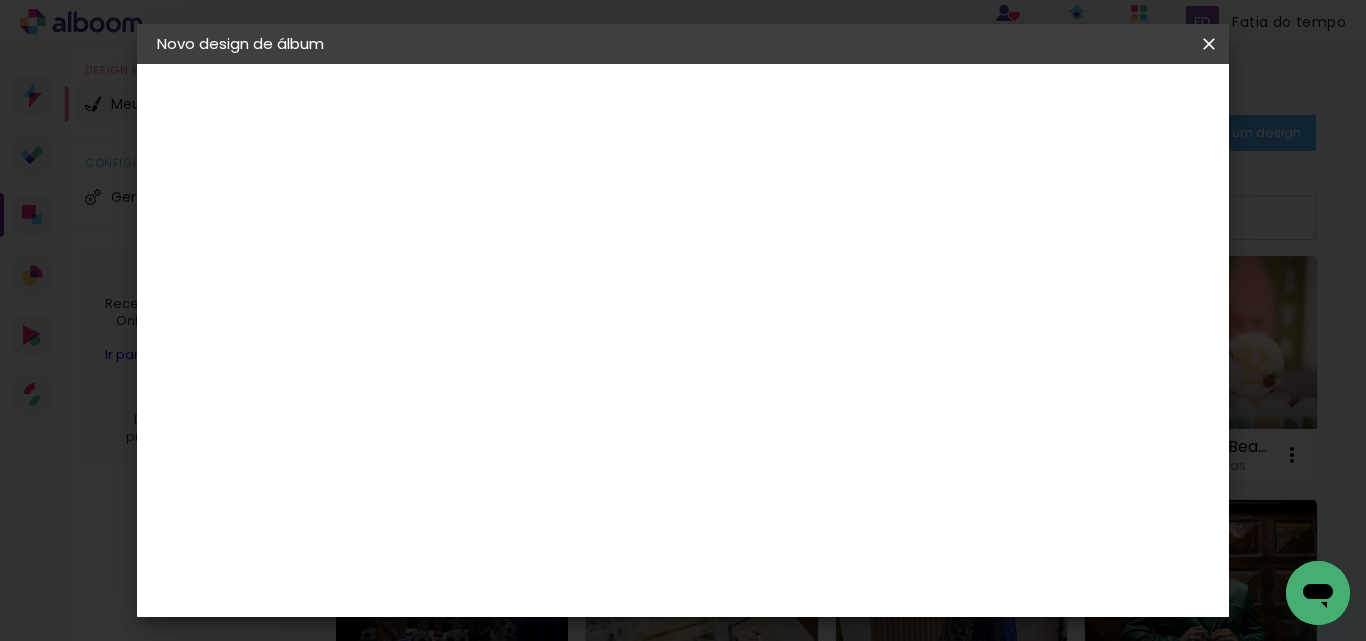 click at bounding box center (484, 268) 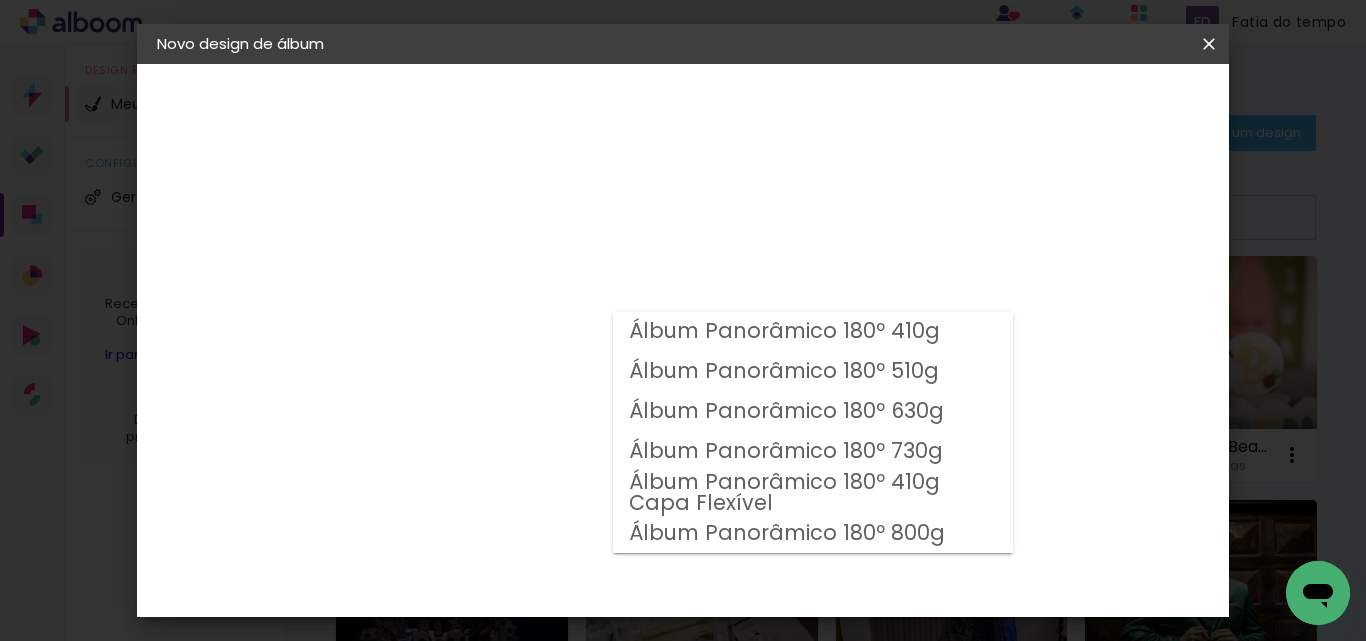 click on "Álbum Panorâmico 180º 410g" at bounding box center (0, 0) 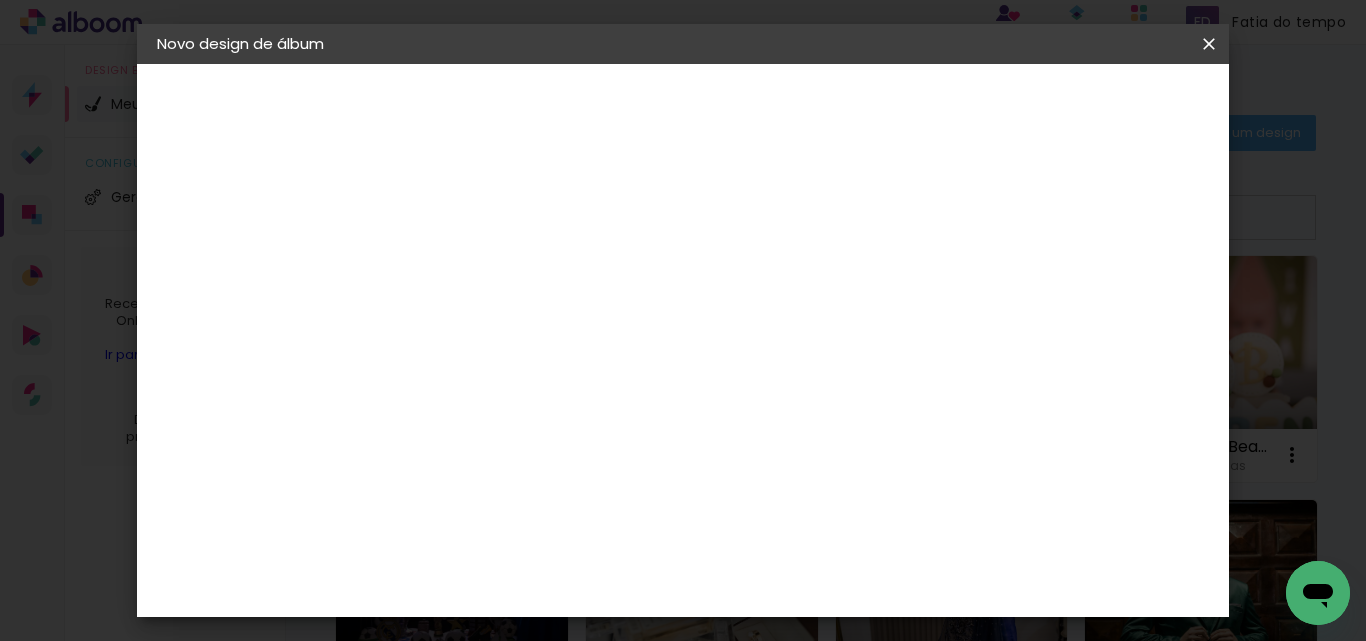scroll, scrollTop: 200, scrollLeft: 0, axis: vertical 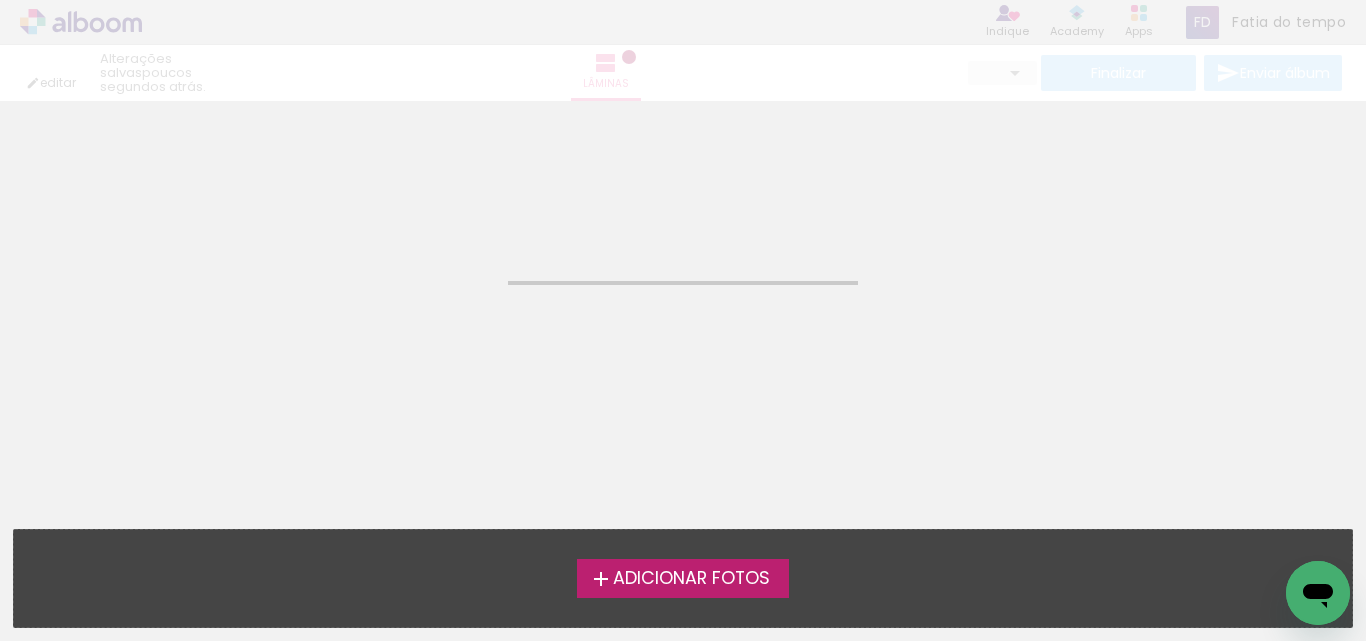 click on "Adicionar Fotos Solte suas fotos aqui..." at bounding box center [683, 578] 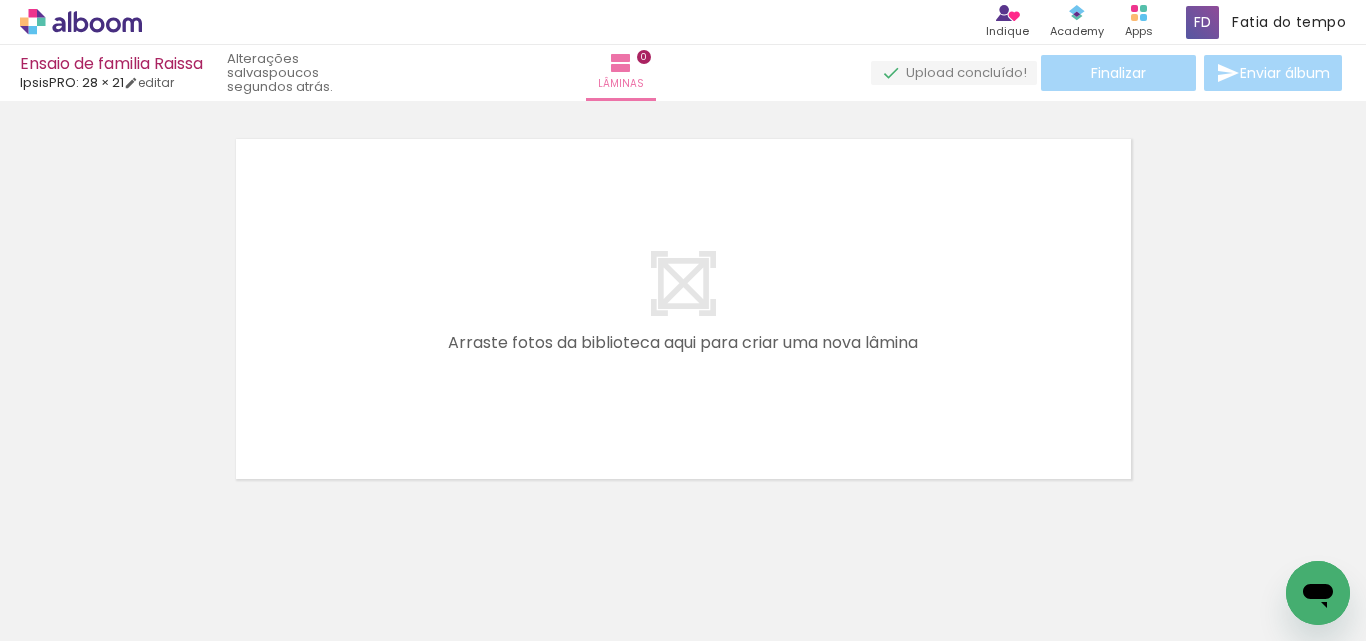 scroll, scrollTop: 26, scrollLeft: 0, axis: vertical 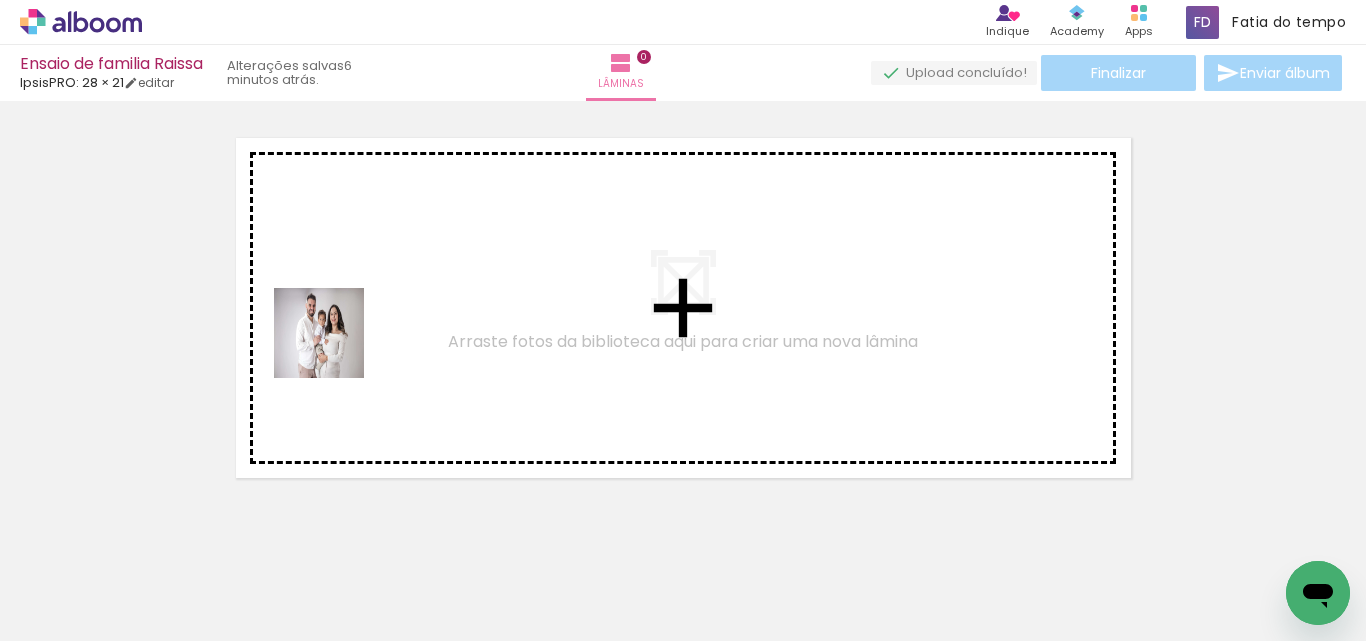 drag, startPoint x: 210, startPoint y: 605, endPoint x: 334, endPoint y: 348, distance: 285.35065 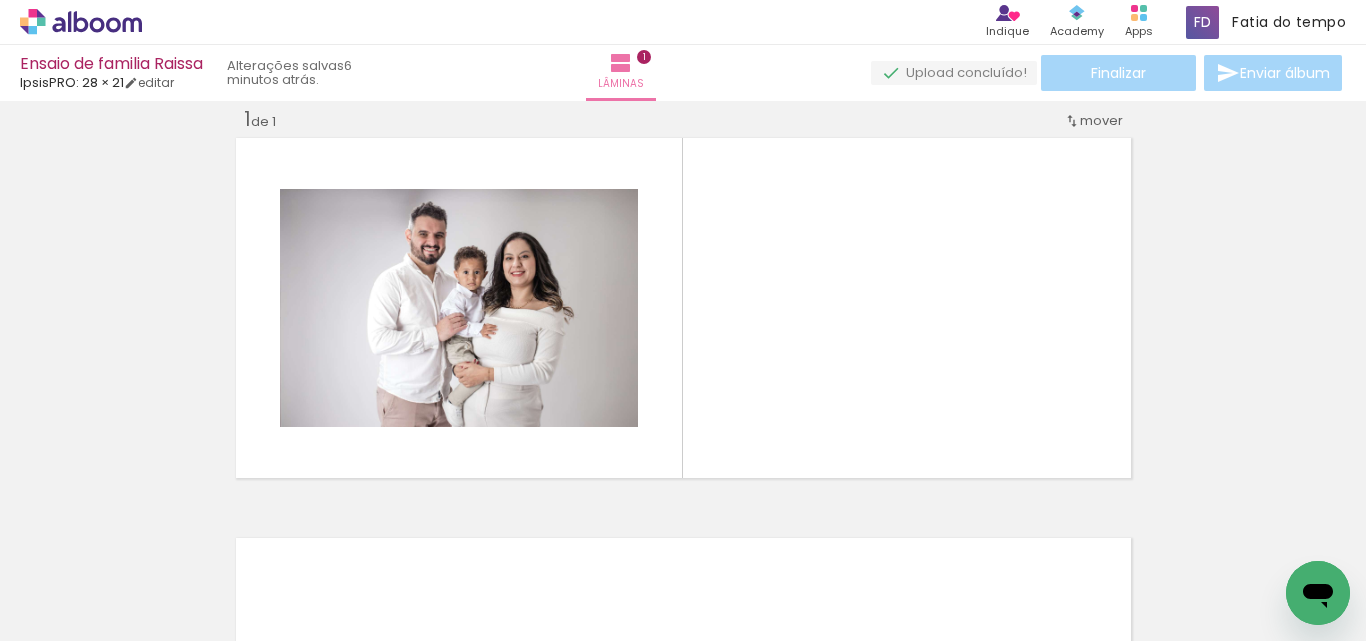 scroll, scrollTop: 26, scrollLeft: 0, axis: vertical 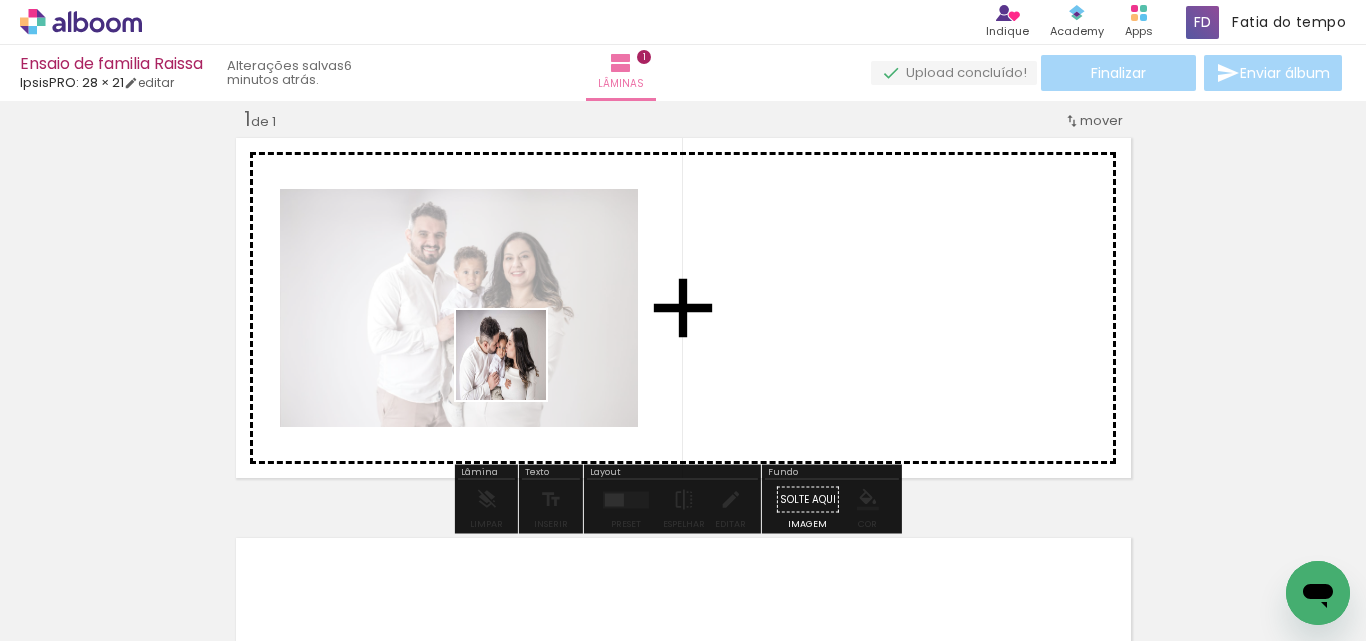 drag, startPoint x: 332, startPoint y: 579, endPoint x: 484, endPoint y: 522, distance: 162.33607 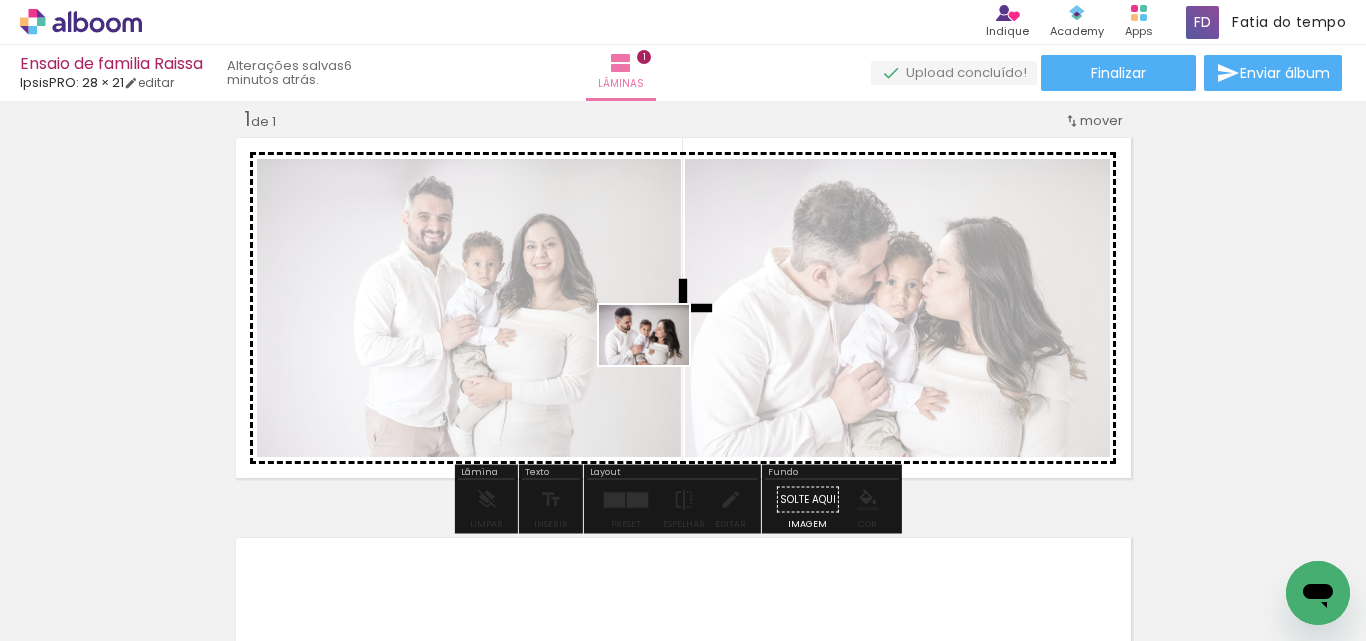 drag, startPoint x: 432, startPoint y: 597, endPoint x: 659, endPoint y: 365, distance: 324.58127 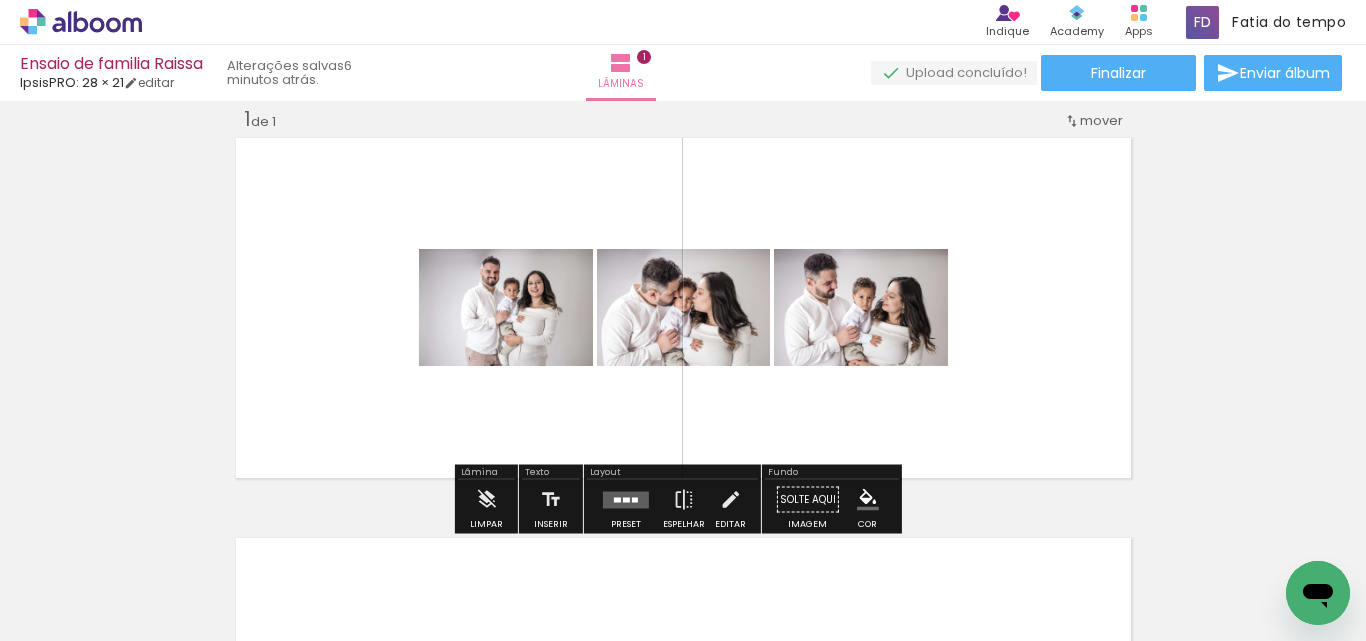 click at bounding box center (626, 499) 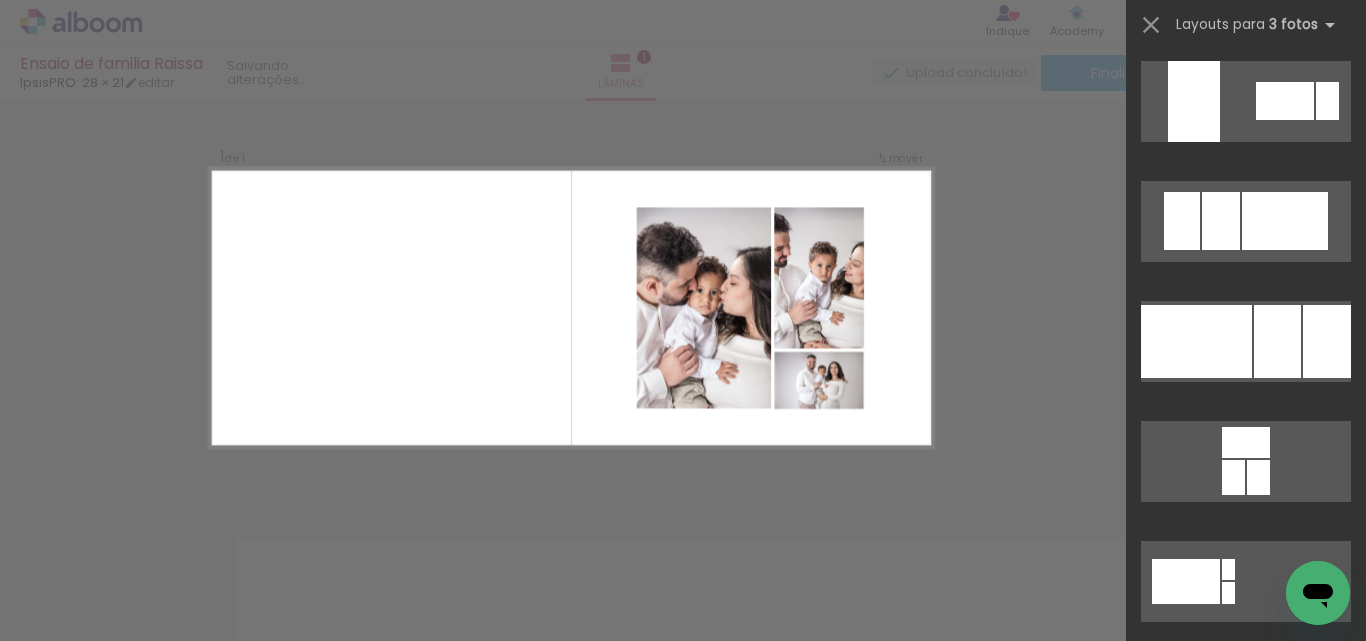 scroll, scrollTop: 13700, scrollLeft: 0, axis: vertical 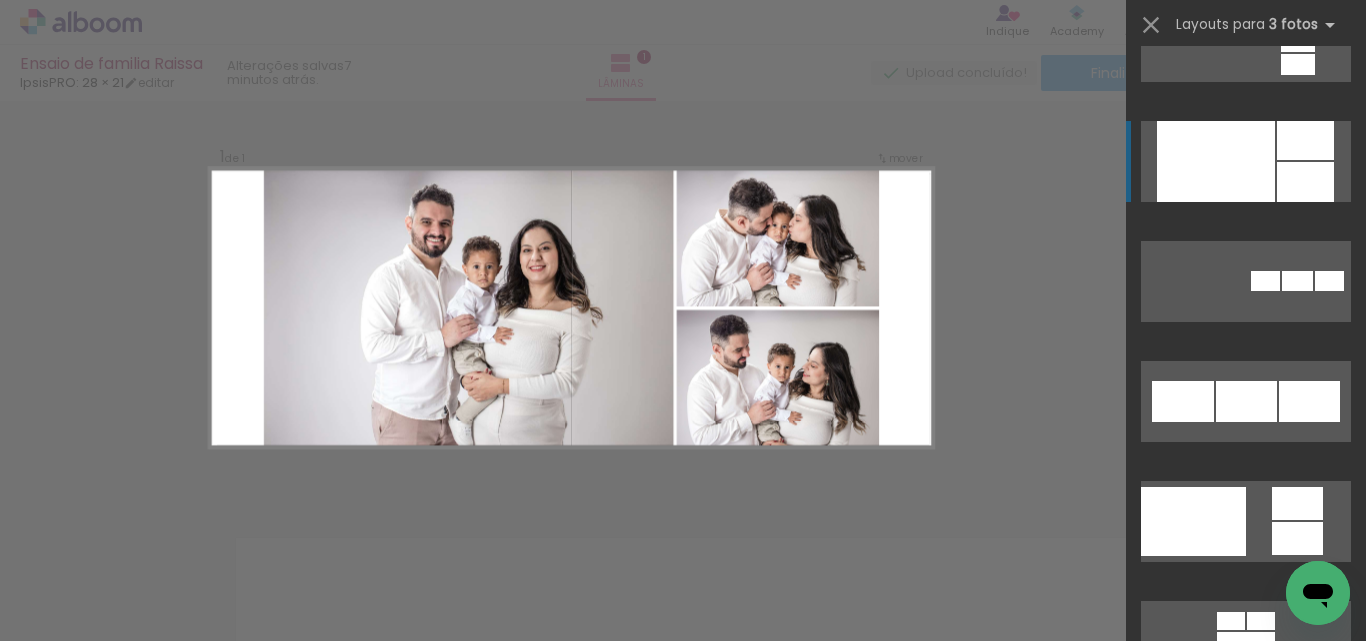 click at bounding box center (1216, 161) 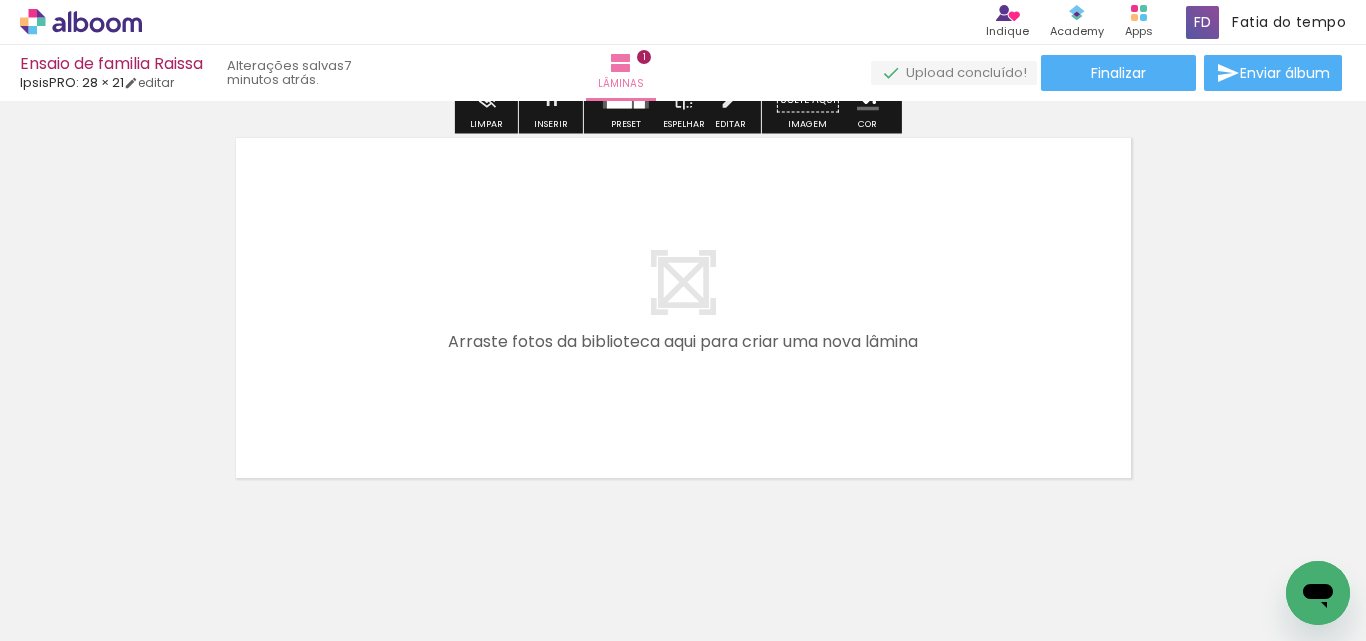 scroll, scrollTop: 463, scrollLeft: 0, axis: vertical 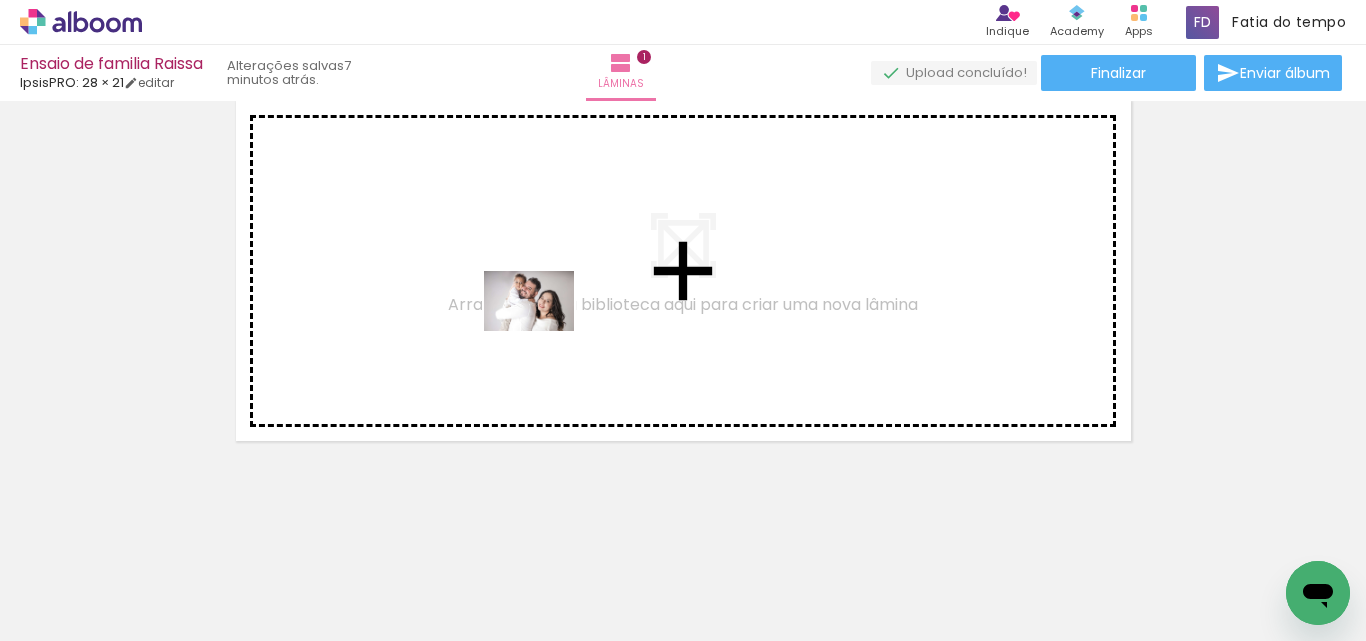 drag, startPoint x: 547, startPoint y: 588, endPoint x: 544, endPoint y: 331, distance: 257.01752 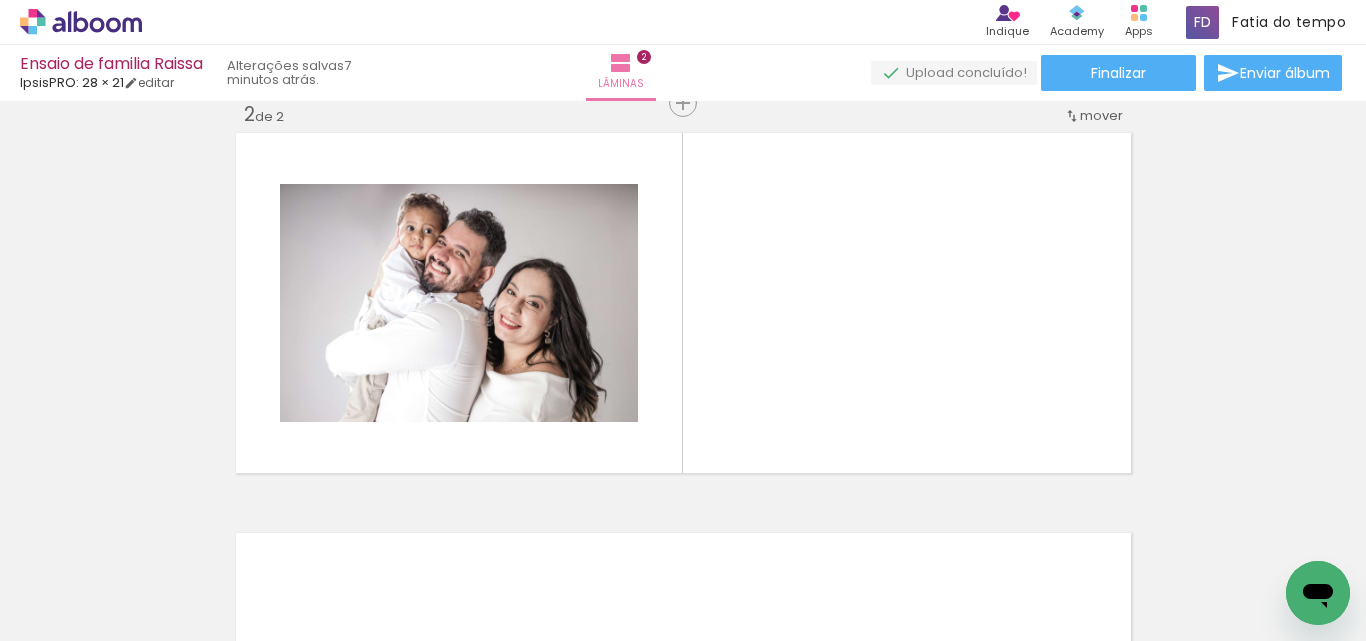scroll, scrollTop: 426, scrollLeft: 0, axis: vertical 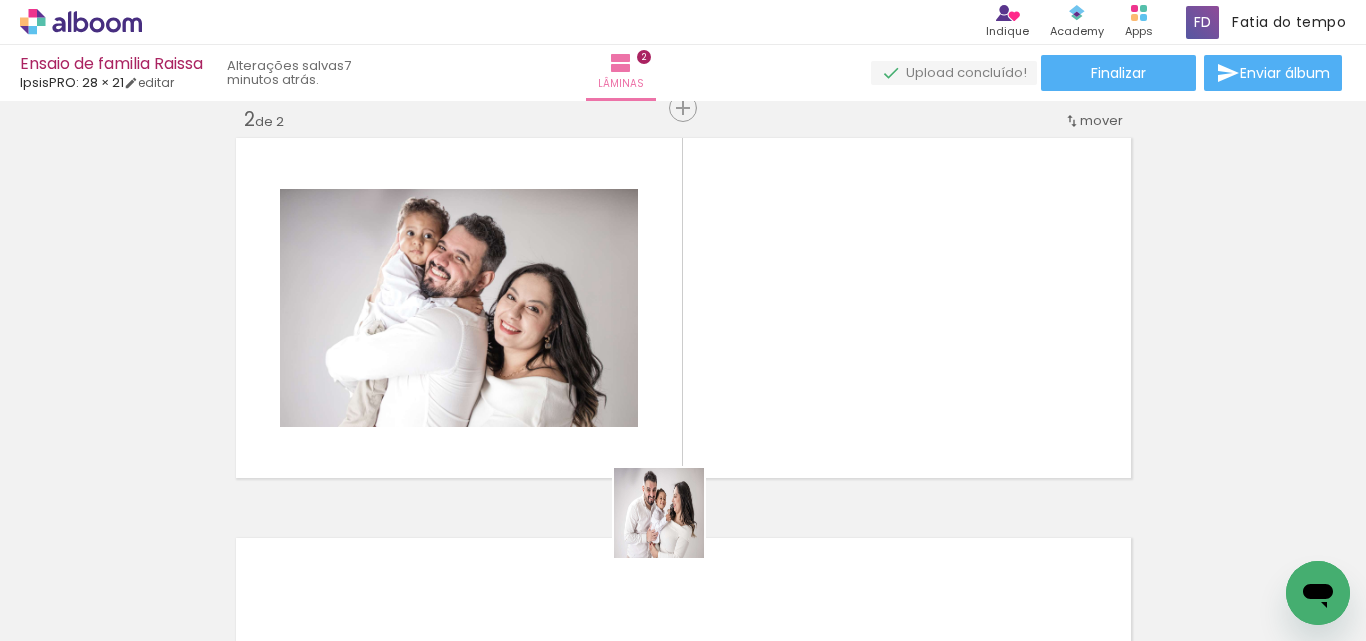 drag, startPoint x: 661, startPoint y: 587, endPoint x: 728, endPoint y: 344, distance: 252.06744 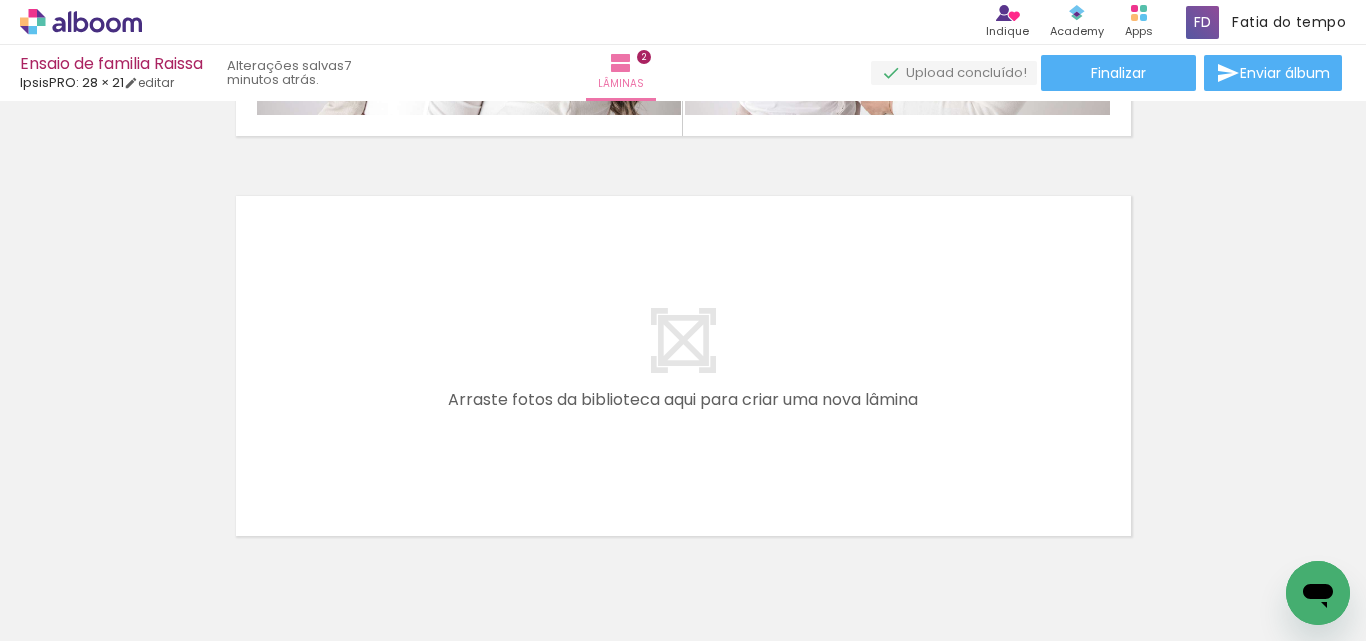 scroll, scrollTop: 863, scrollLeft: 0, axis: vertical 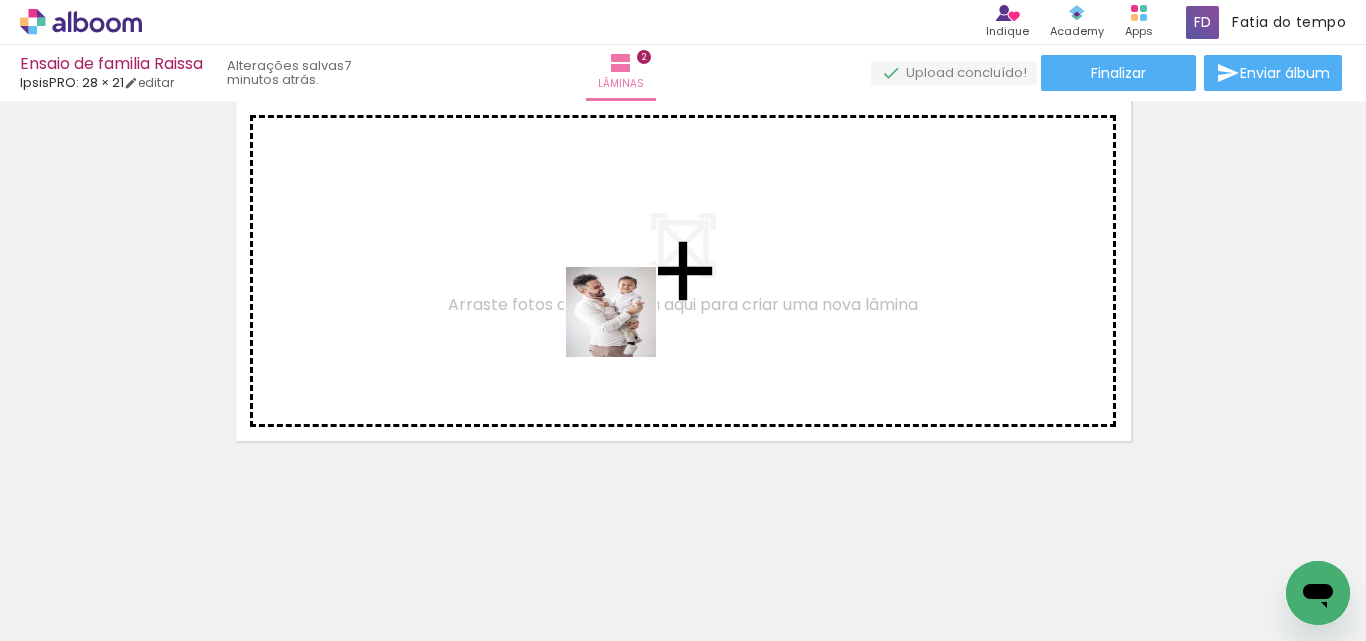 drag, startPoint x: 781, startPoint y: 582, endPoint x: 622, endPoint y: 322, distance: 304.76385 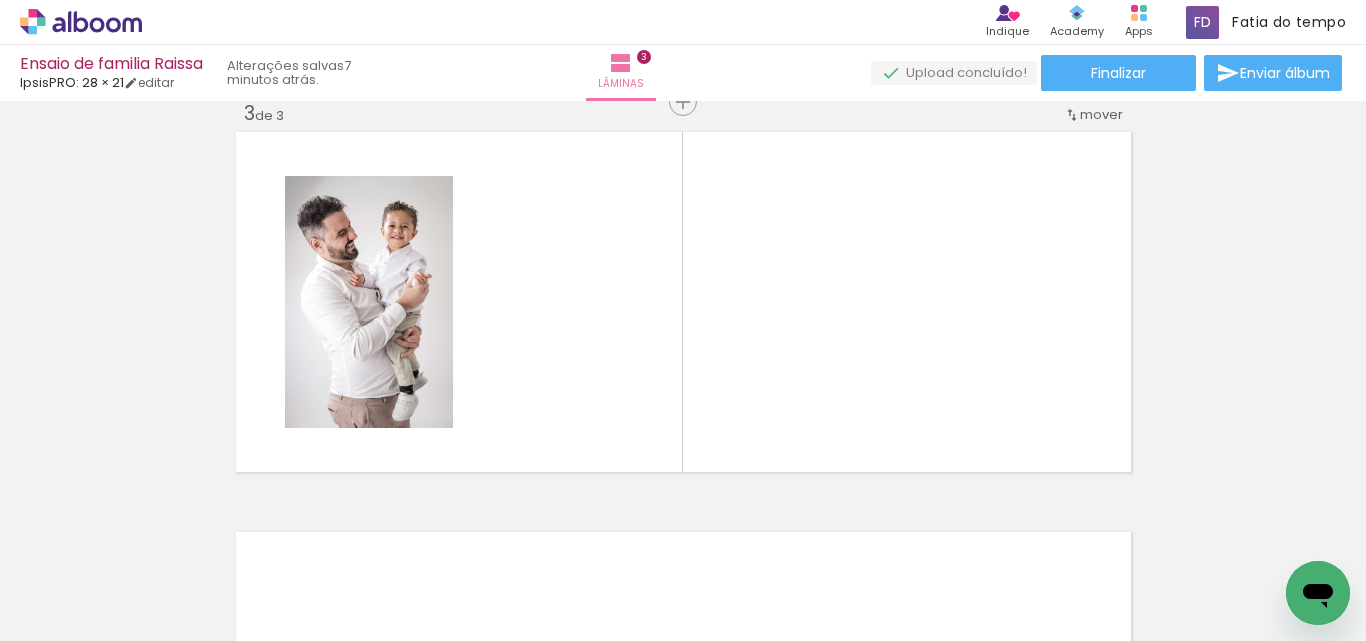 scroll, scrollTop: 826, scrollLeft: 0, axis: vertical 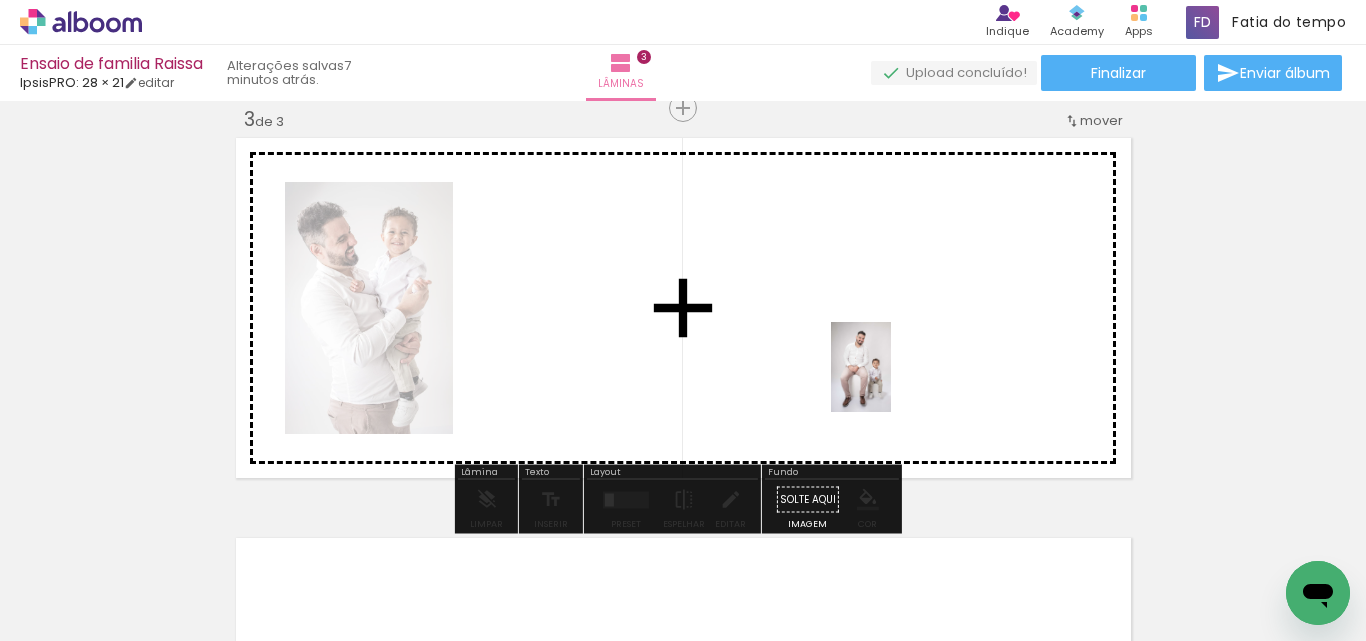drag, startPoint x: 891, startPoint y: 586, endPoint x: 891, endPoint y: 382, distance: 204 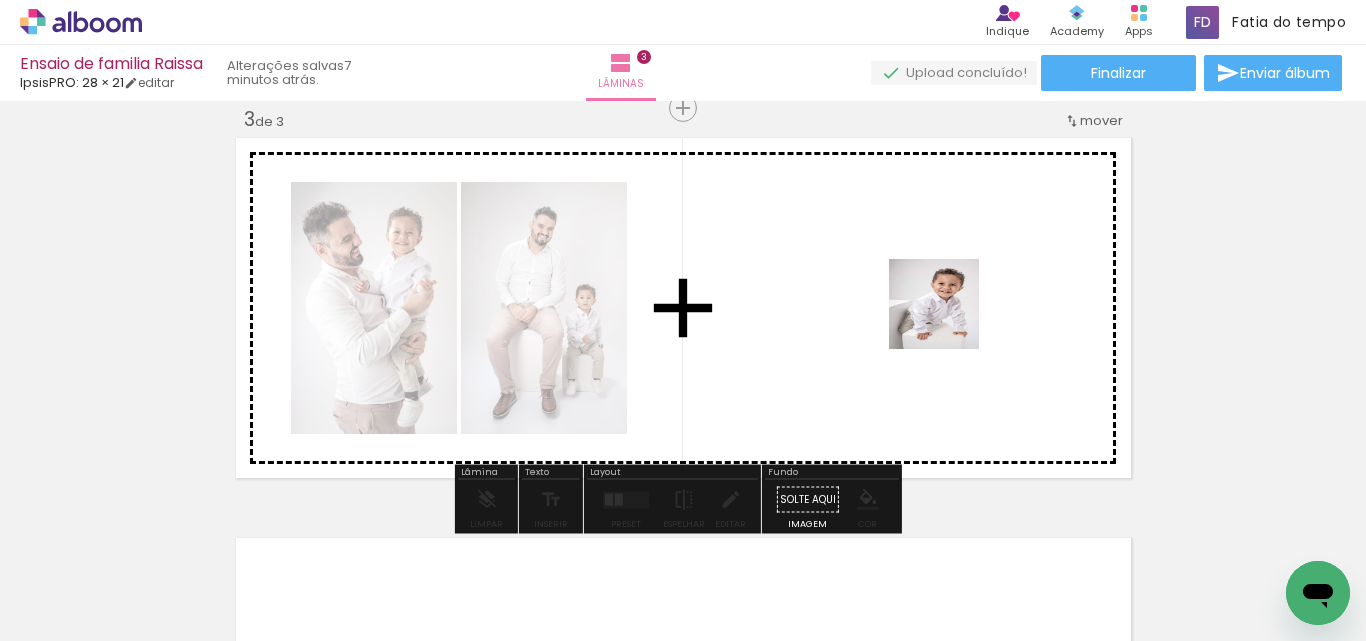 drag, startPoint x: 1106, startPoint y: 591, endPoint x: 949, endPoint y: 319, distance: 314.0589 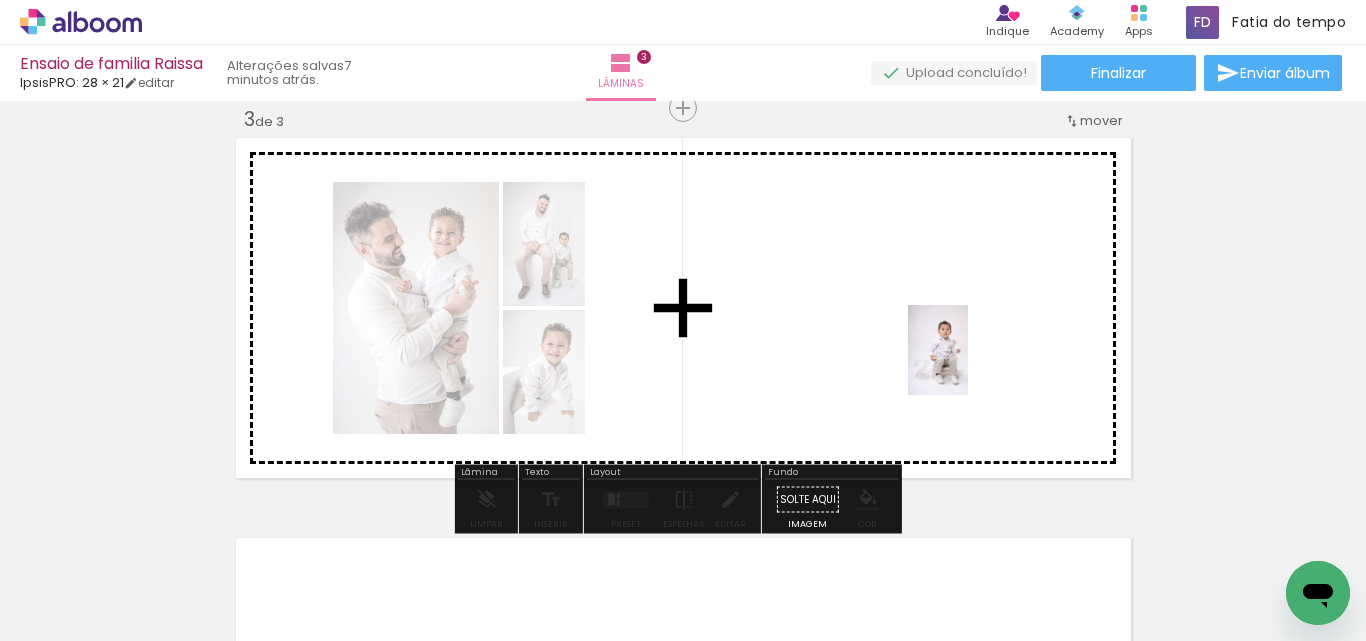 drag, startPoint x: 1213, startPoint y: 593, endPoint x: 968, endPoint y: 365, distance: 334.67746 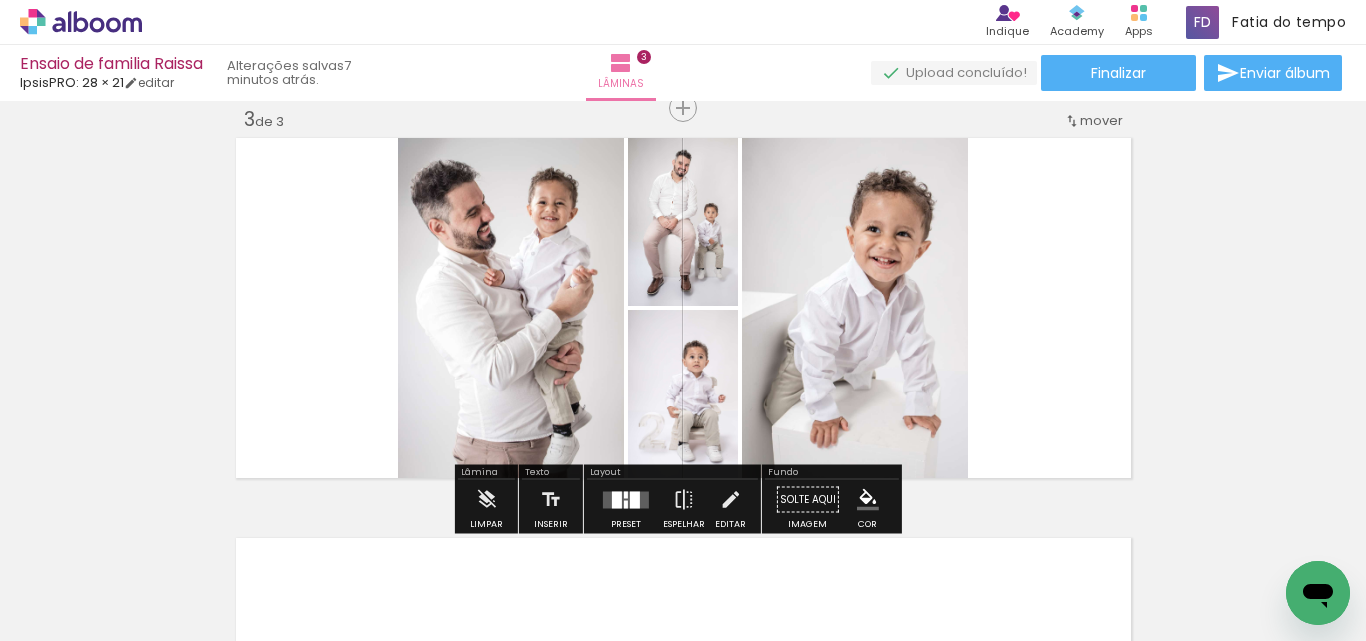 click at bounding box center (626, 499) 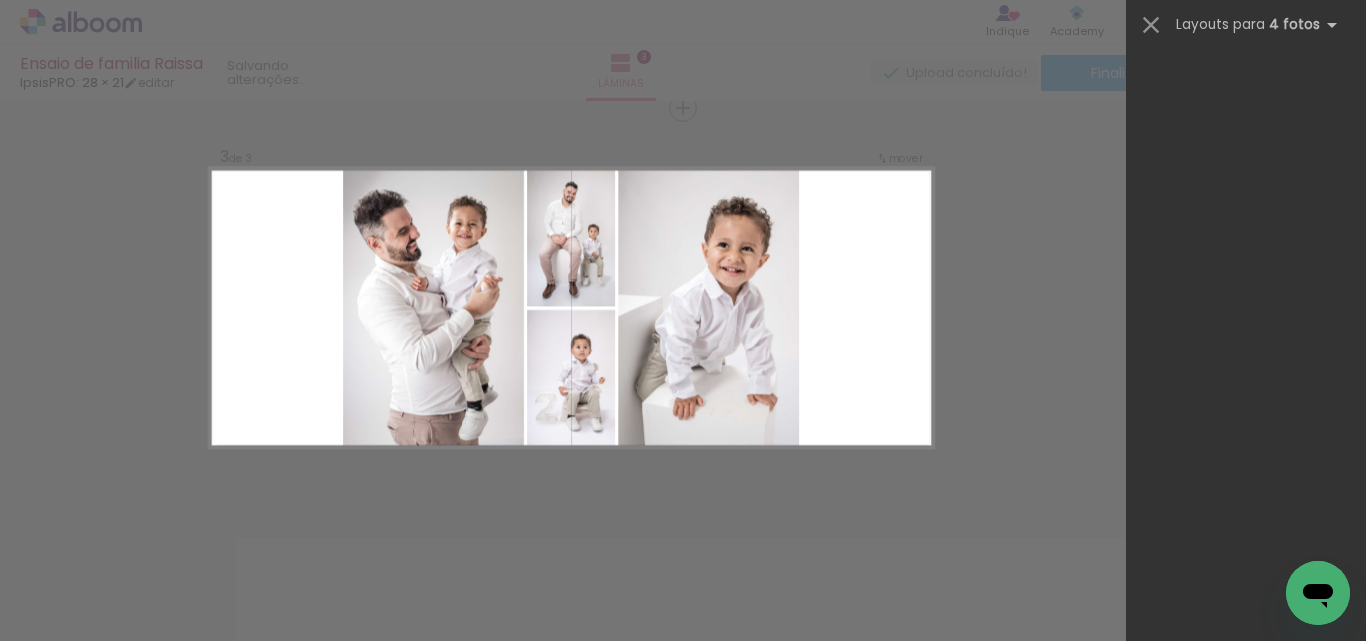 scroll, scrollTop: 0, scrollLeft: 0, axis: both 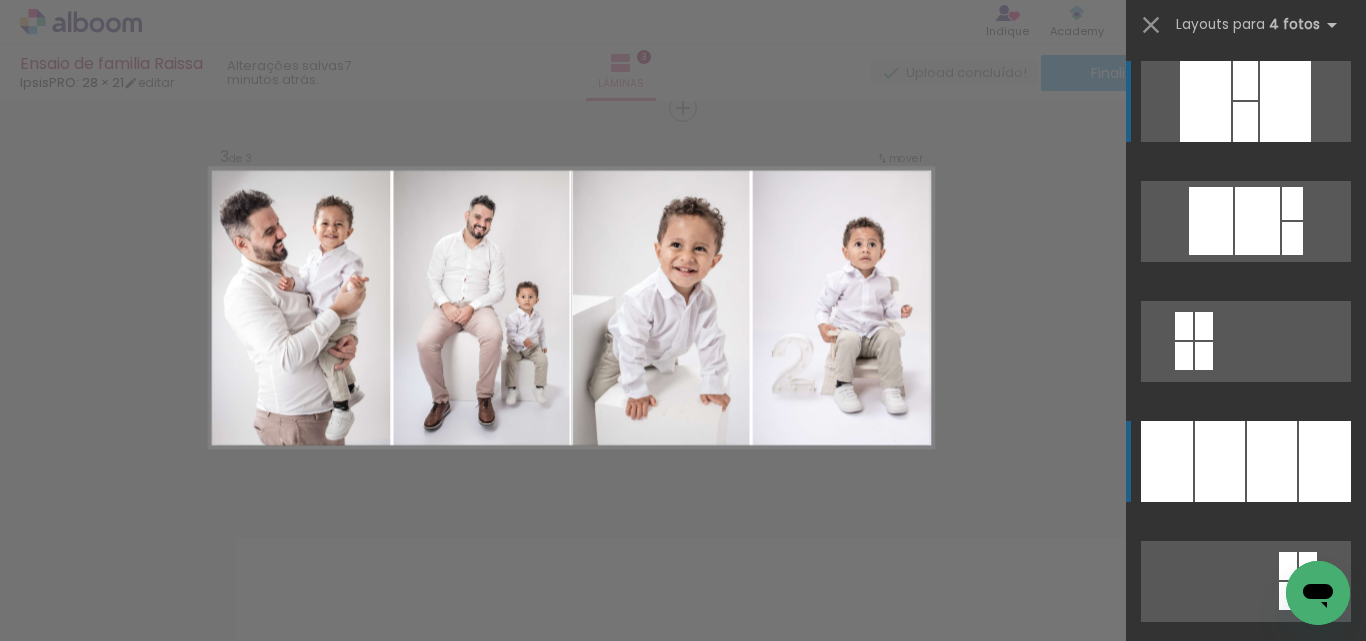click at bounding box center (1220, 461) 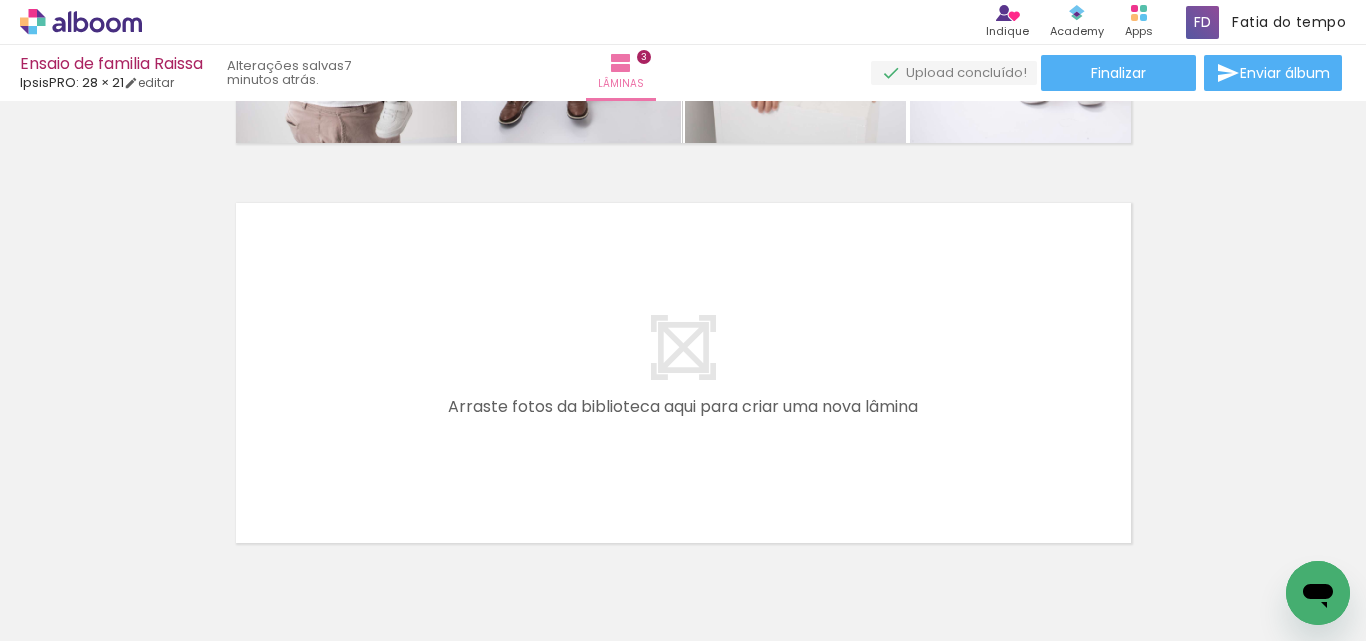 scroll, scrollTop: 1163, scrollLeft: 0, axis: vertical 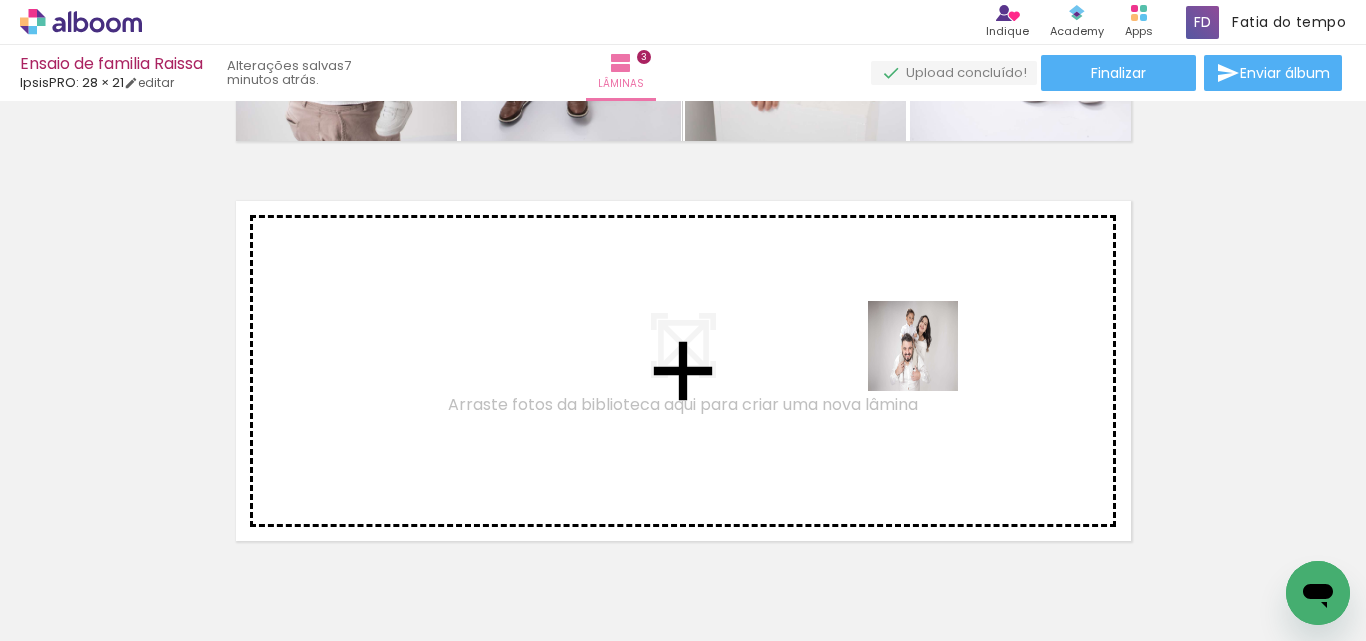drag, startPoint x: 1010, startPoint y: 576, endPoint x: 928, endPoint y: 361, distance: 230.10649 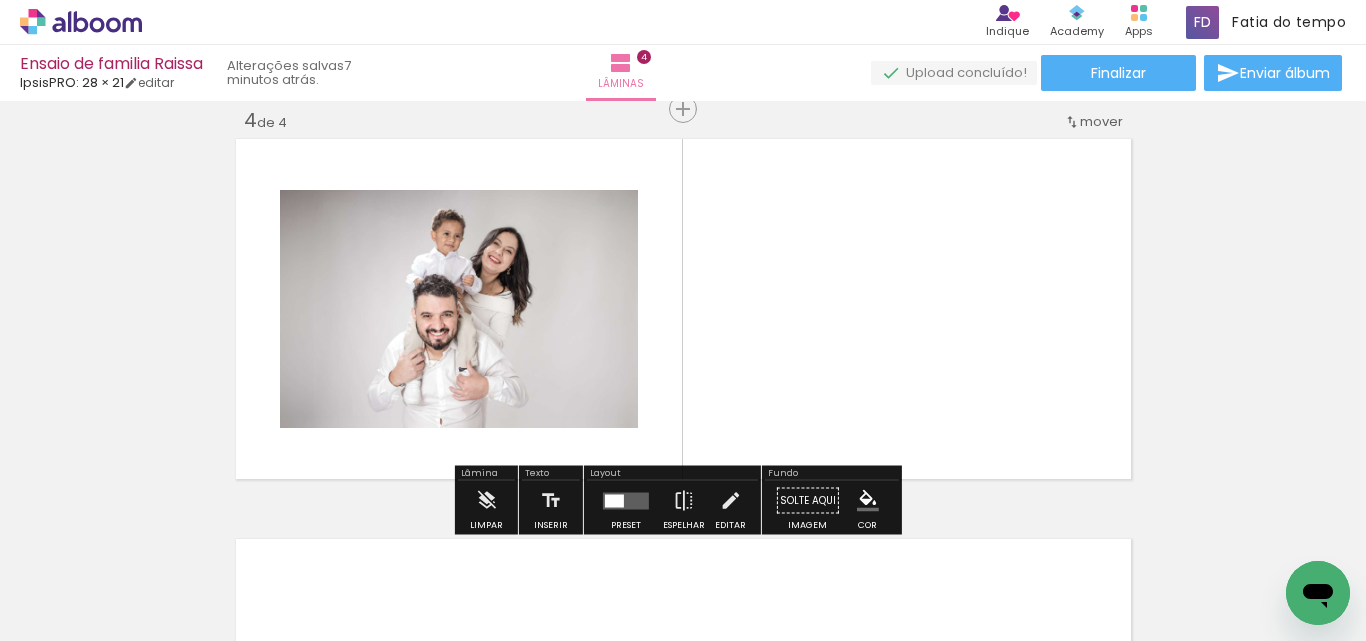 scroll, scrollTop: 1226, scrollLeft: 0, axis: vertical 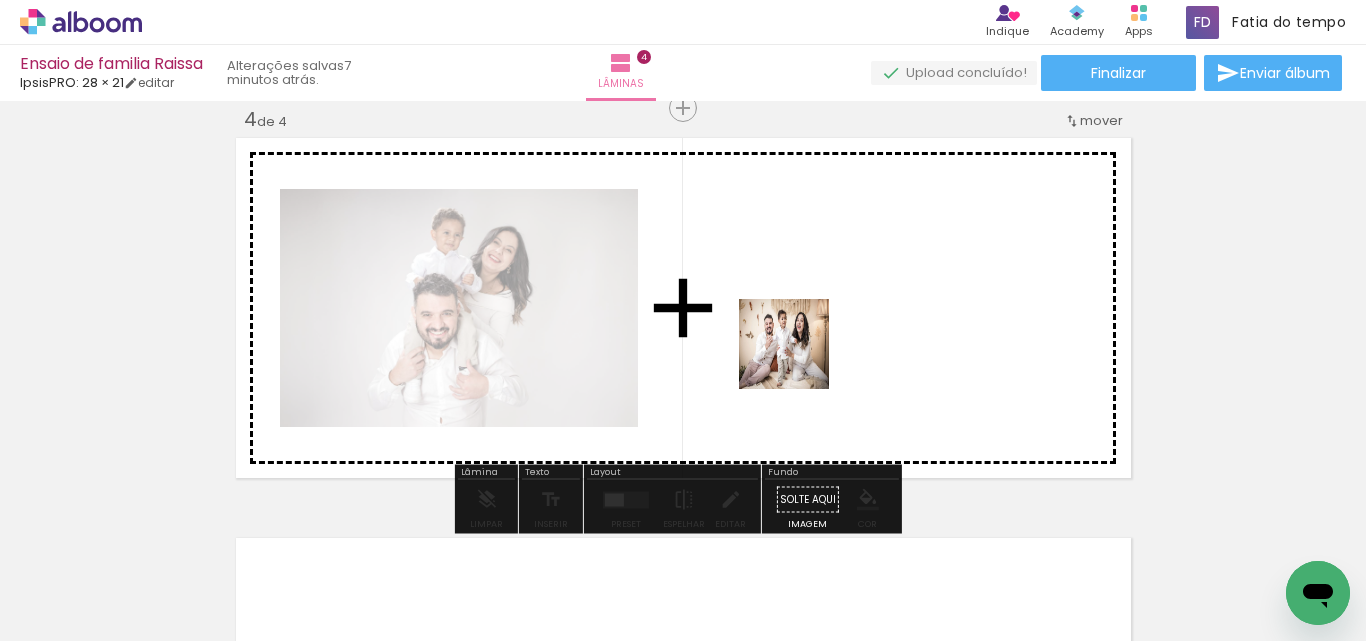 drag, startPoint x: 684, startPoint y: 581, endPoint x: 801, endPoint y: 352, distance: 257.15753 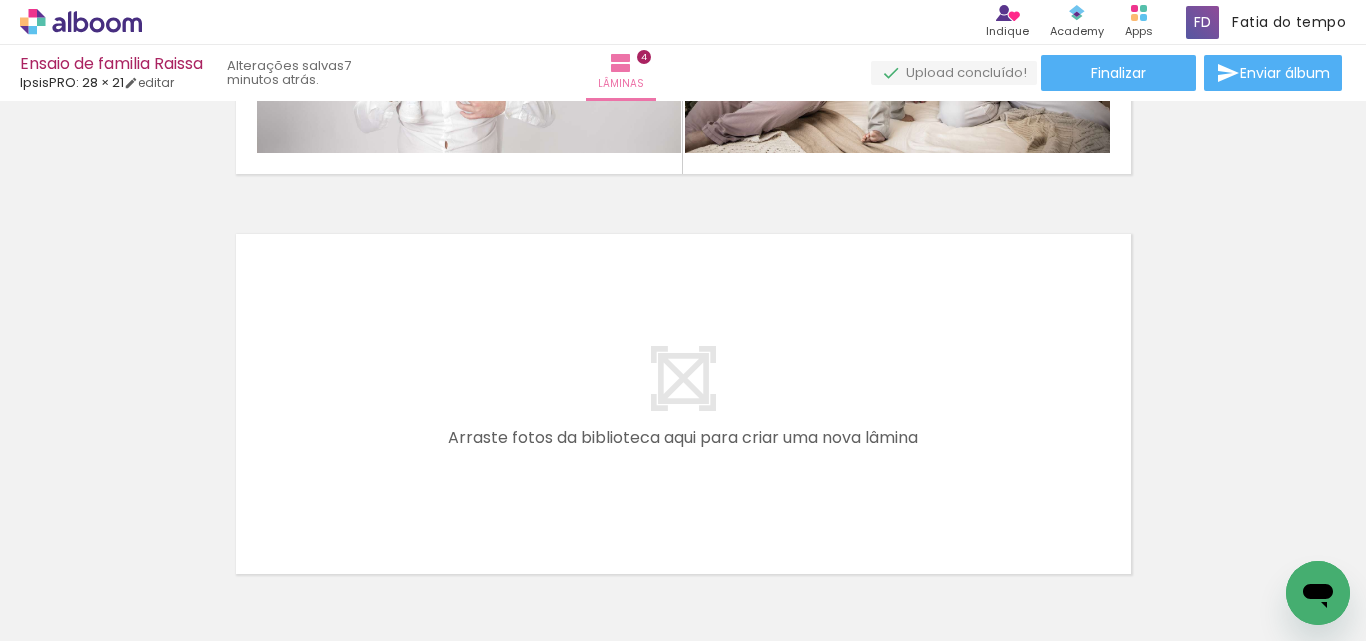 scroll, scrollTop: 1626, scrollLeft: 0, axis: vertical 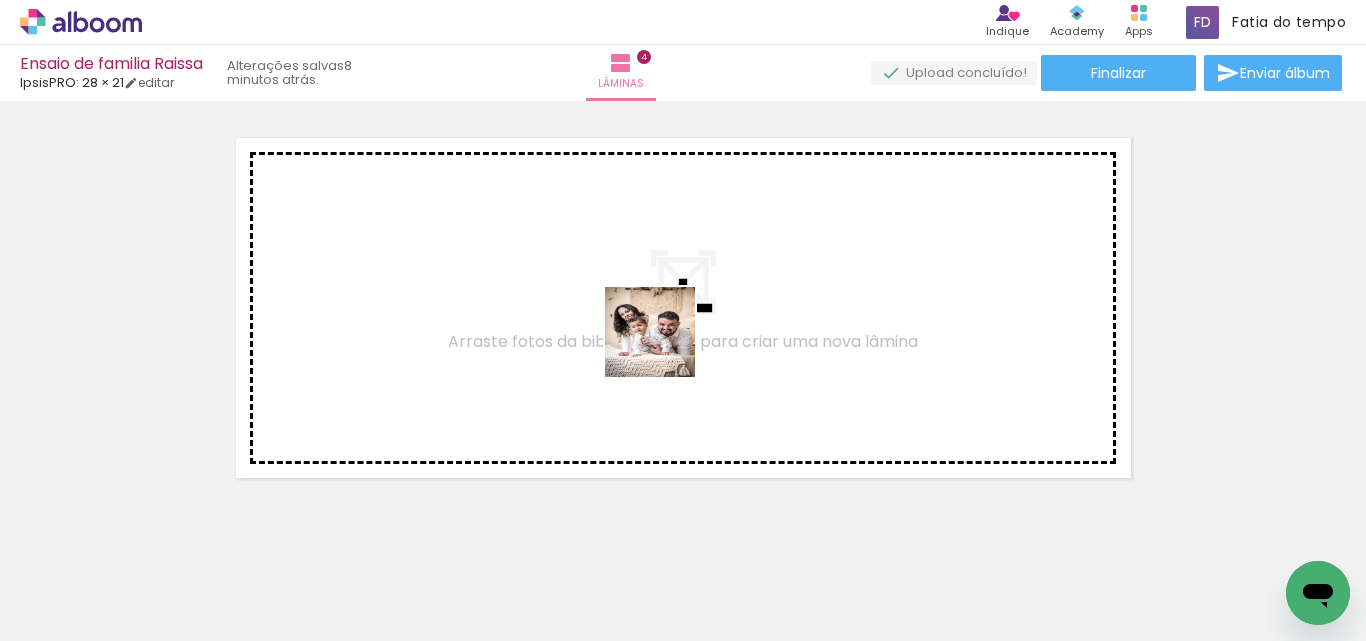 drag, startPoint x: 771, startPoint y: 614, endPoint x: 659, endPoint y: 337, distance: 298.7859 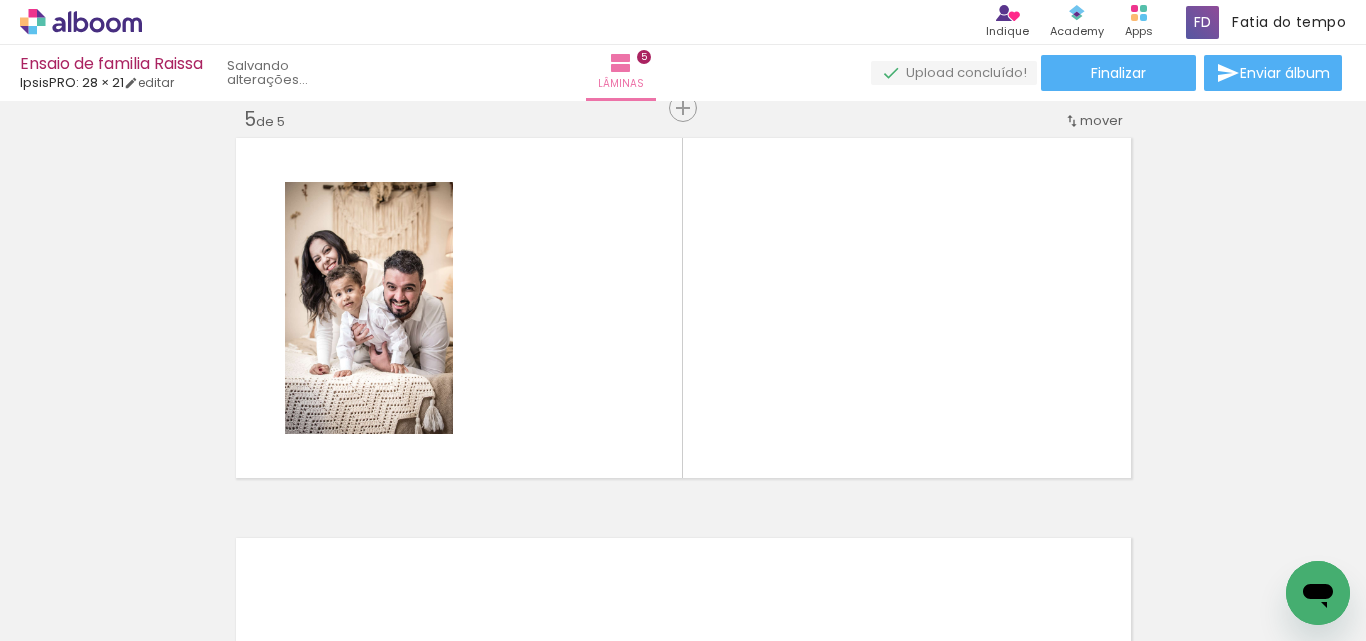 scroll, scrollTop: 1626, scrollLeft: 0, axis: vertical 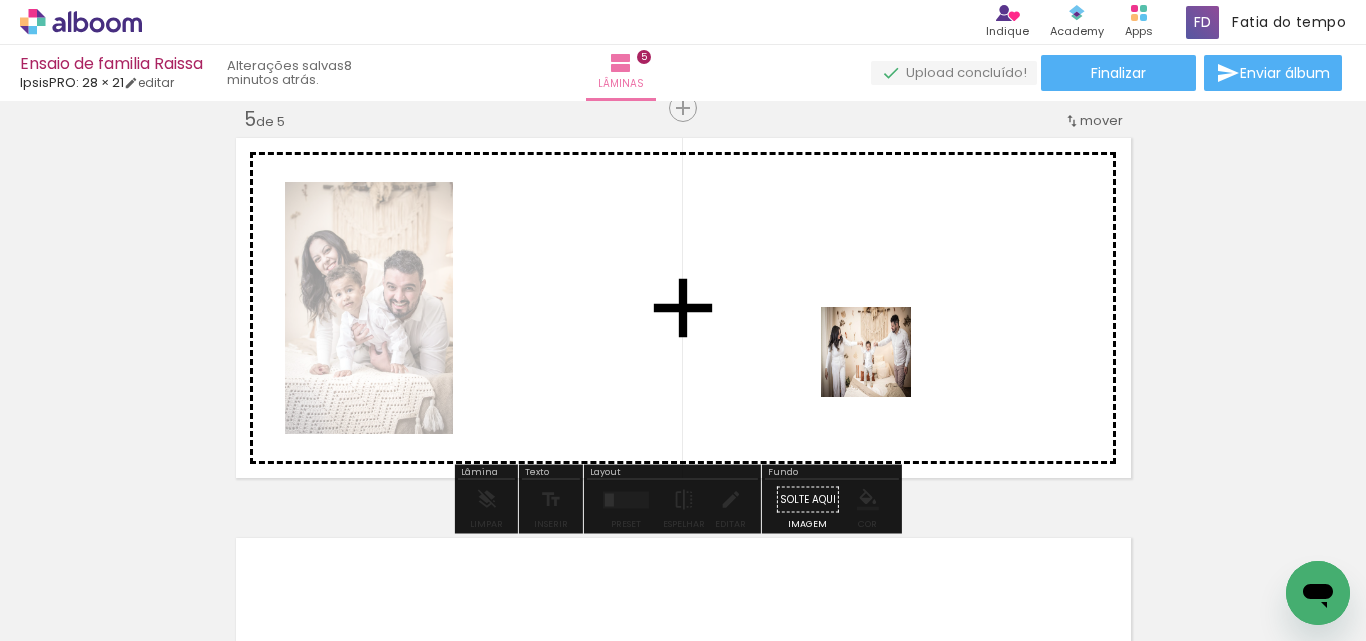 drag, startPoint x: 904, startPoint y: 595, endPoint x: 979, endPoint y: 498, distance: 122.61321 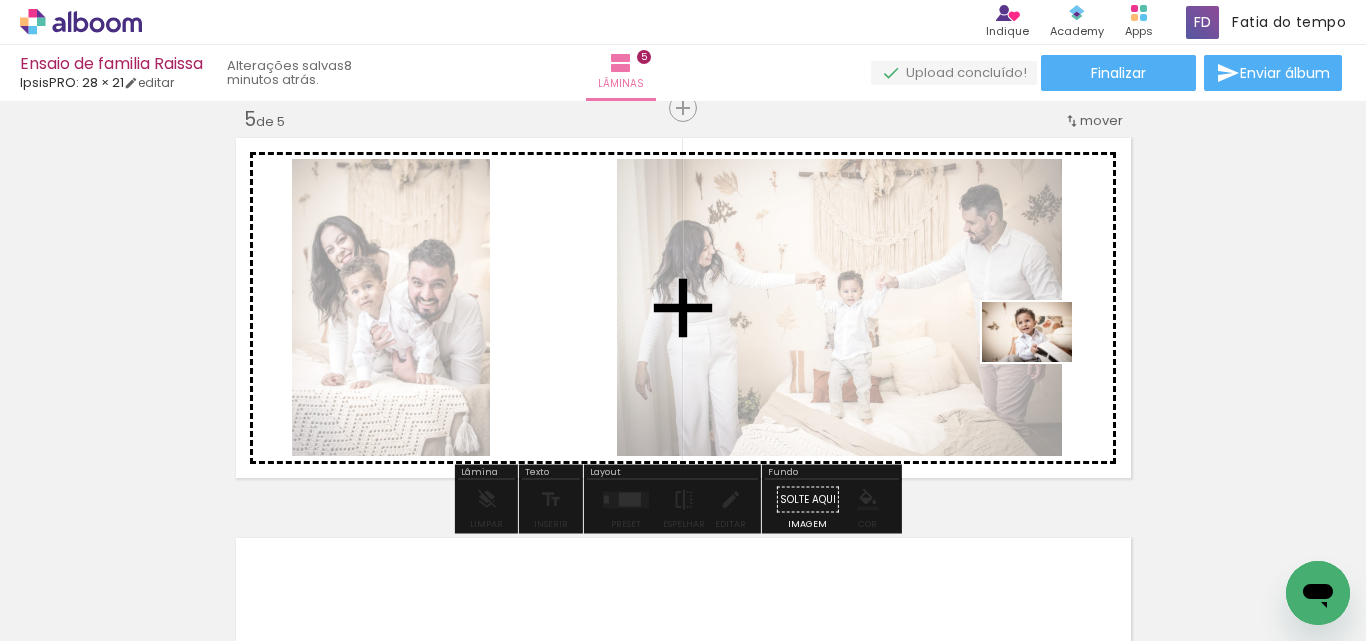 drag, startPoint x: 1012, startPoint y: 607, endPoint x: 1042, endPoint y: 362, distance: 246.8299 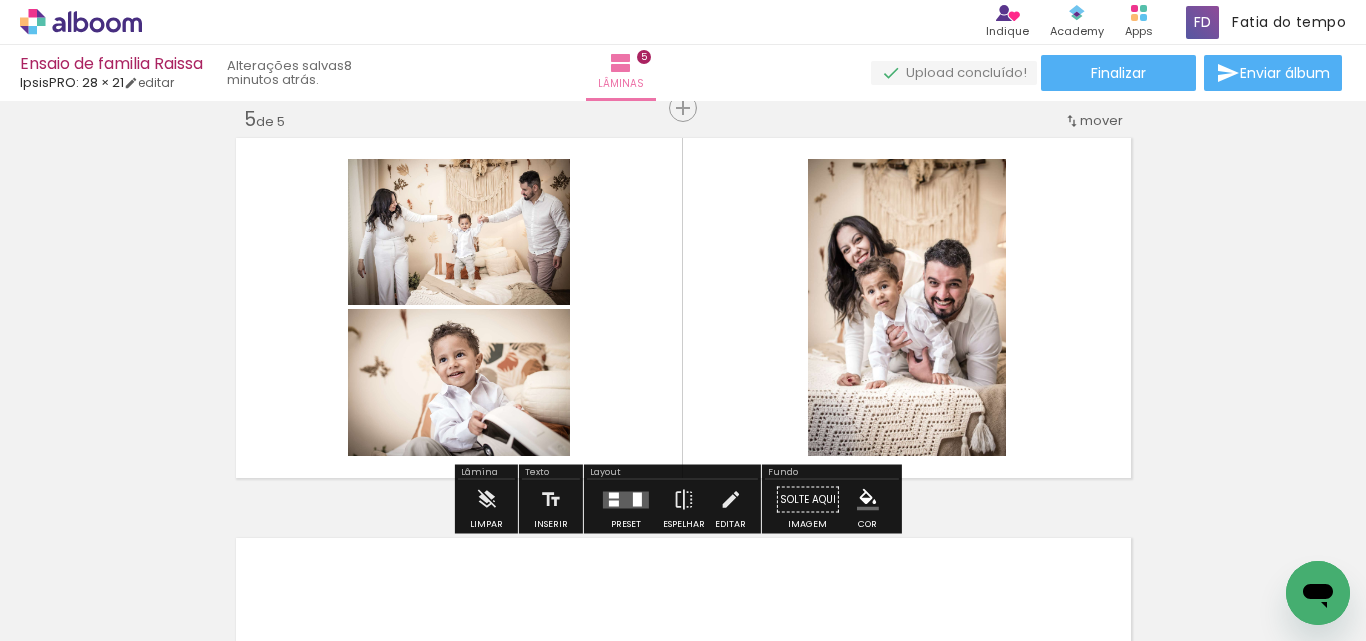 click at bounding box center (637, 499) 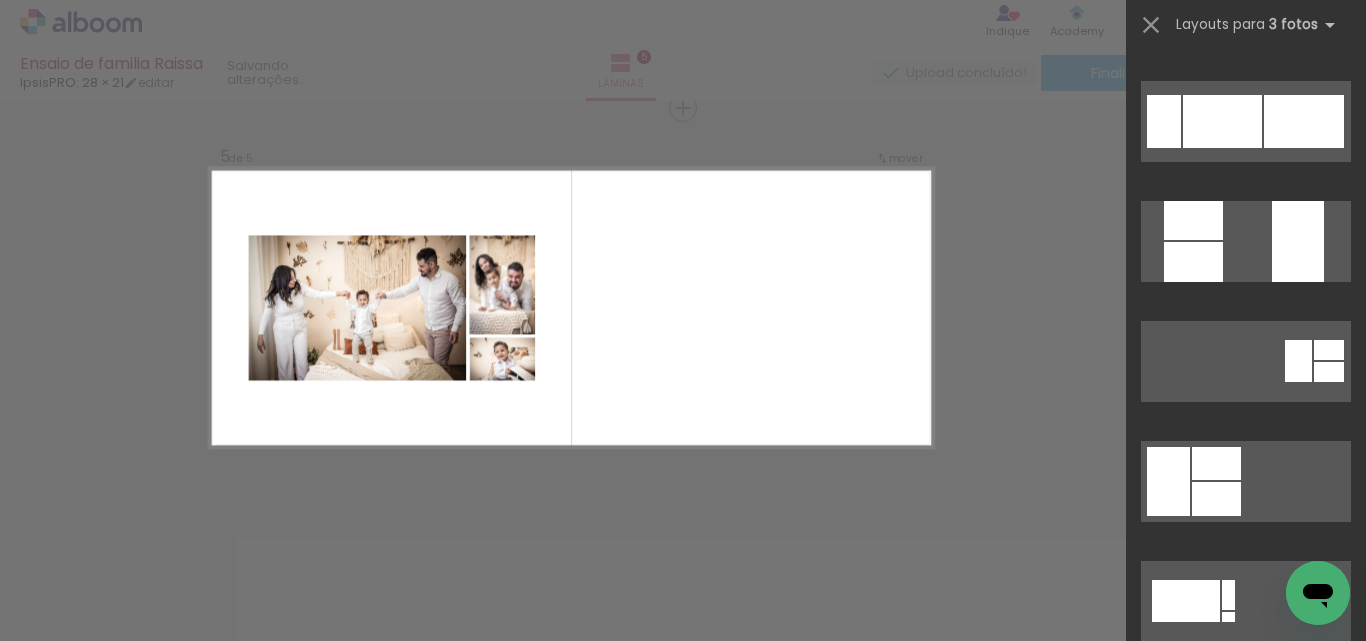 scroll, scrollTop: 1000, scrollLeft: 0, axis: vertical 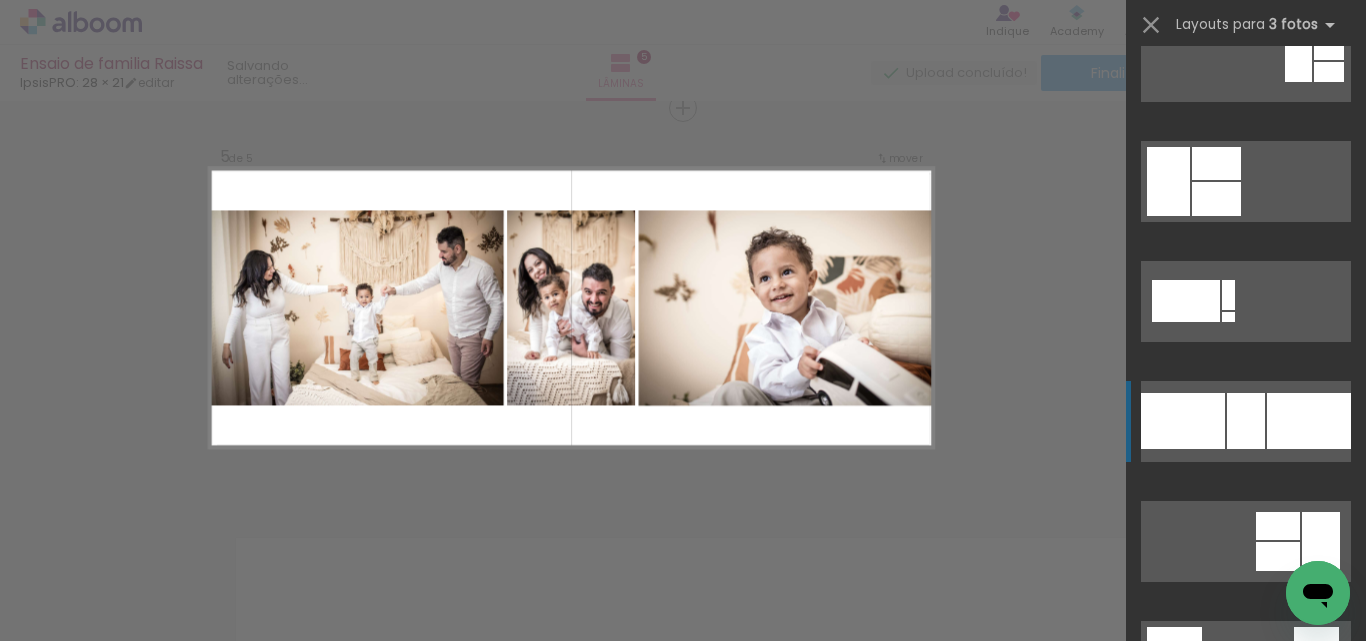 click at bounding box center [1222, -179] 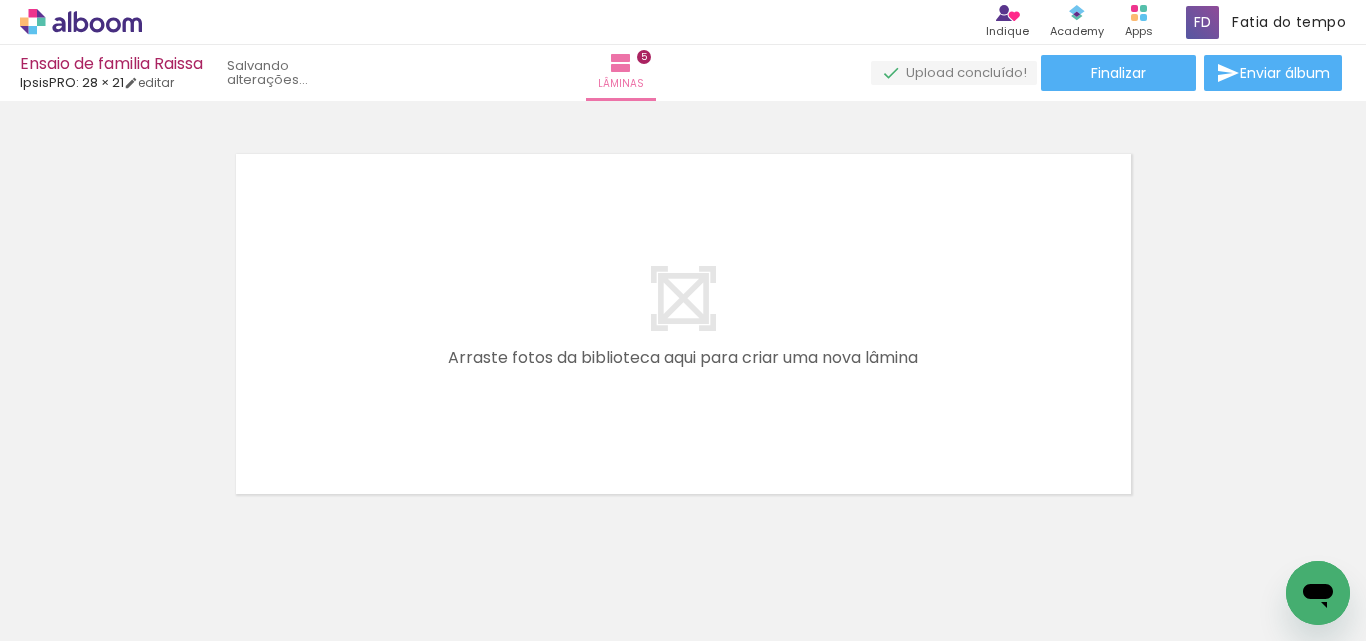 scroll, scrollTop: 2026, scrollLeft: 0, axis: vertical 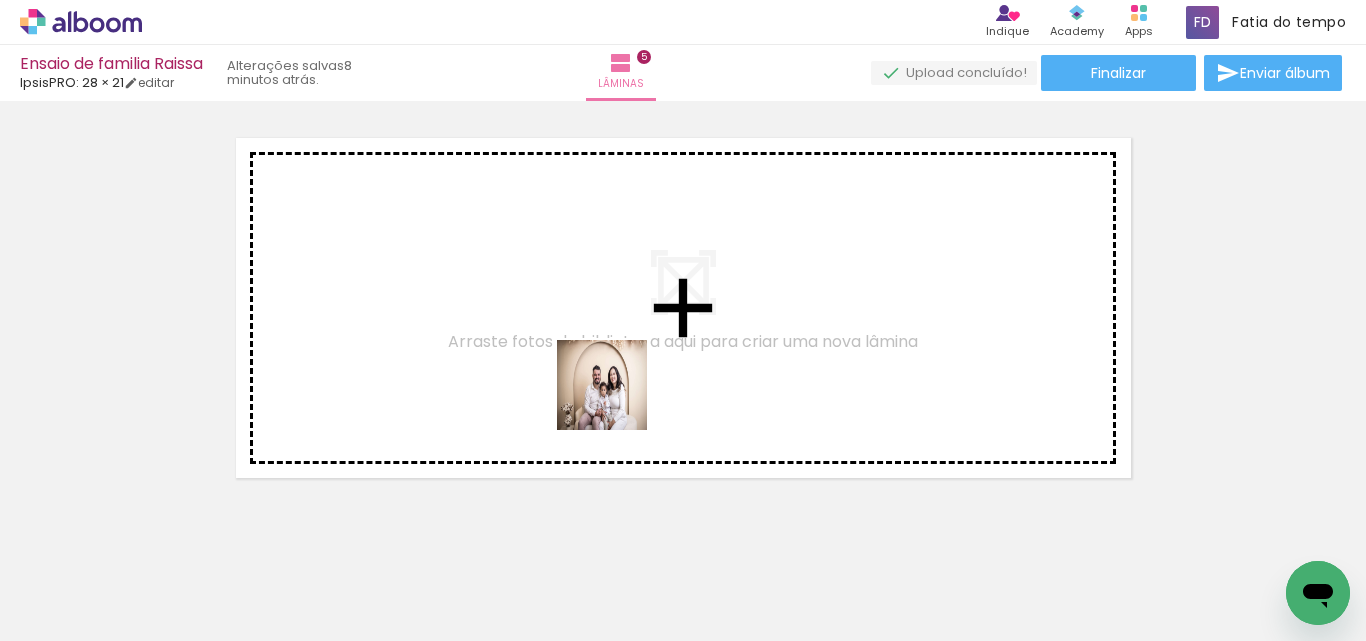 drag, startPoint x: 613, startPoint y: 595, endPoint x: 617, endPoint y: 400, distance: 195.04102 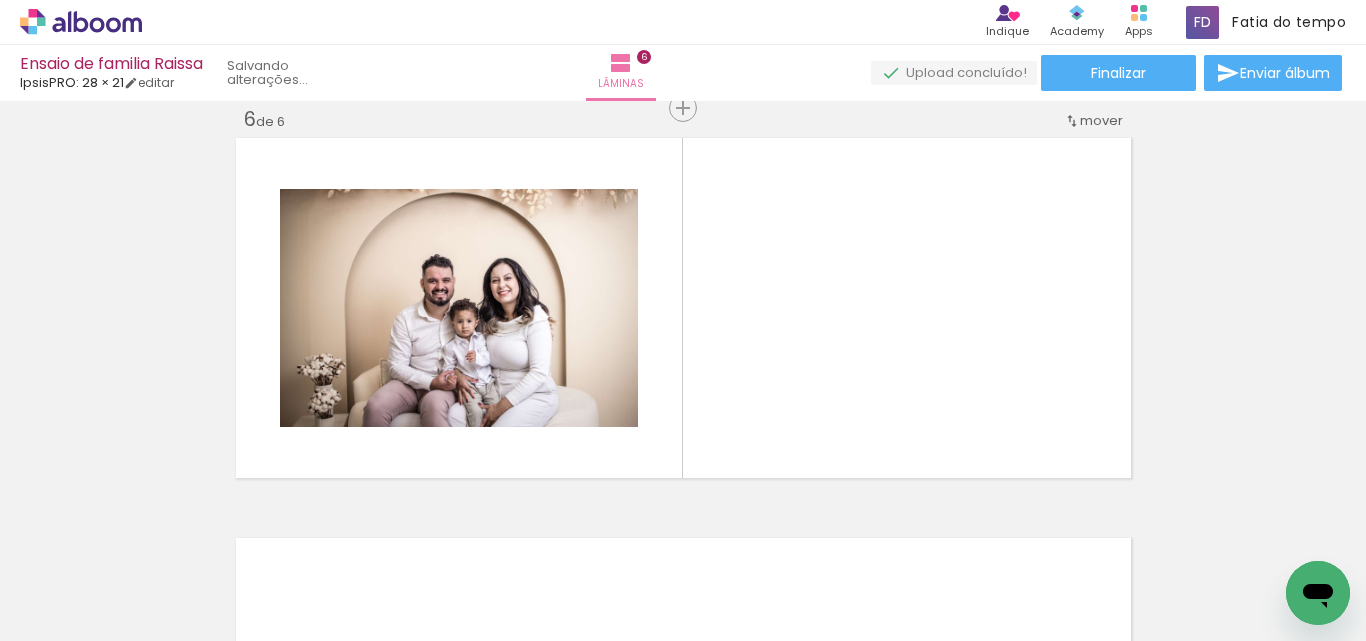 scroll, scrollTop: 2026, scrollLeft: 0, axis: vertical 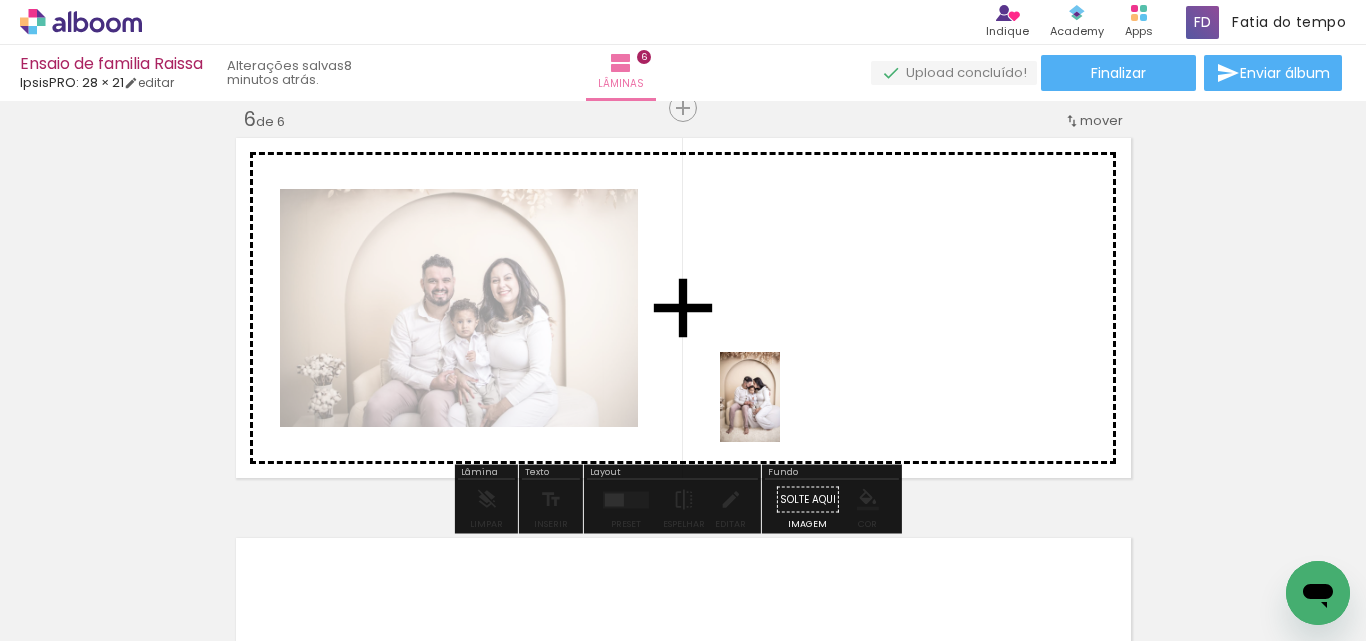 drag, startPoint x: 724, startPoint y: 597, endPoint x: 780, endPoint y: 412, distance: 193.28993 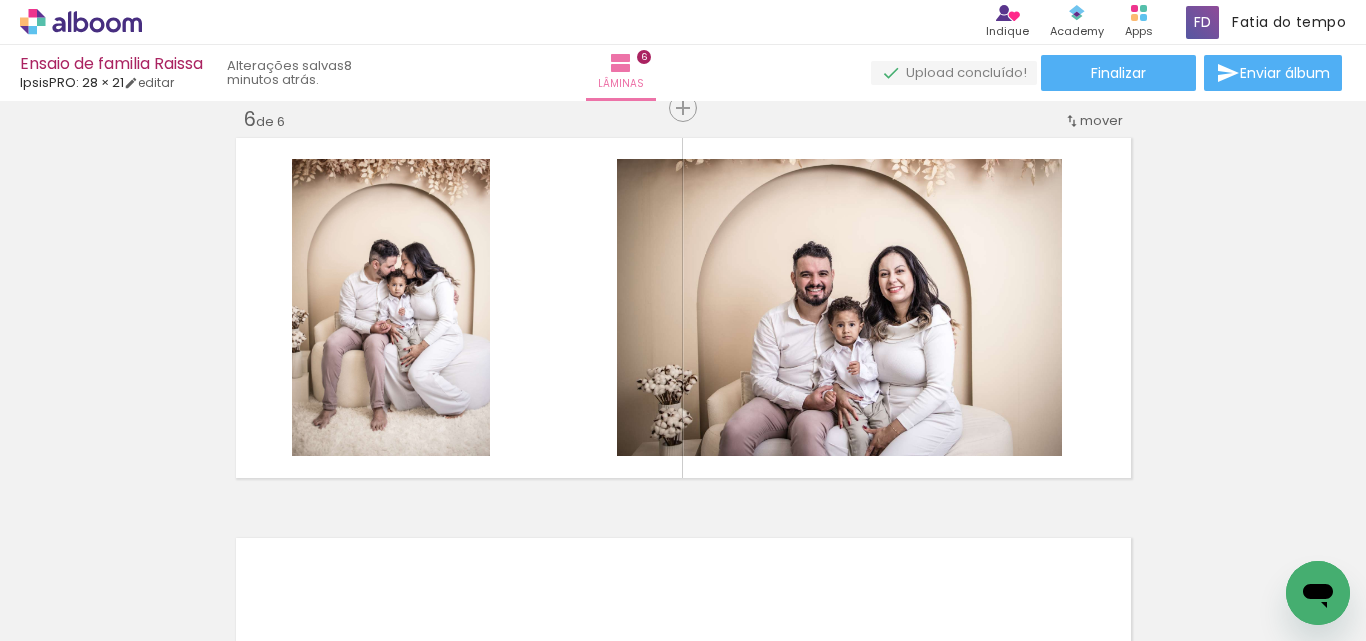 scroll, scrollTop: 0, scrollLeft: 1641, axis: horizontal 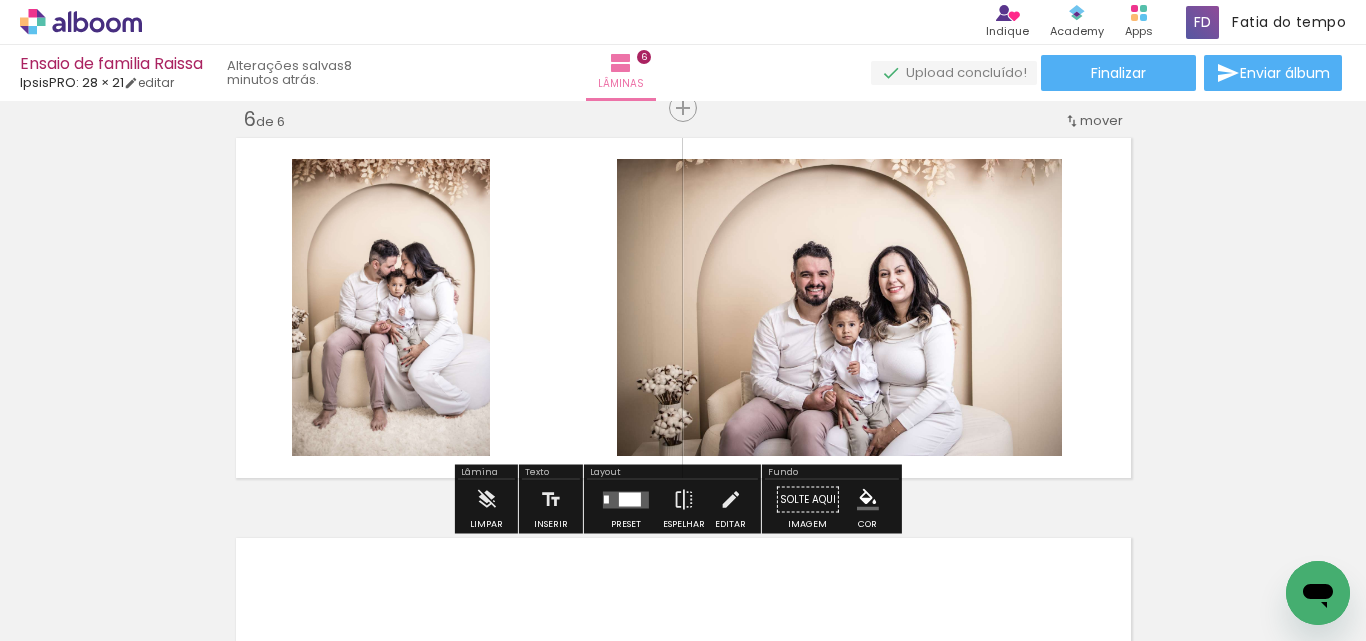 click at bounding box center [626, 499] 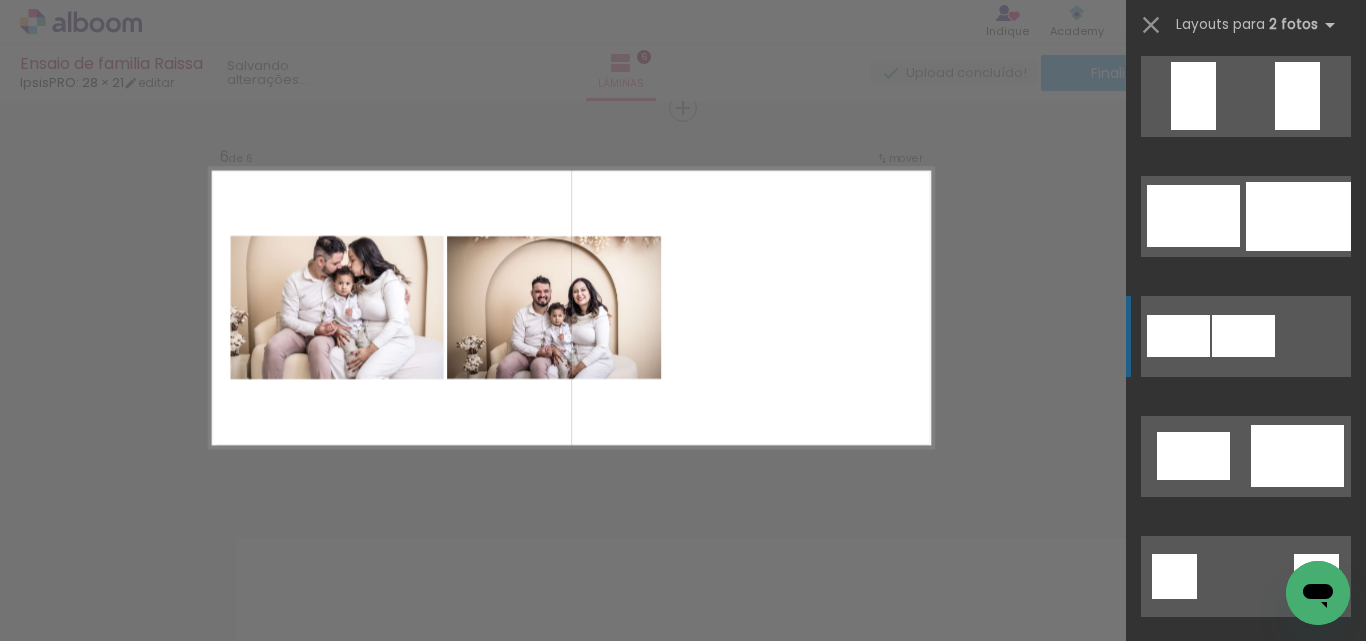 scroll, scrollTop: 3500, scrollLeft: 0, axis: vertical 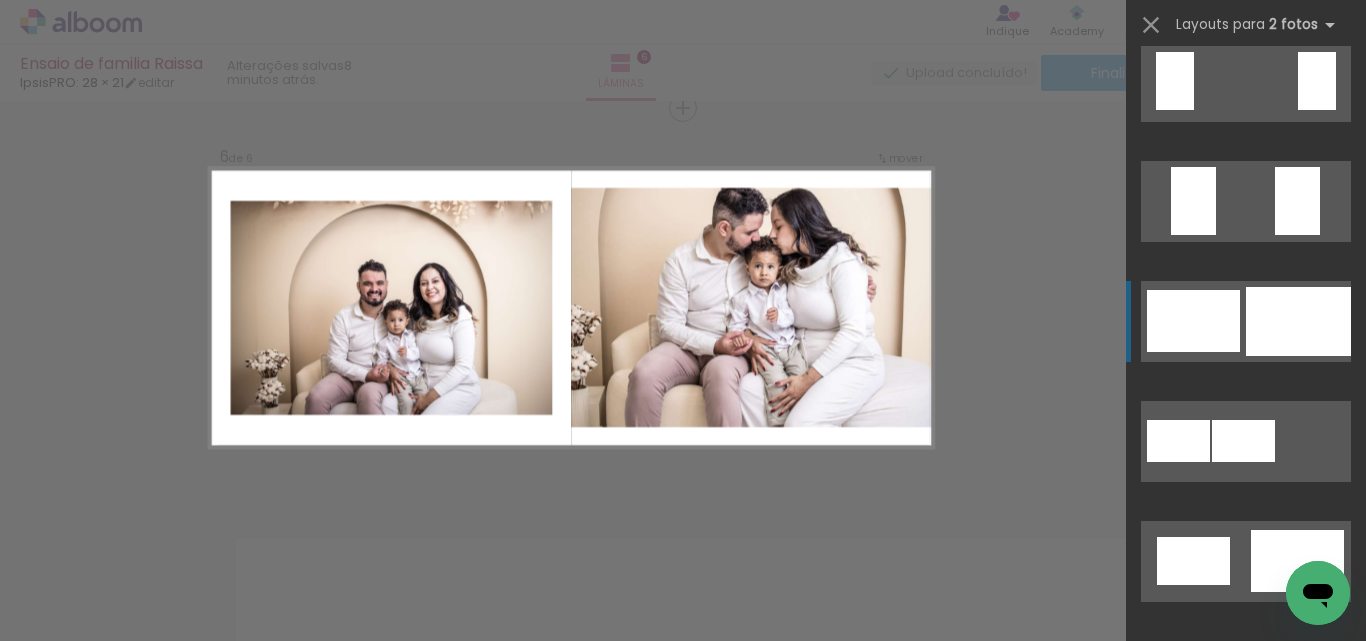 click at bounding box center (1298, -159) 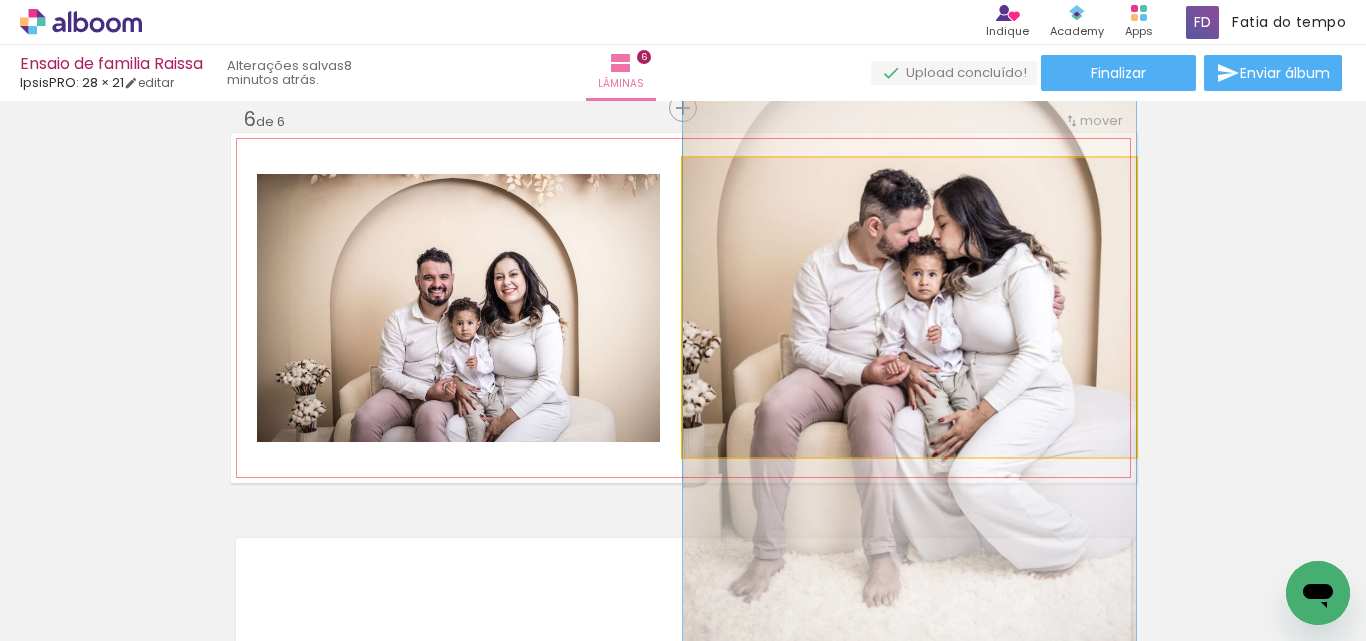 drag, startPoint x: 1023, startPoint y: 296, endPoint x: 1022, endPoint y: 314, distance: 18.027756 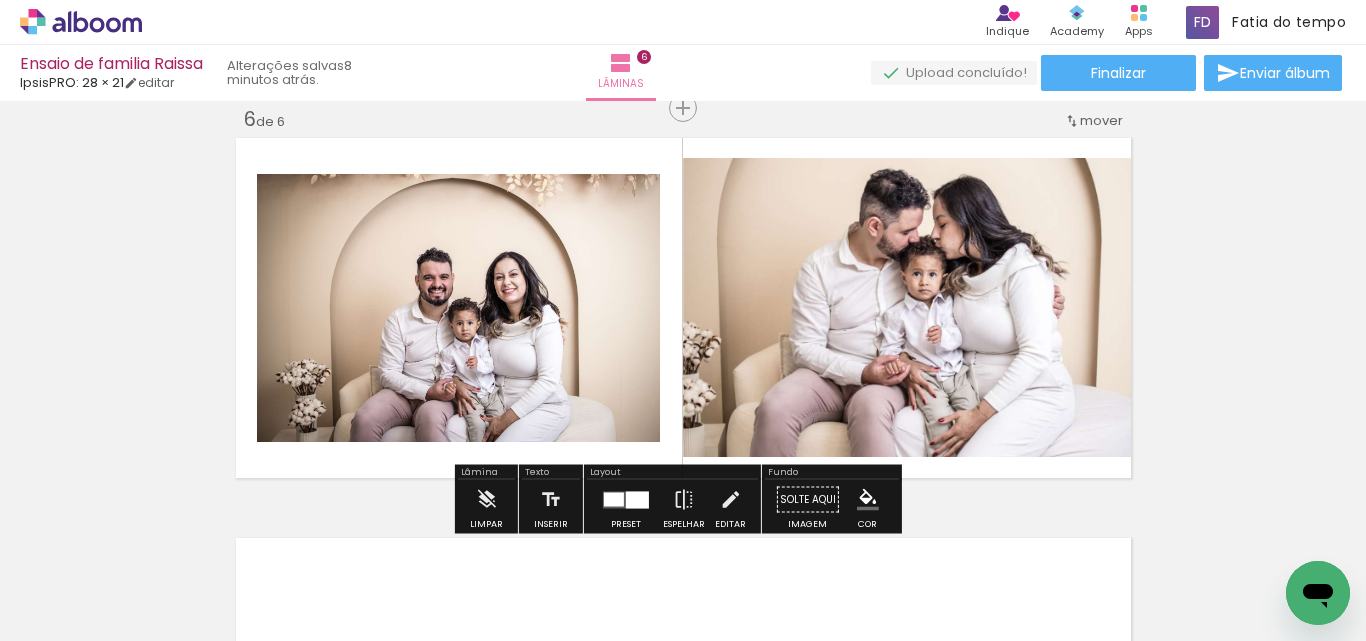 click on "Inserir lâmina 1  de 6  Inserir lâmina 2  de 6  Inserir lâmina 3  de 6  Inserir lâmina 4  de 6  Inserir lâmina 5  de 6  Inserir lâmina 6  de 6" at bounding box center (683, -518) 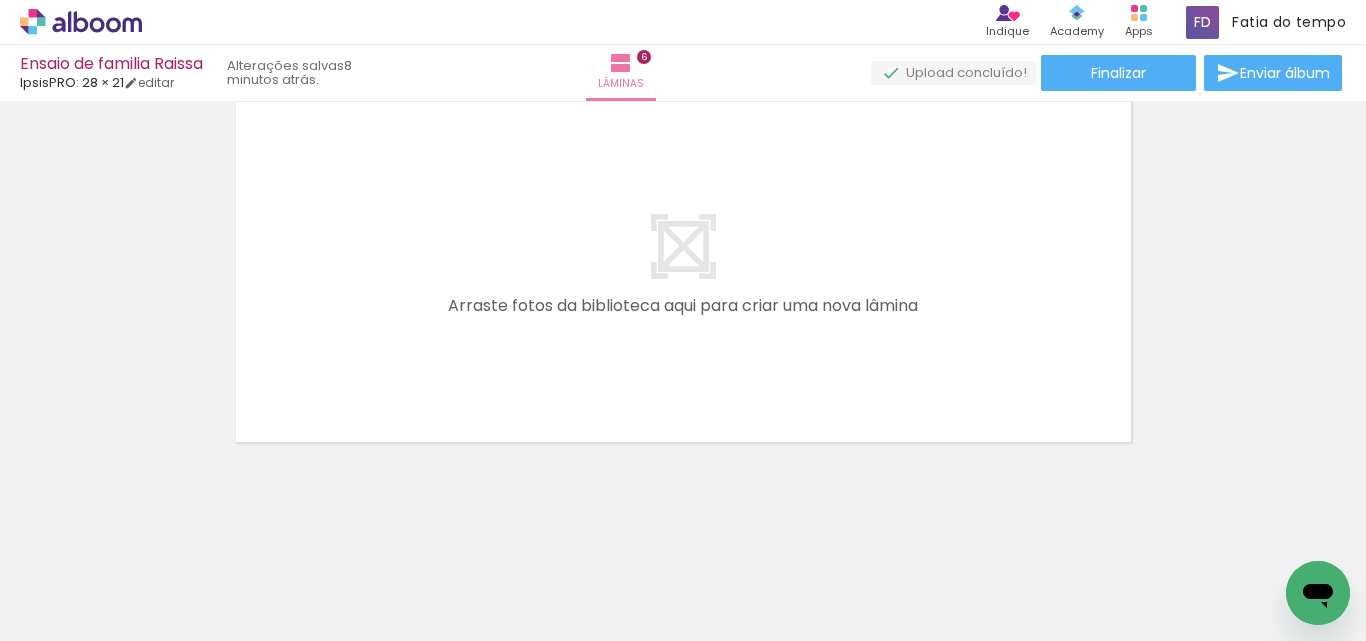 scroll, scrollTop: 2463, scrollLeft: 0, axis: vertical 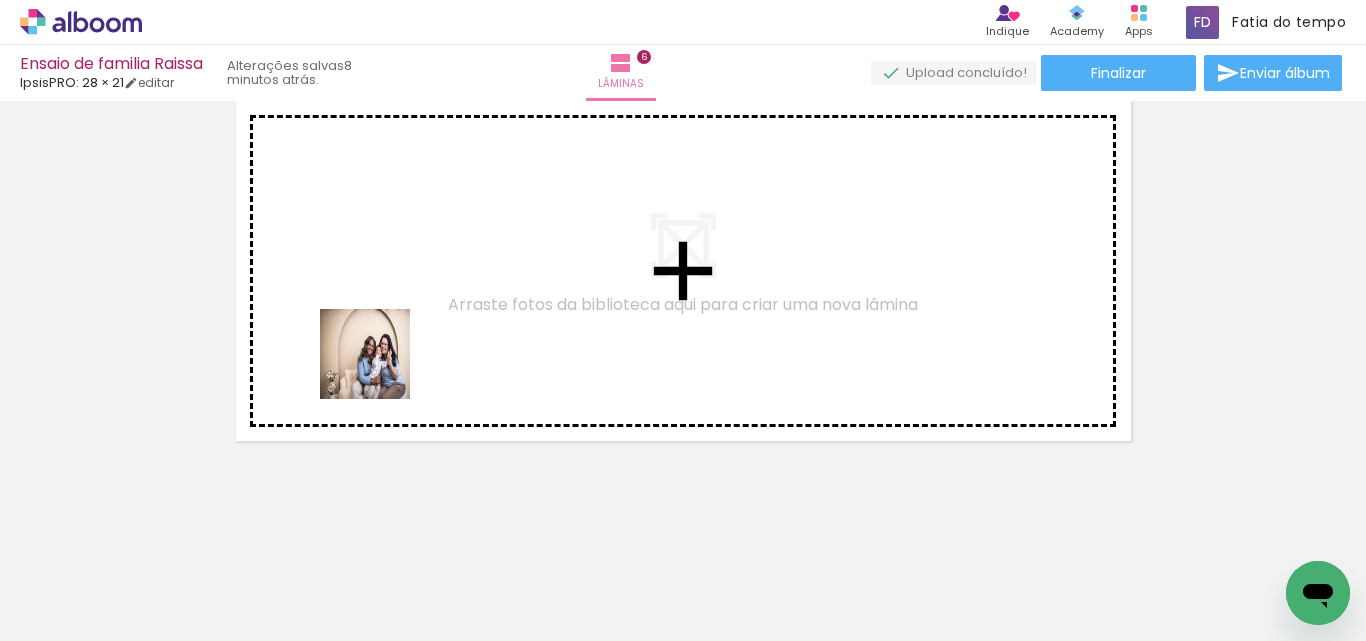 drag, startPoint x: 369, startPoint y: 583, endPoint x: 380, endPoint y: 356, distance: 227.26636 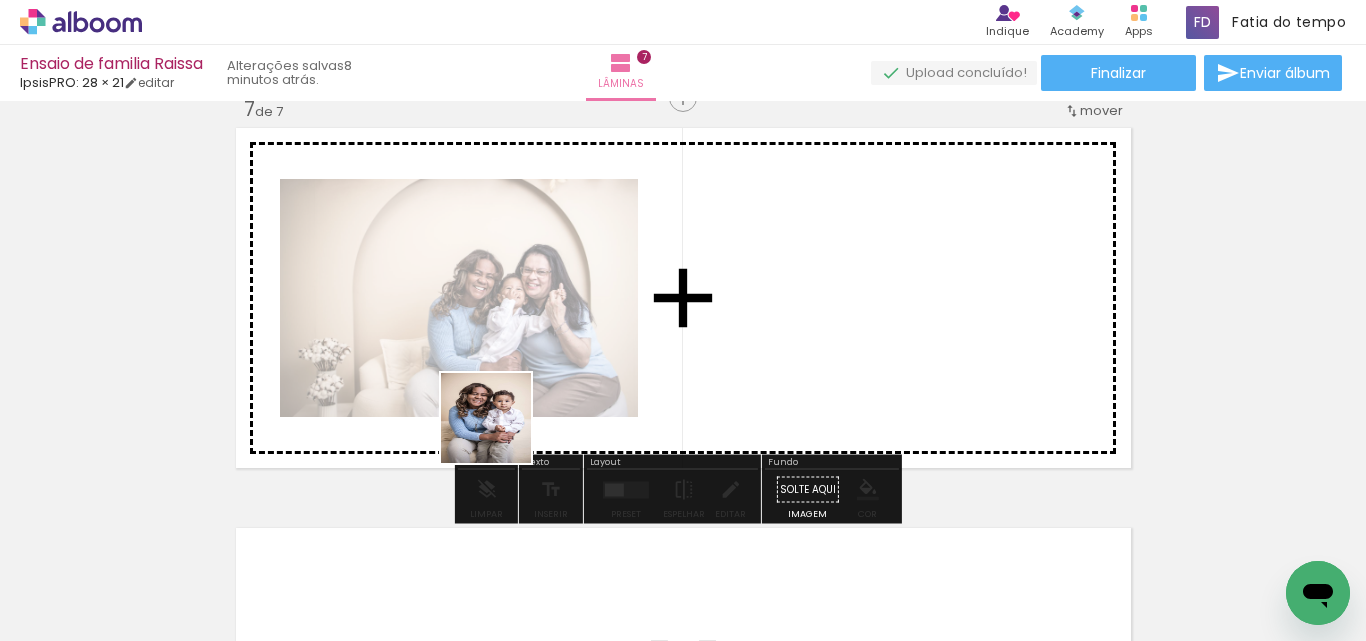 scroll, scrollTop: 2426, scrollLeft: 0, axis: vertical 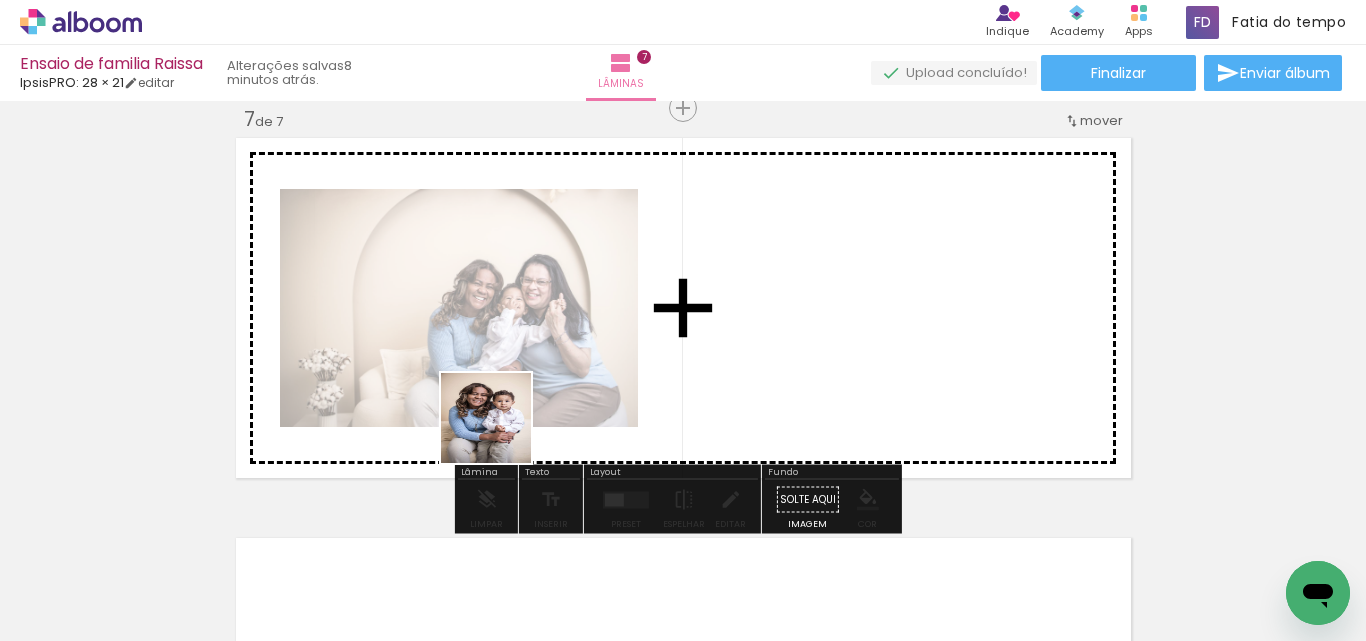 drag, startPoint x: 462, startPoint y: 598, endPoint x: 516, endPoint y: 364, distance: 240.14995 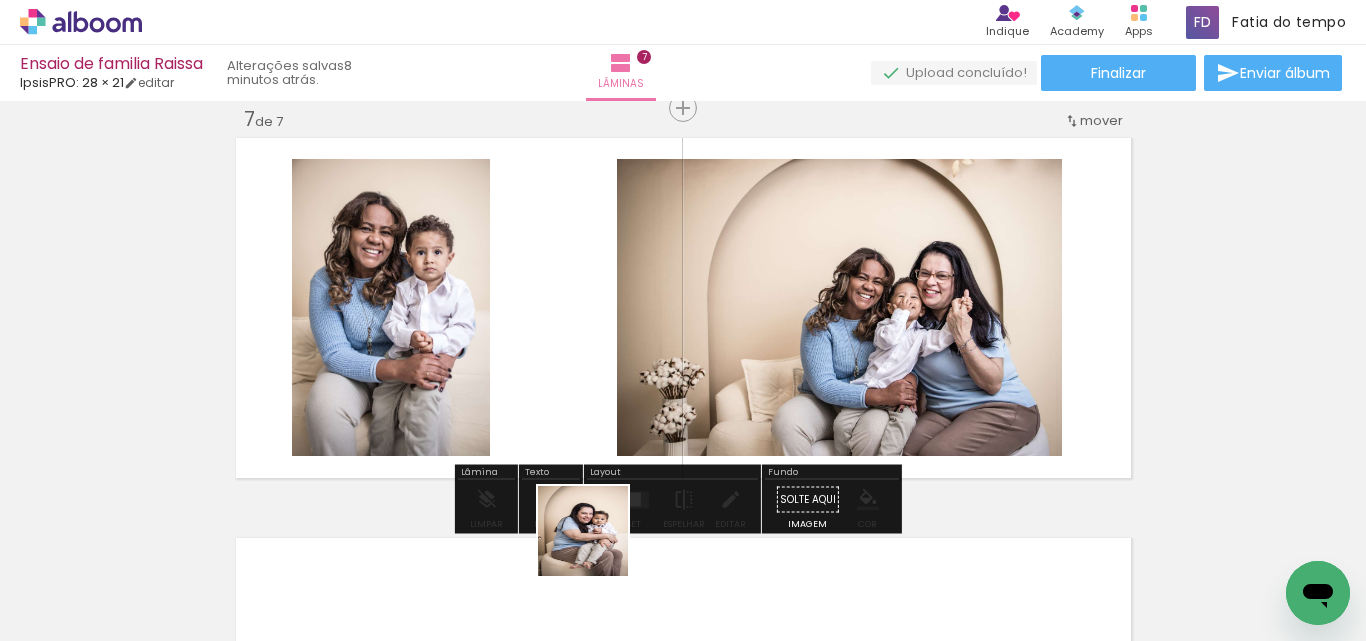 drag, startPoint x: 598, startPoint y: 546, endPoint x: 641, endPoint y: 366, distance: 185.06485 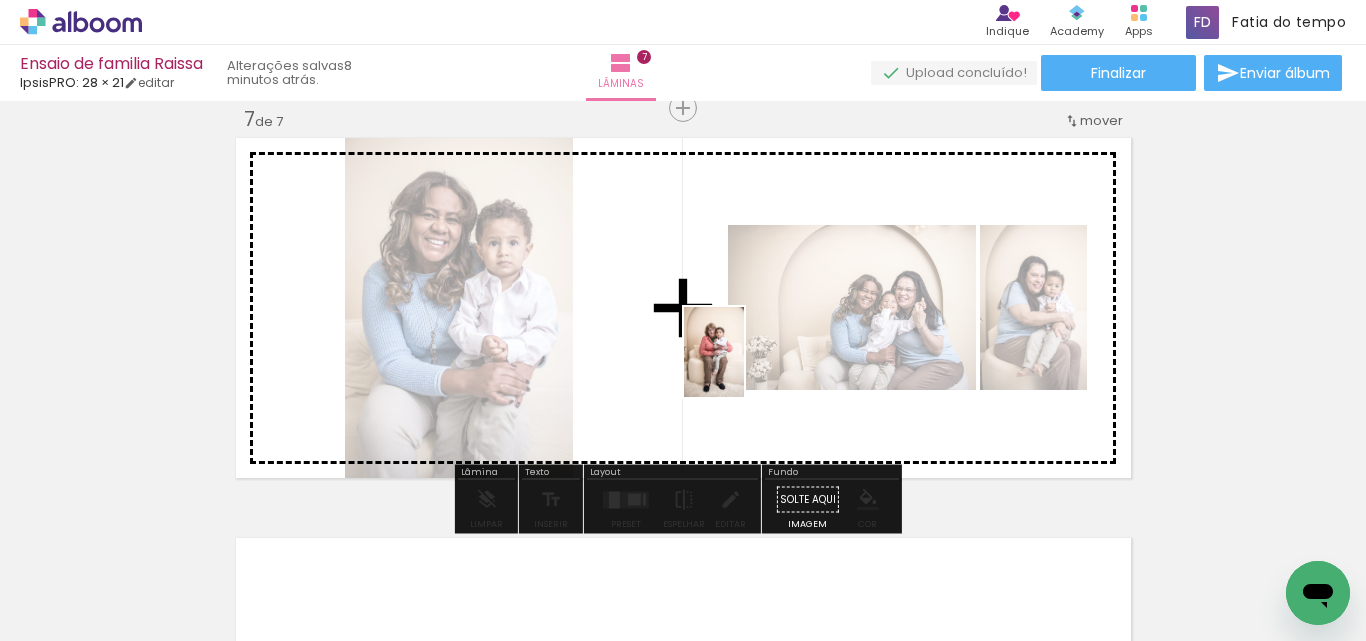 drag, startPoint x: 703, startPoint y: 598, endPoint x: 744, endPoint y: 367, distance: 234.61032 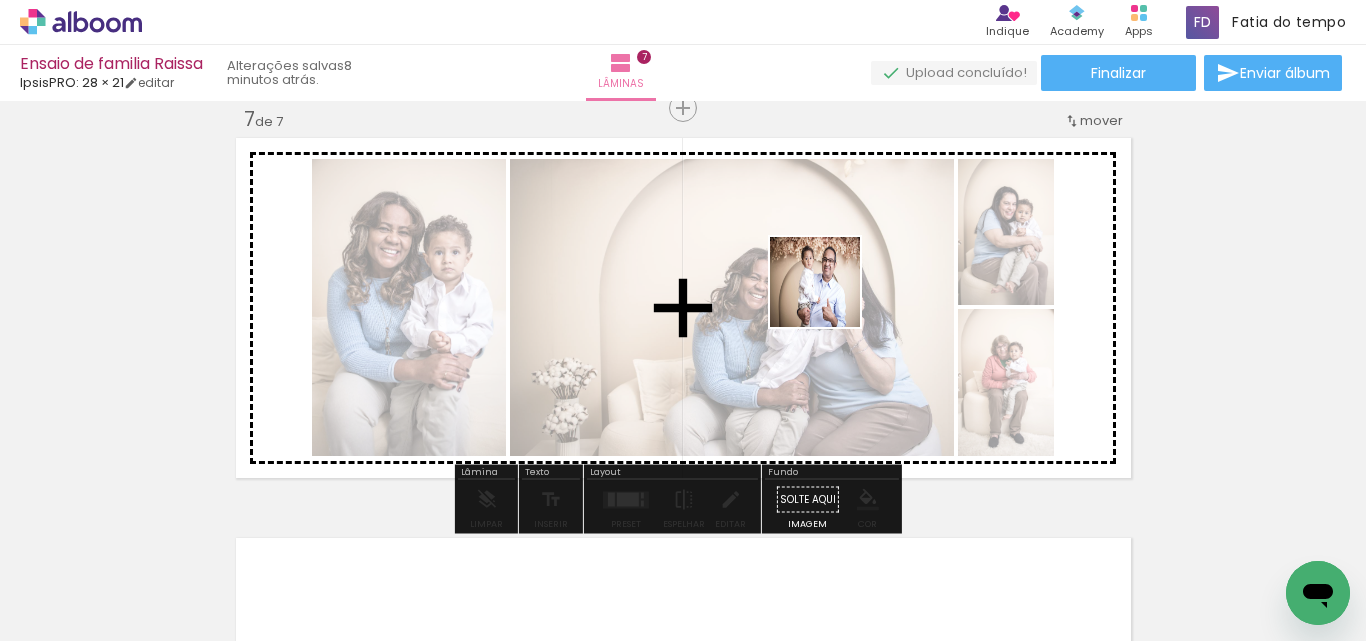 drag, startPoint x: 811, startPoint y: 577, endPoint x: 830, endPoint y: 297, distance: 280.6439 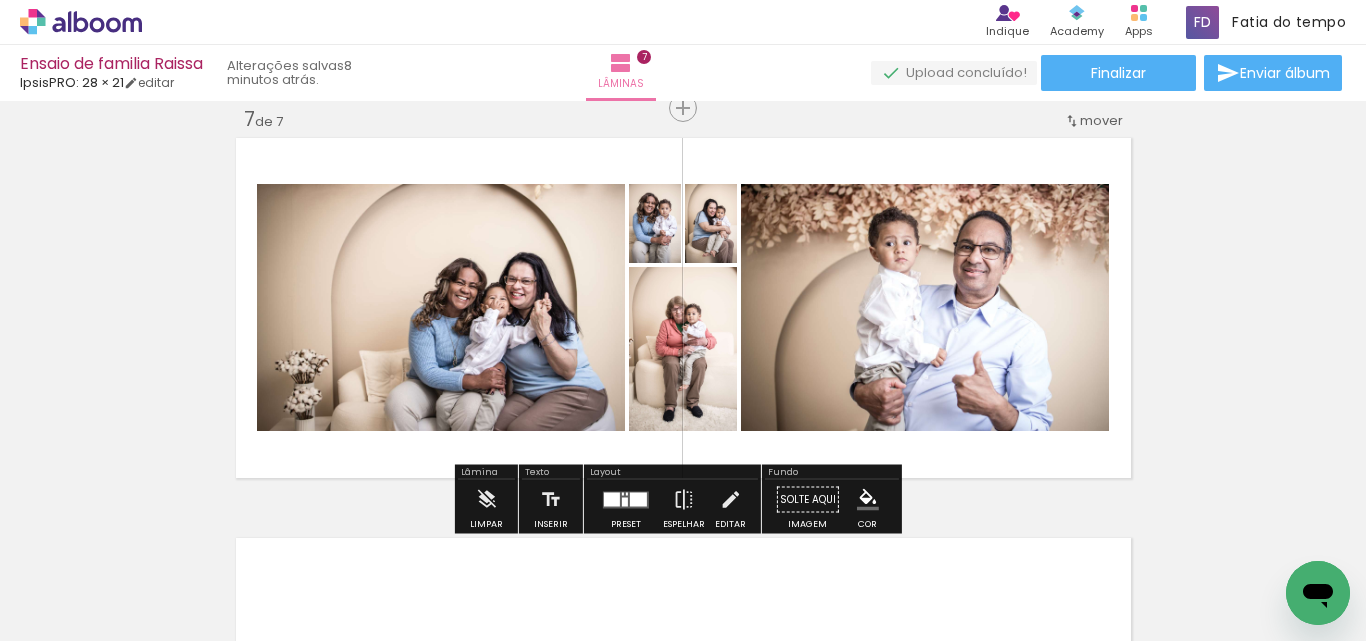 click at bounding box center (626, 500) 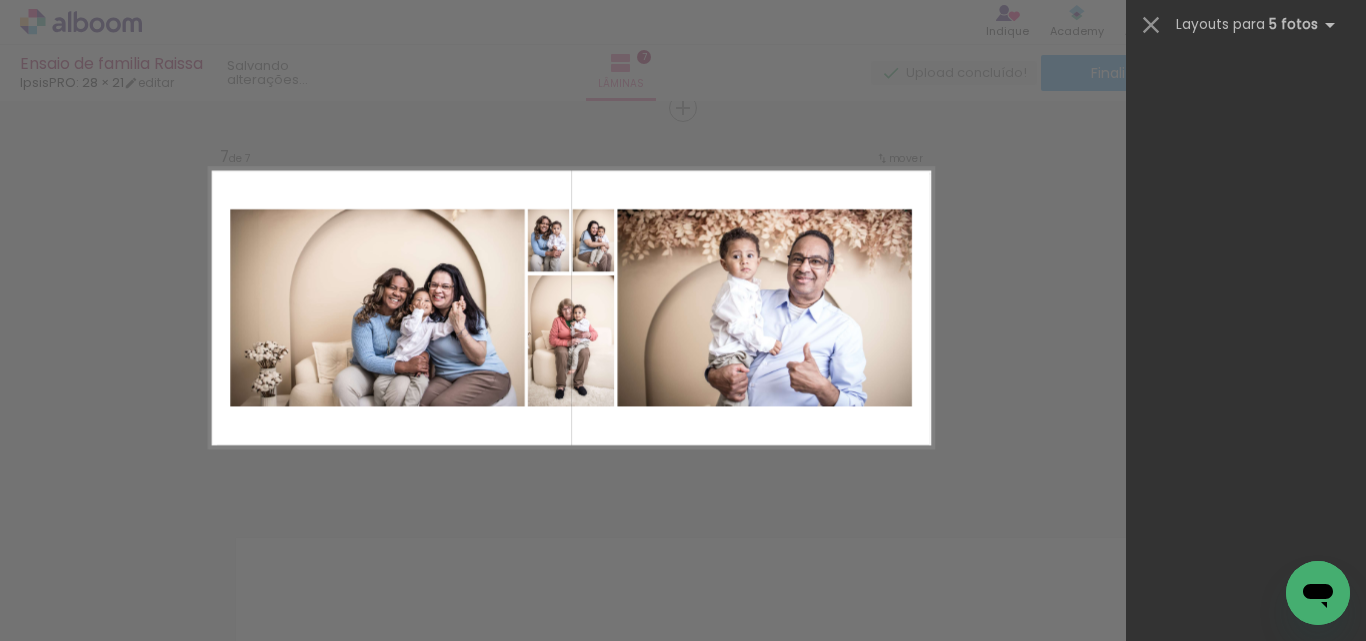 scroll, scrollTop: 0, scrollLeft: 0, axis: both 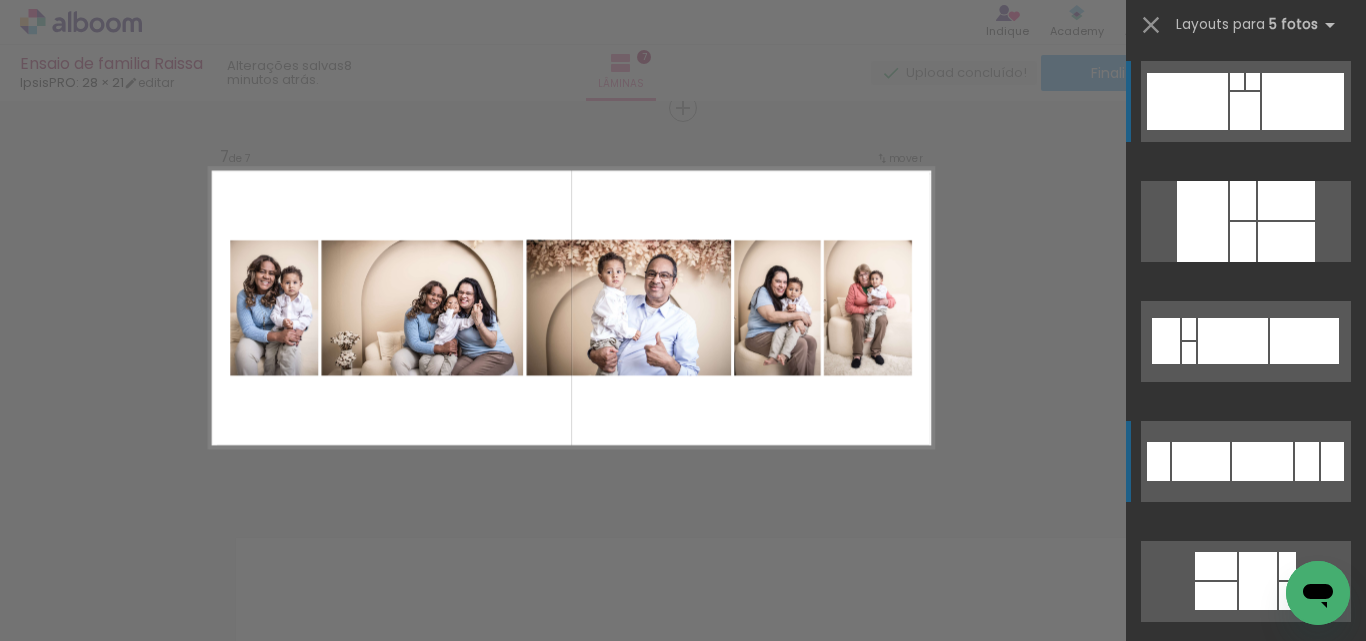 click at bounding box center (1262, 461) 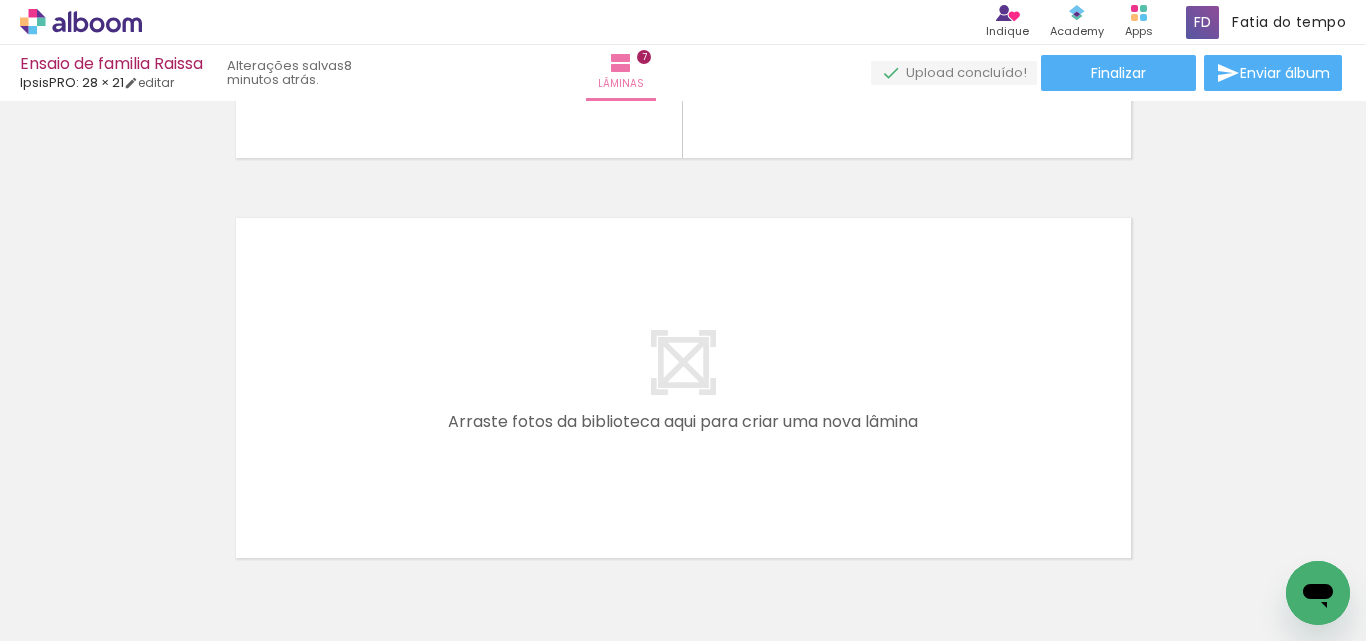 scroll, scrollTop: 2826, scrollLeft: 0, axis: vertical 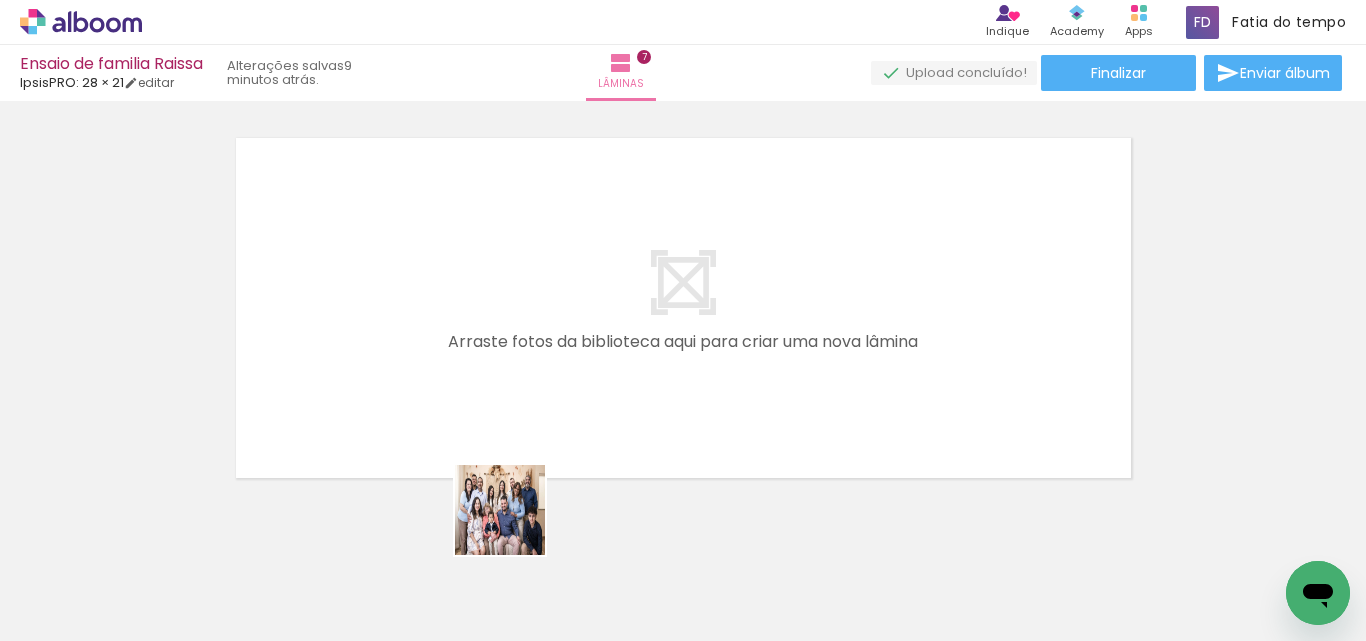 drag, startPoint x: 506, startPoint y: 587, endPoint x: 519, endPoint y: 386, distance: 201.41995 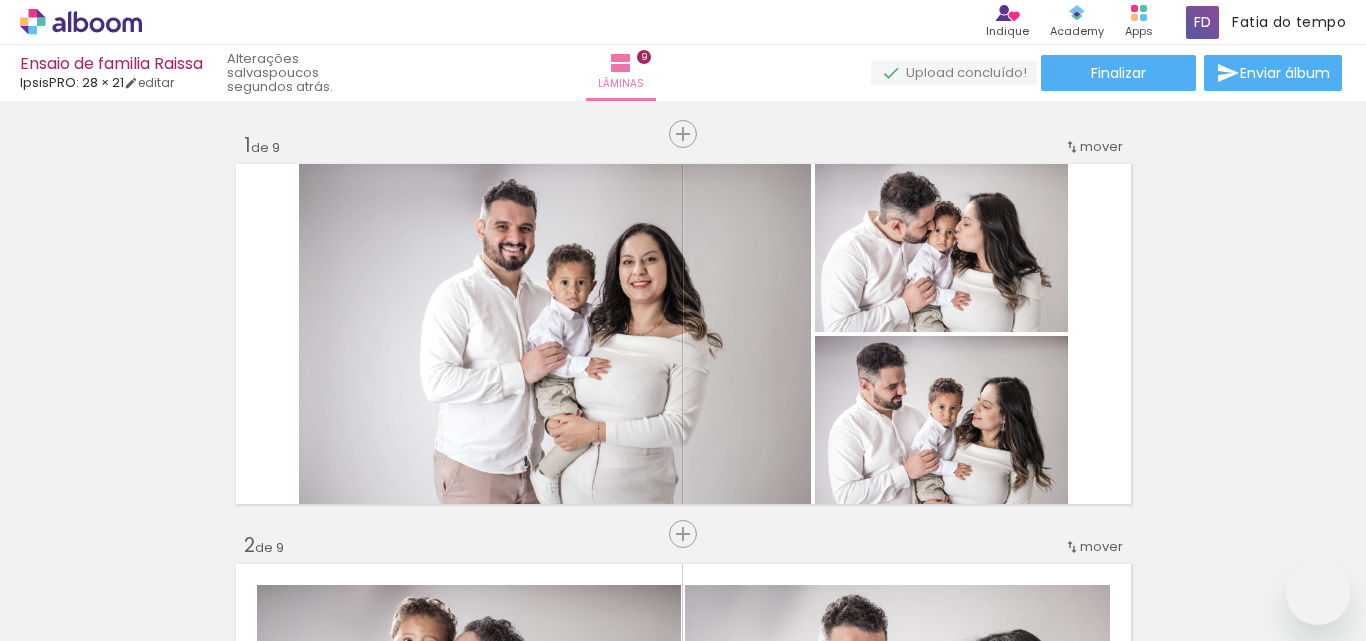 click on "Inserir lâmina 1  de 9  Inserir lâmina 2  de 9  Inserir lâmina 3  de 9  Inserir lâmina 4  de 9  Inserir lâmina 5  de 9  Inserir lâmina 6  de 9  Inserir lâmina 7  de 9  Inserir lâmina 8  de 9  Inserir lâmina 9  de 9" at bounding box center (683, 2108) 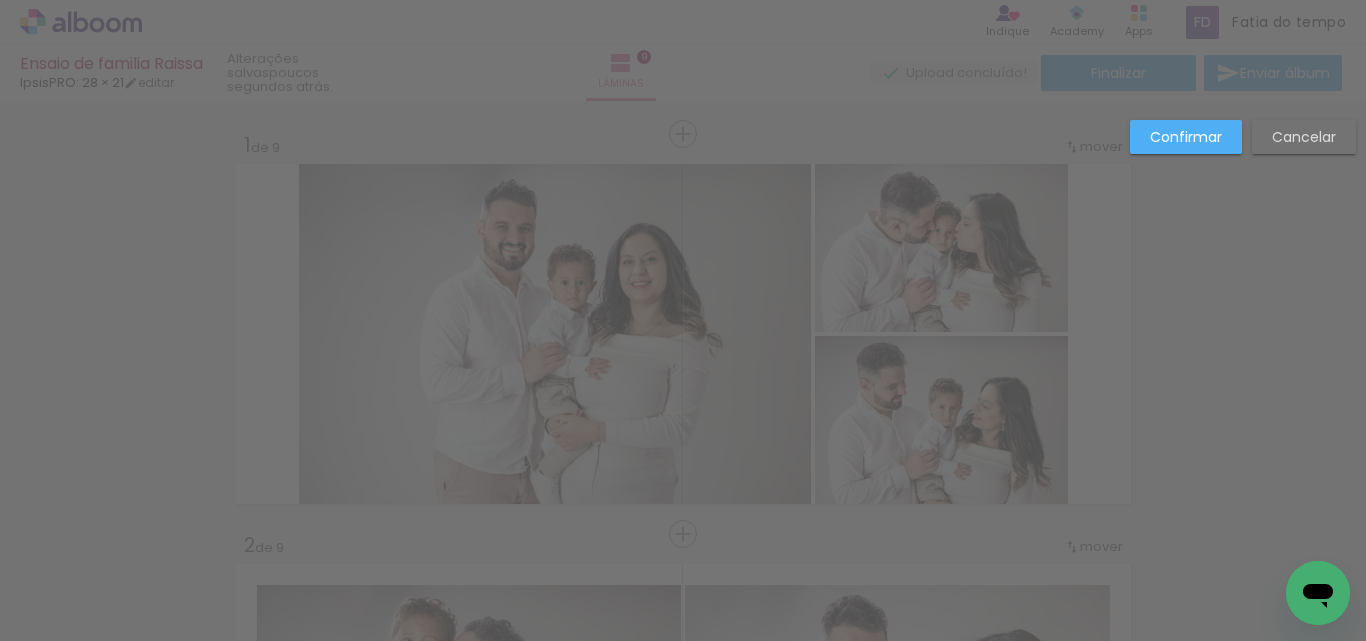 scroll, scrollTop: 0, scrollLeft: 0, axis: both 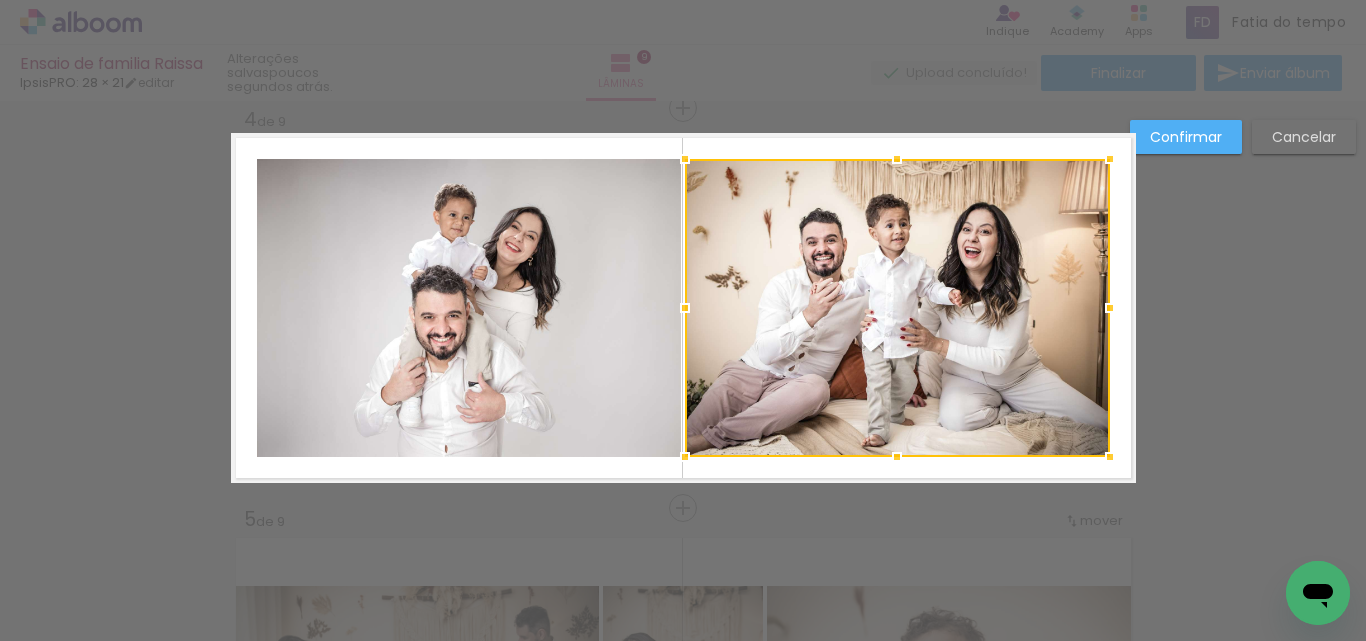 click on "Confirmar Cancelar" at bounding box center (683, 899) 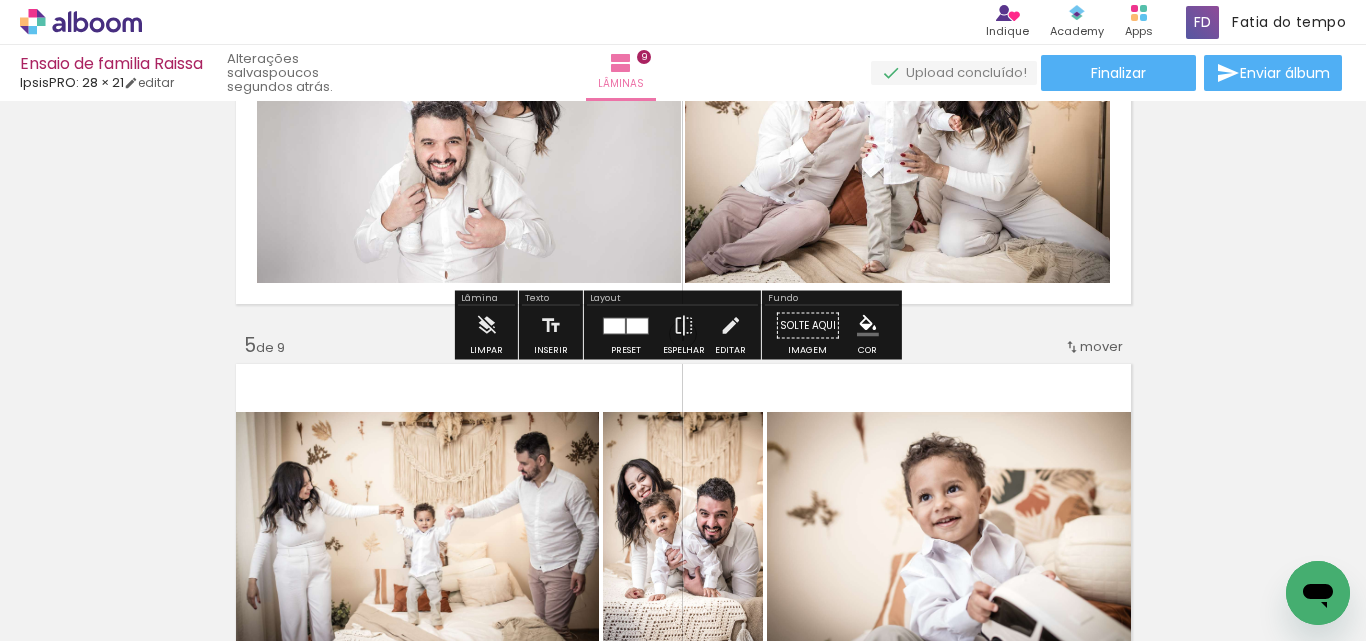 scroll, scrollTop: 1426, scrollLeft: 0, axis: vertical 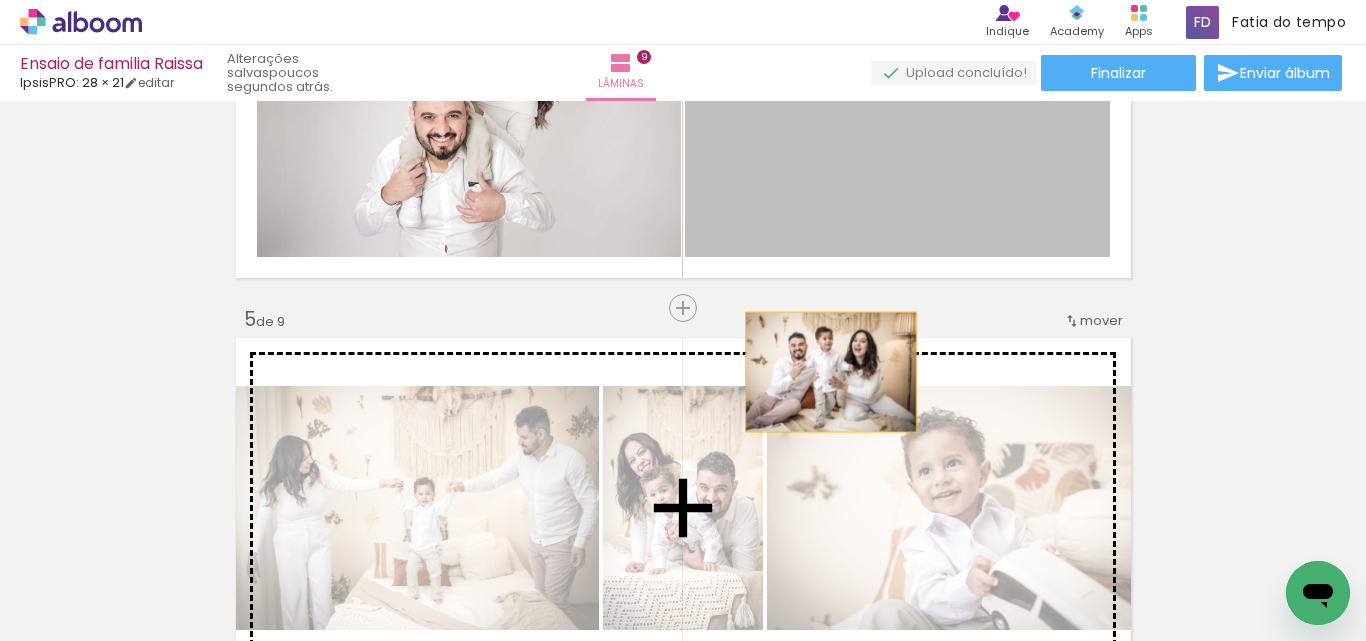 drag, startPoint x: 997, startPoint y: 202, endPoint x: 823, endPoint y: 372, distance: 243.26117 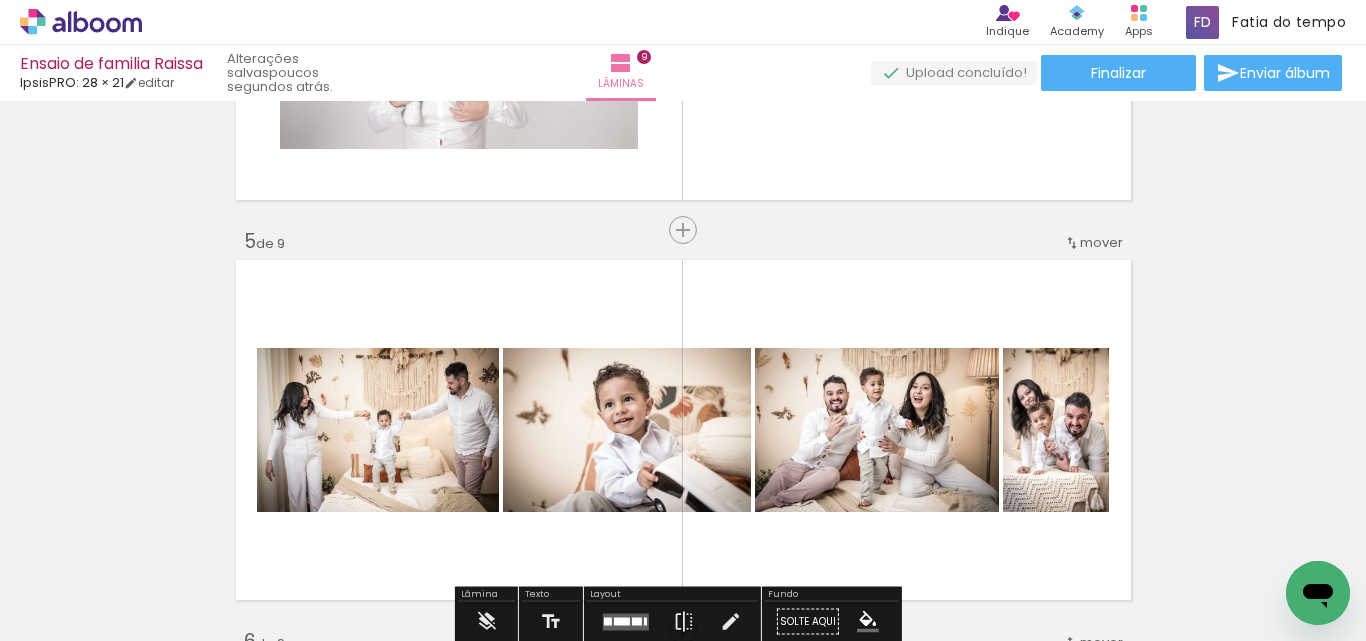 scroll, scrollTop: 1626, scrollLeft: 0, axis: vertical 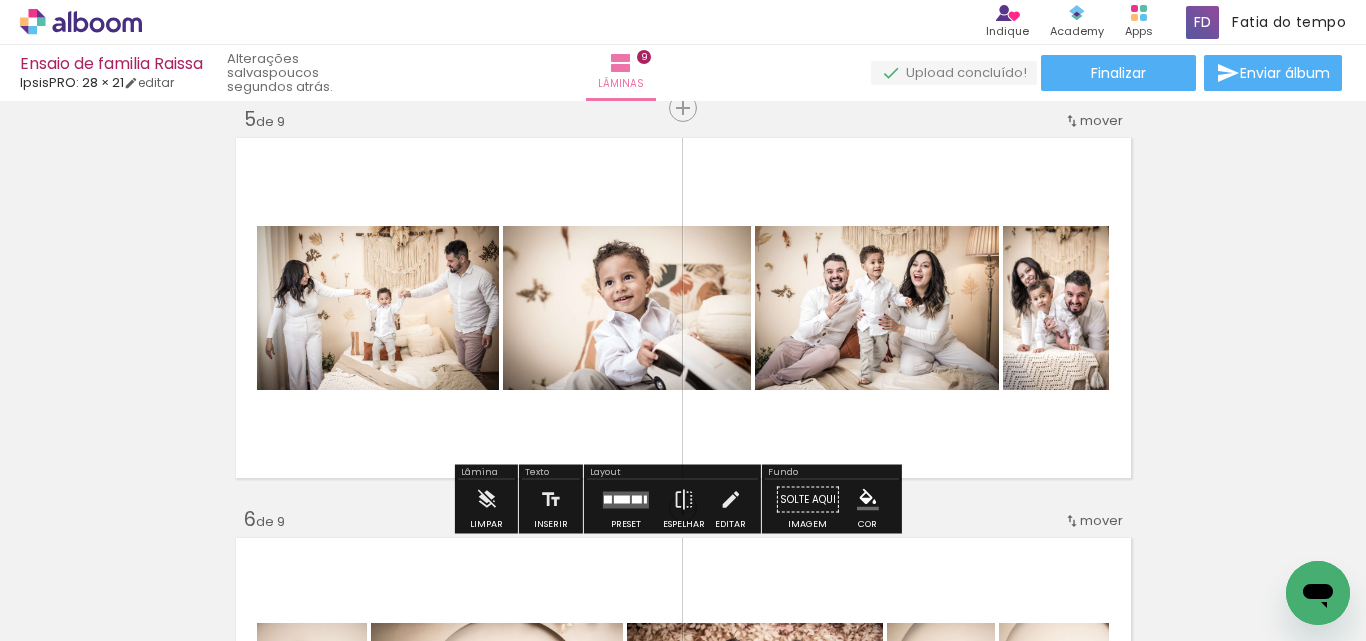 click at bounding box center [626, 499] 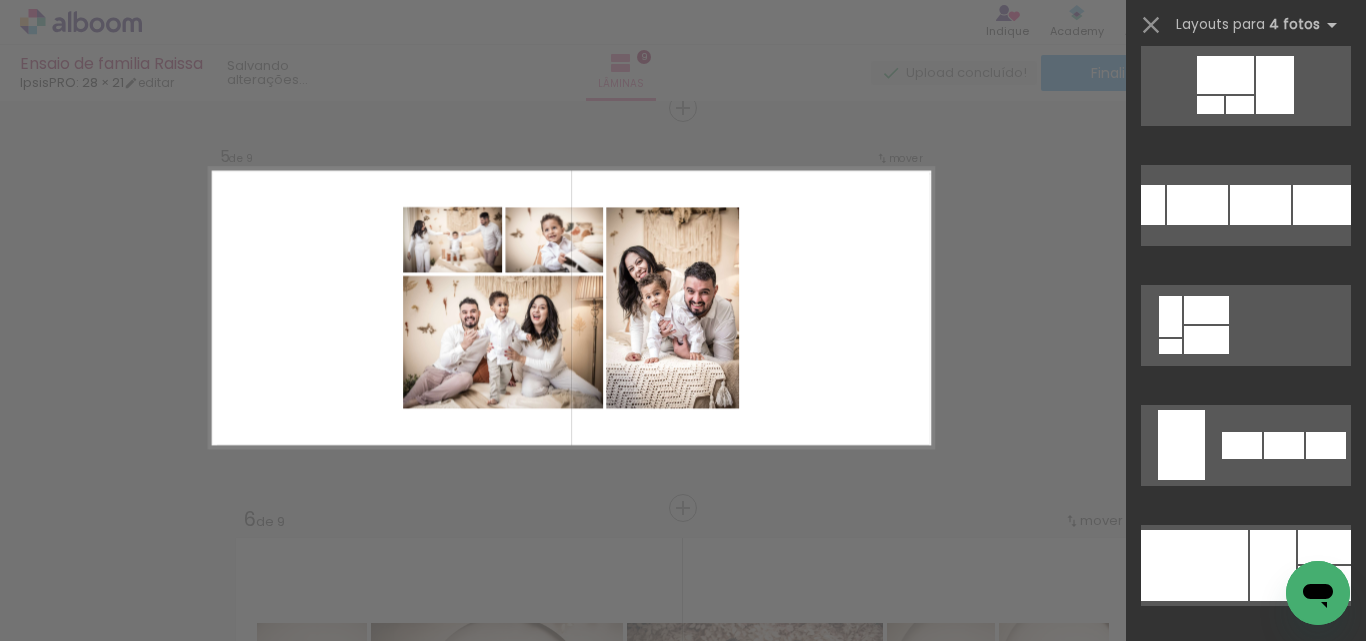 scroll, scrollTop: 1900, scrollLeft: 0, axis: vertical 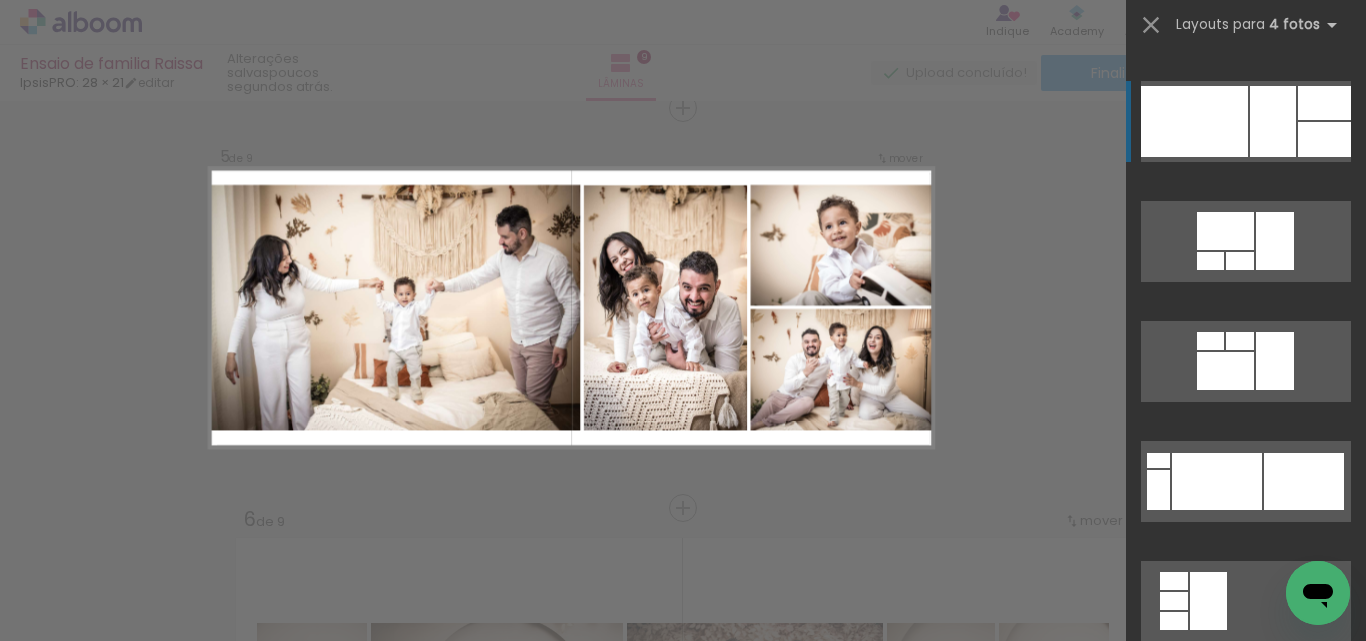 click at bounding box center [1260, -239] 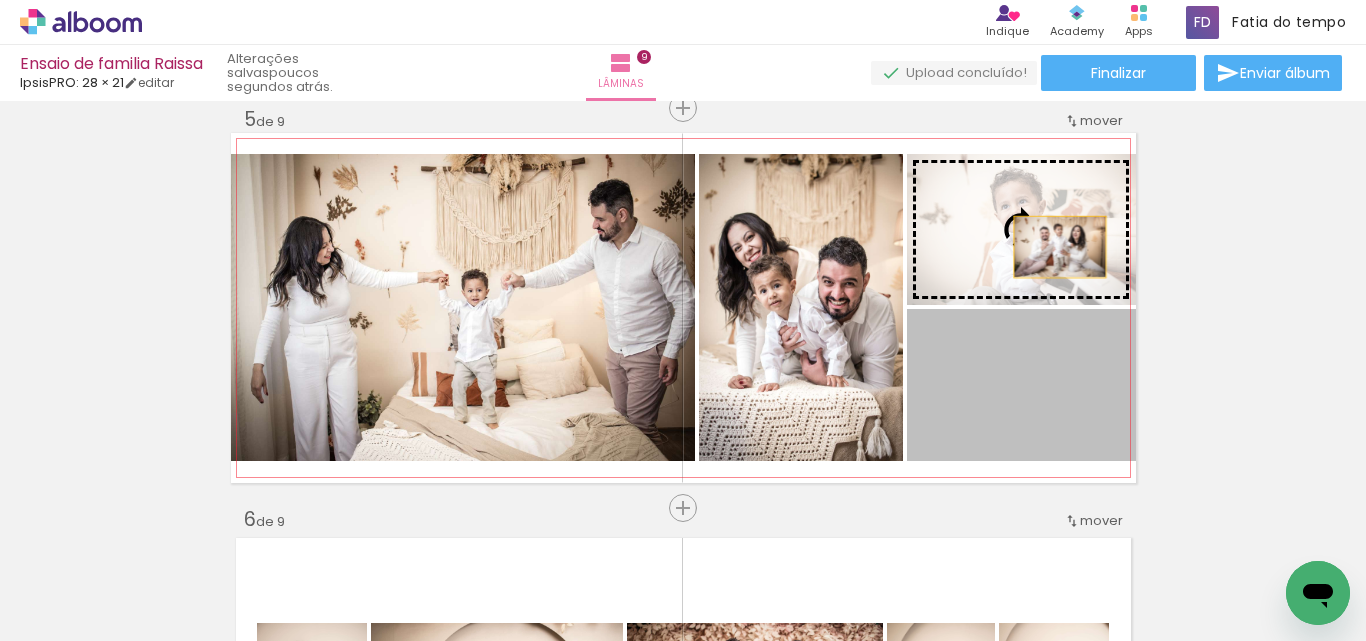 drag, startPoint x: 1083, startPoint y: 418, endPoint x: 1052, endPoint y: 247, distance: 173.78723 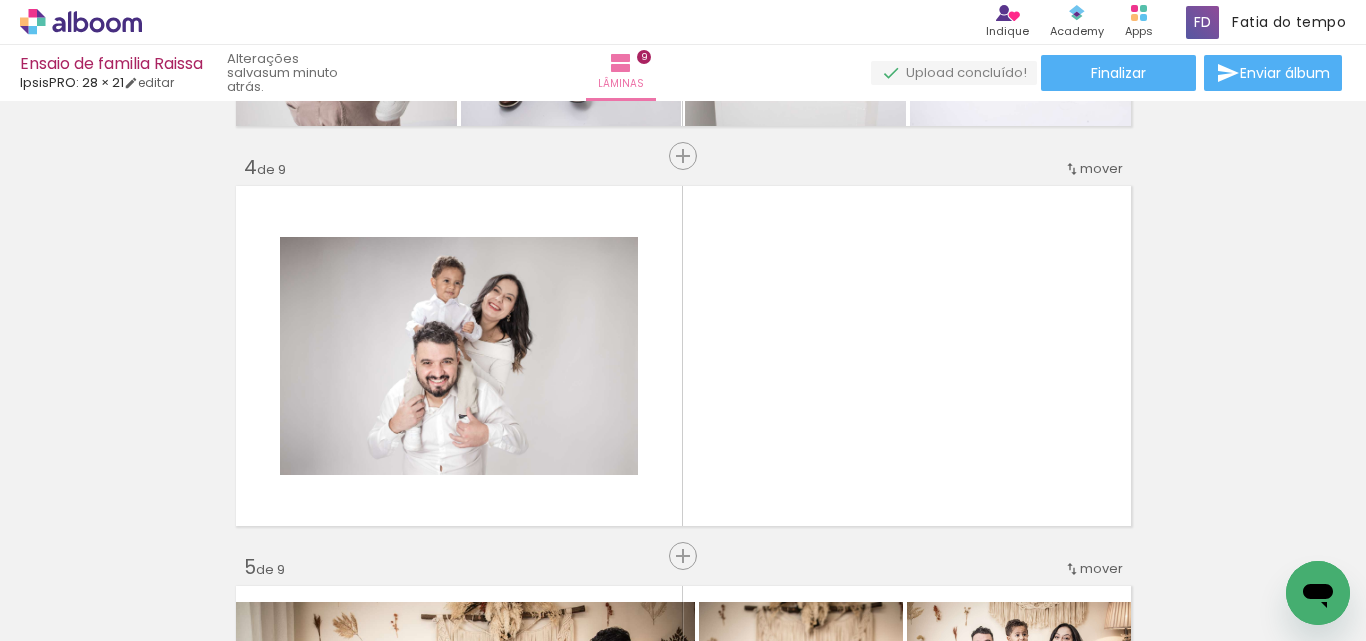 scroll, scrollTop: 1126, scrollLeft: 0, axis: vertical 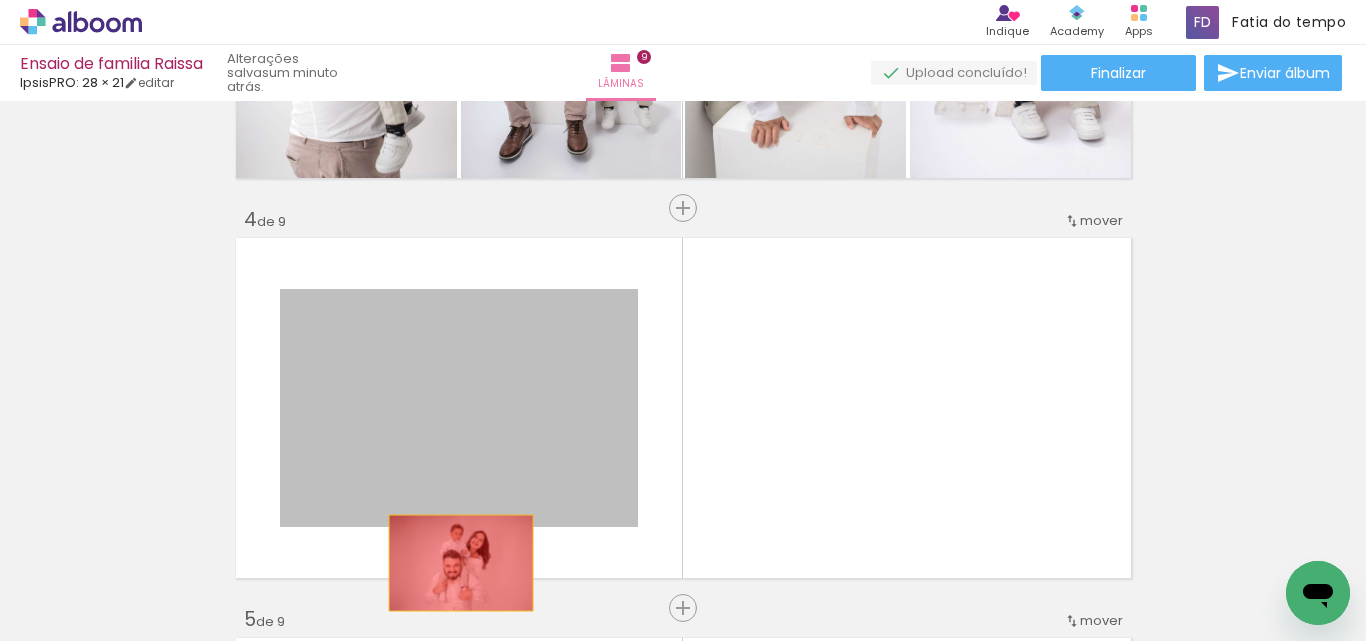 drag, startPoint x: 587, startPoint y: 342, endPoint x: 453, endPoint y: 563, distance: 258.45114 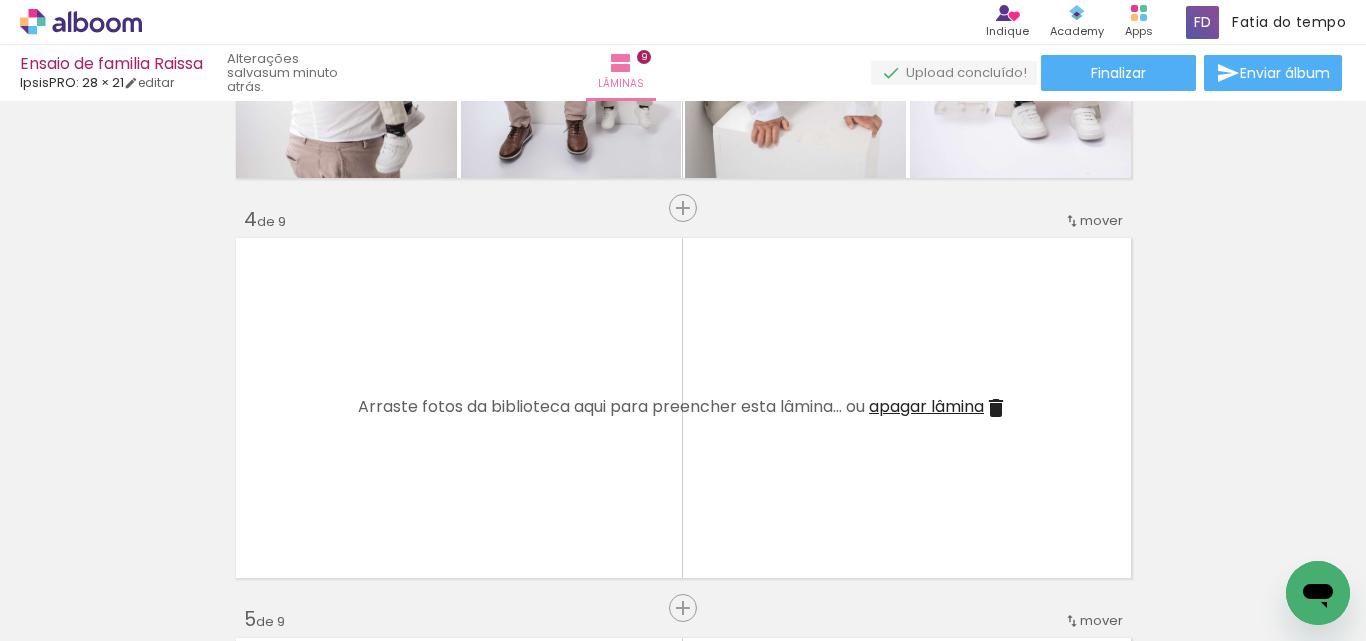 click on "apagar lâmina" at bounding box center [926, 406] 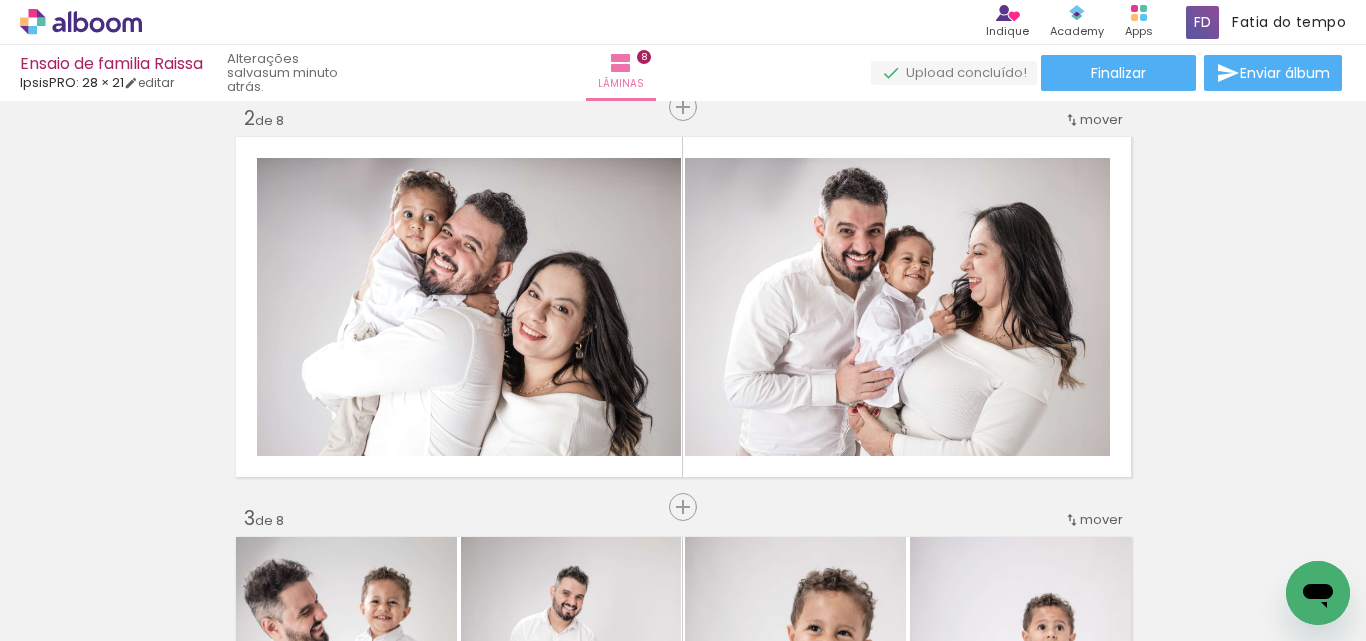 scroll, scrollTop: 426, scrollLeft: 0, axis: vertical 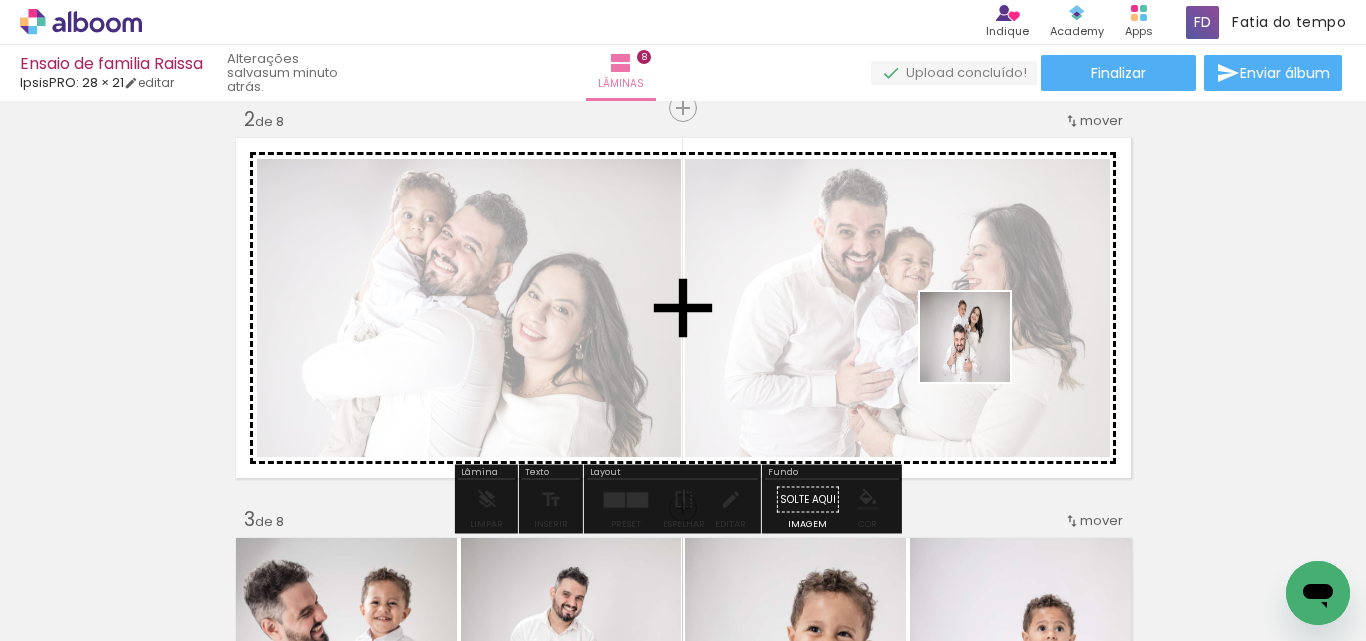 drag, startPoint x: 989, startPoint y: 595, endPoint x: 980, endPoint y: 350, distance: 245.16525 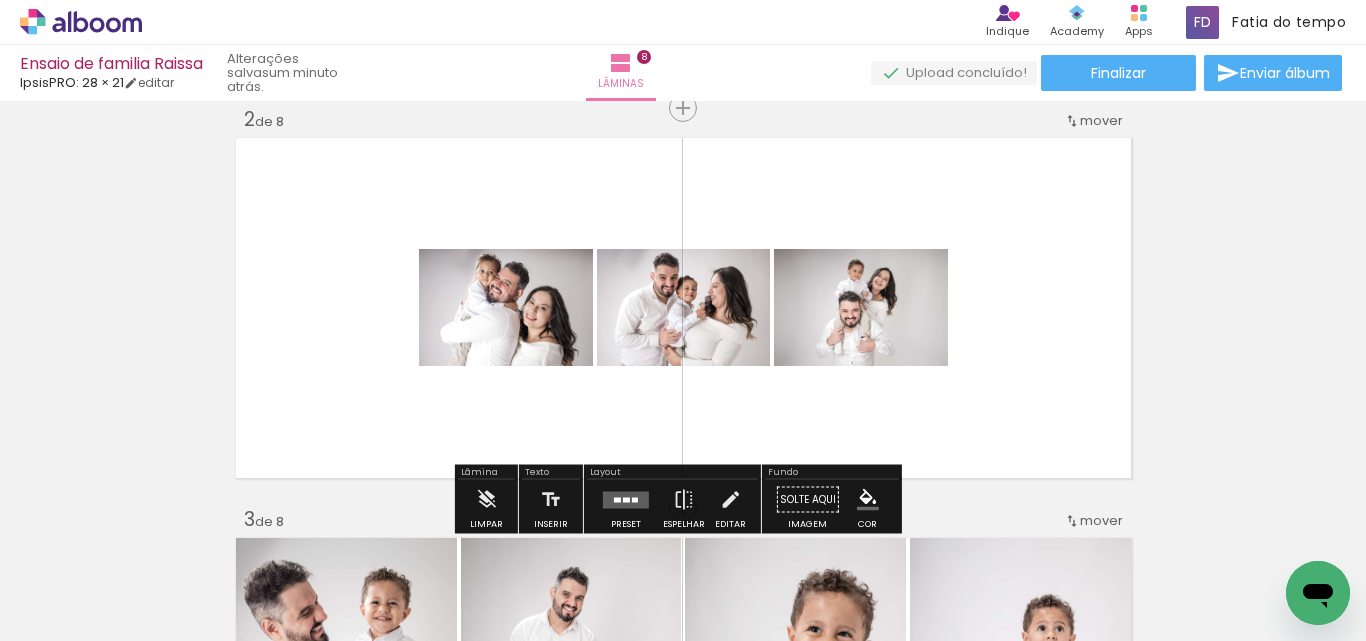 click at bounding box center [626, 499] 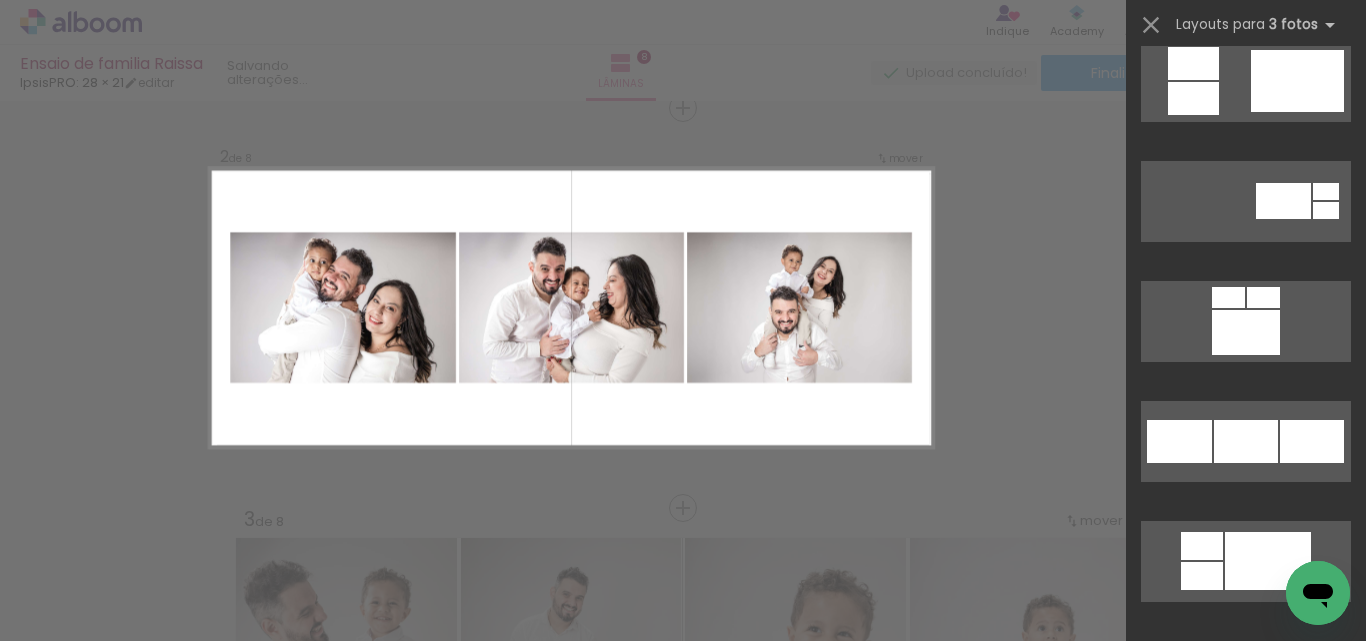 scroll, scrollTop: 1900, scrollLeft: 0, axis: vertical 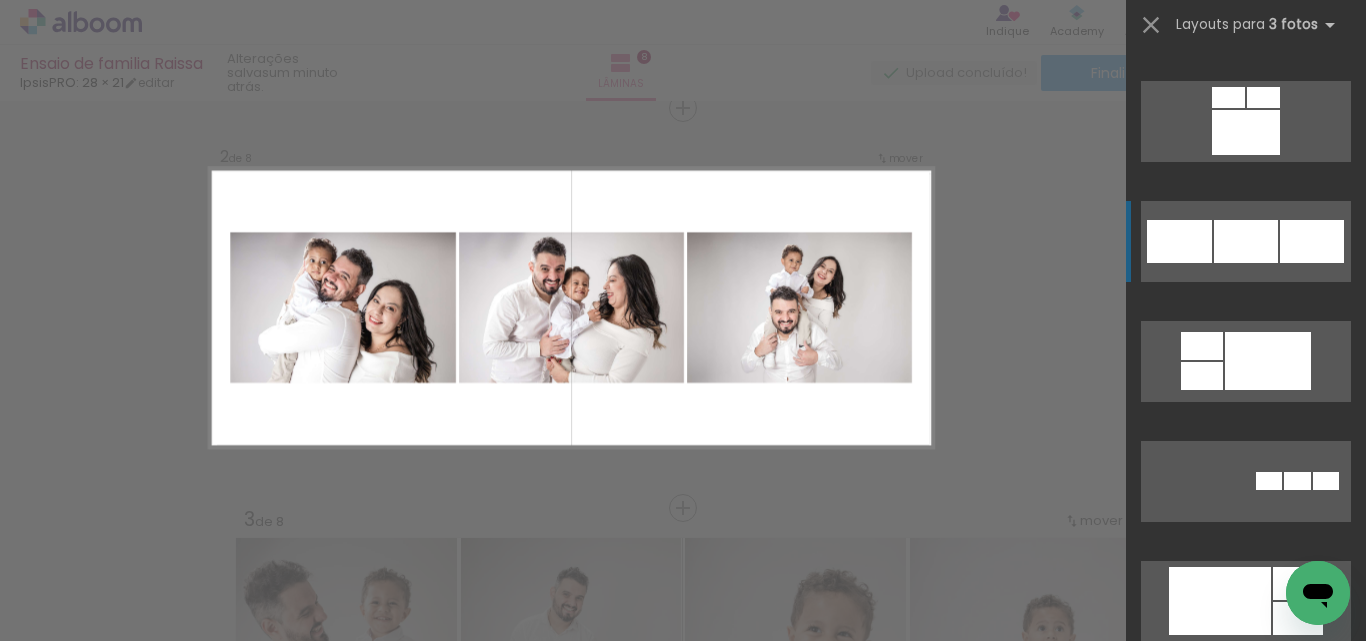 click at bounding box center (1246, -239) 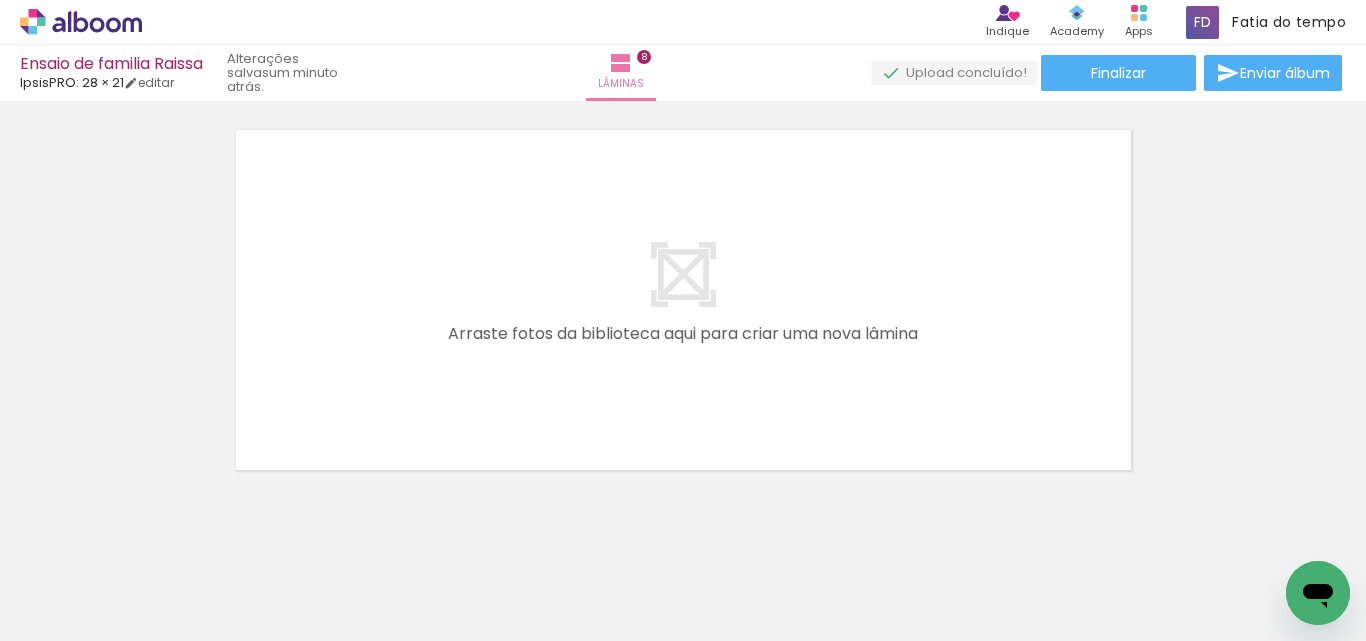 scroll, scrollTop: 3263, scrollLeft: 0, axis: vertical 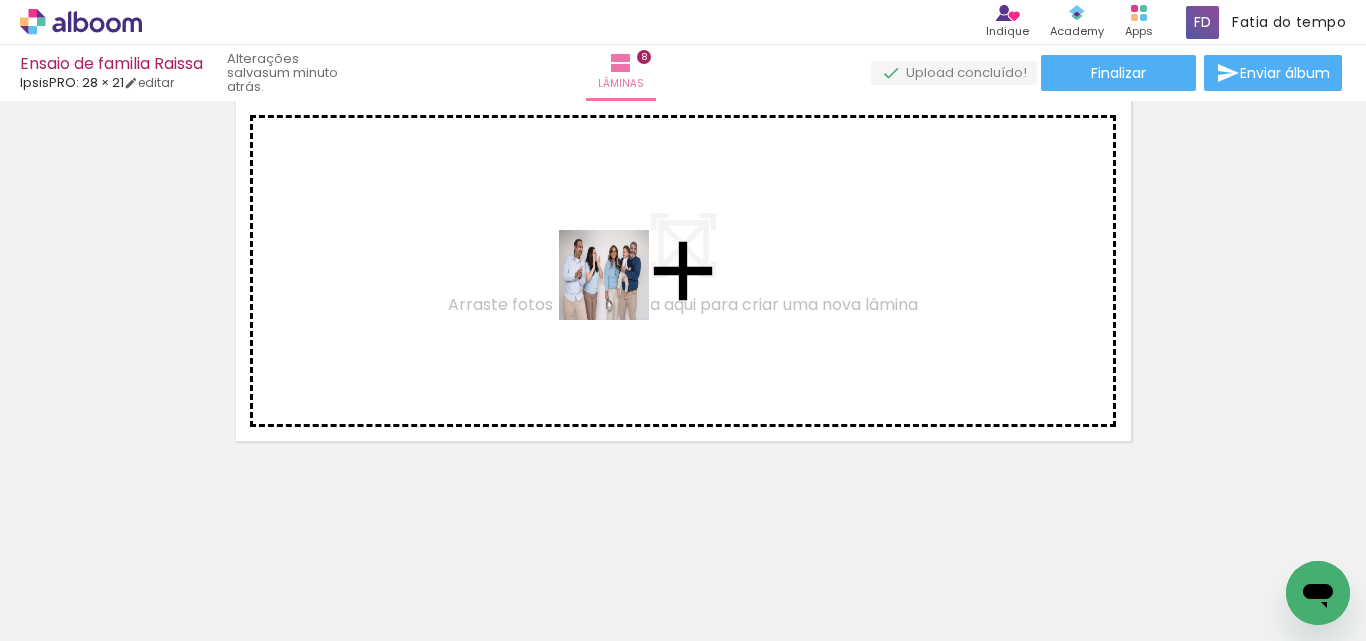 drag, startPoint x: 730, startPoint y: 588, endPoint x: 619, endPoint y: 290, distance: 318.0016 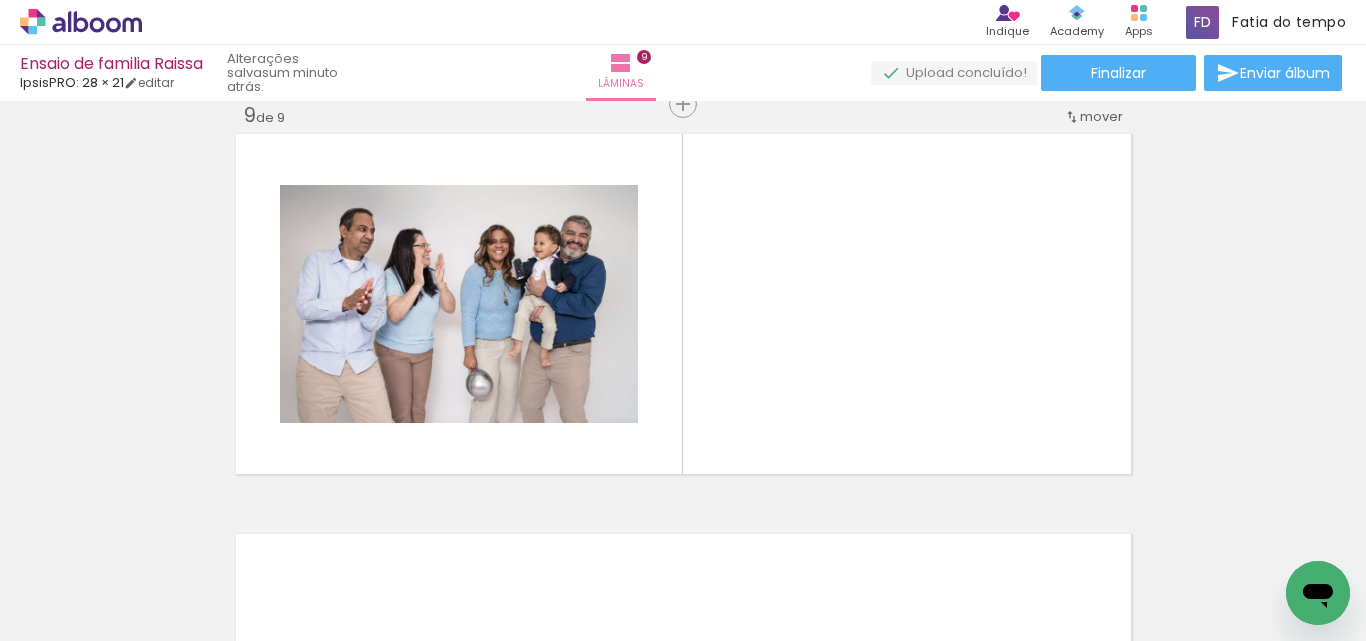 scroll, scrollTop: 3226, scrollLeft: 0, axis: vertical 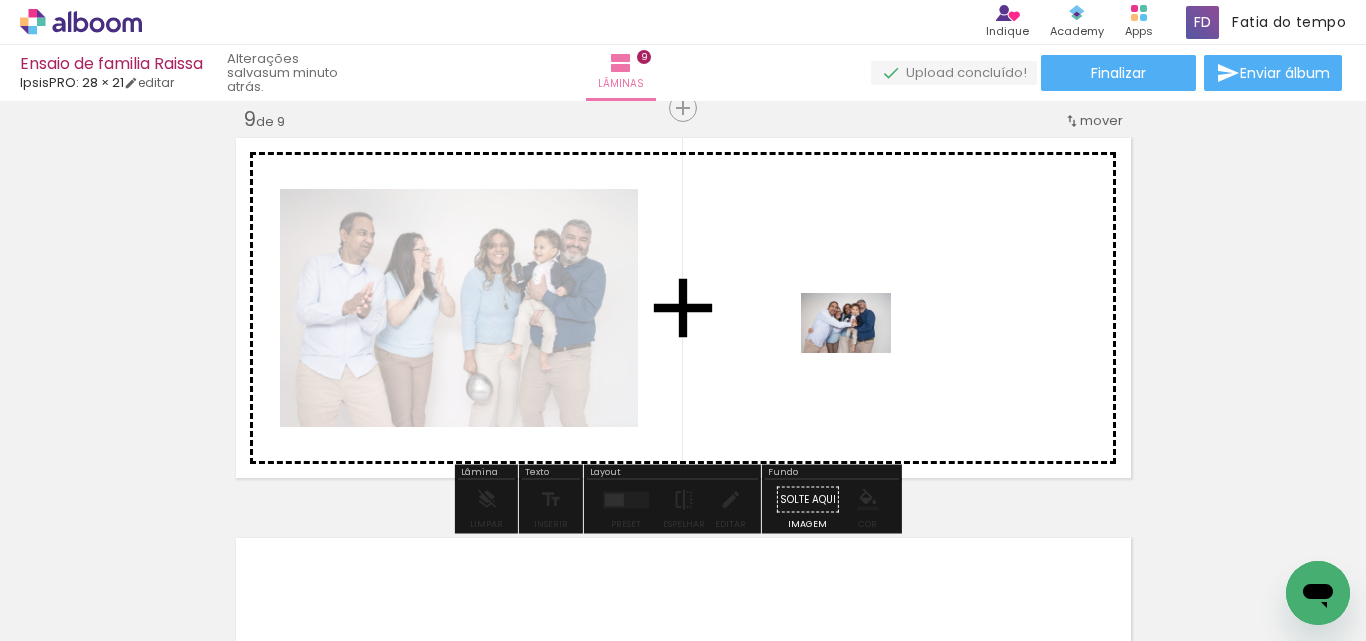 drag, startPoint x: 853, startPoint y: 544, endPoint x: 861, endPoint y: 353, distance: 191.16747 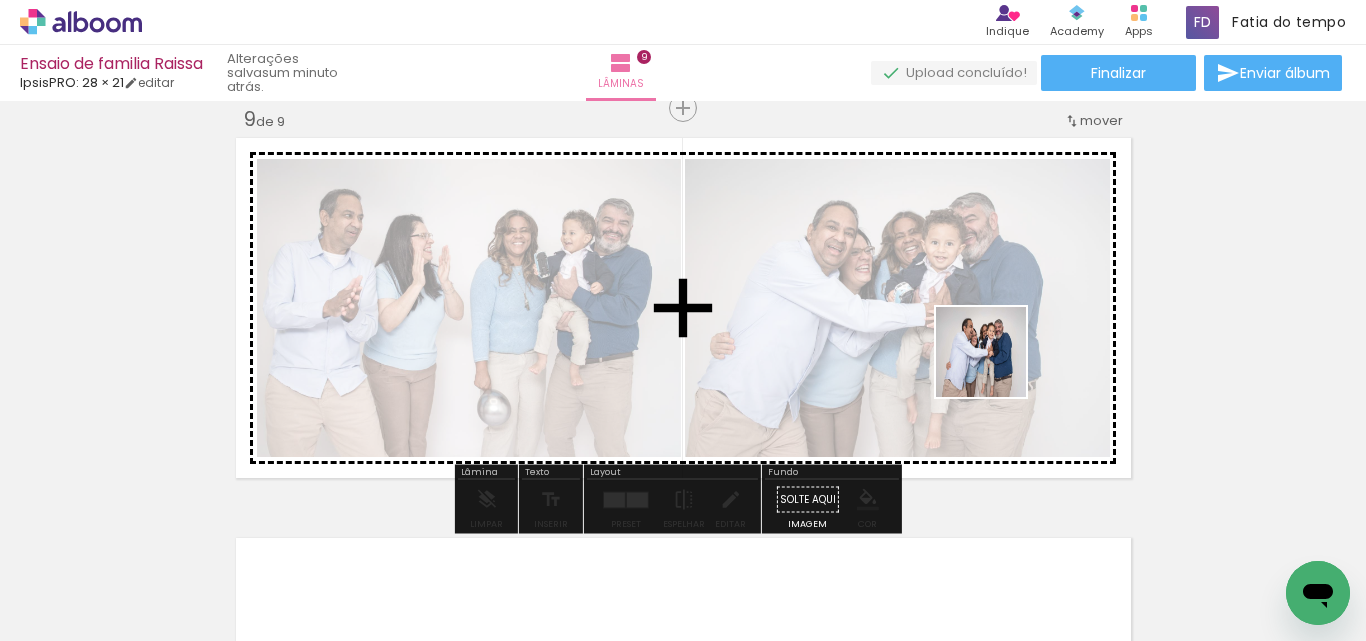 drag, startPoint x: 987, startPoint y: 542, endPoint x: 996, endPoint y: 366, distance: 176.22997 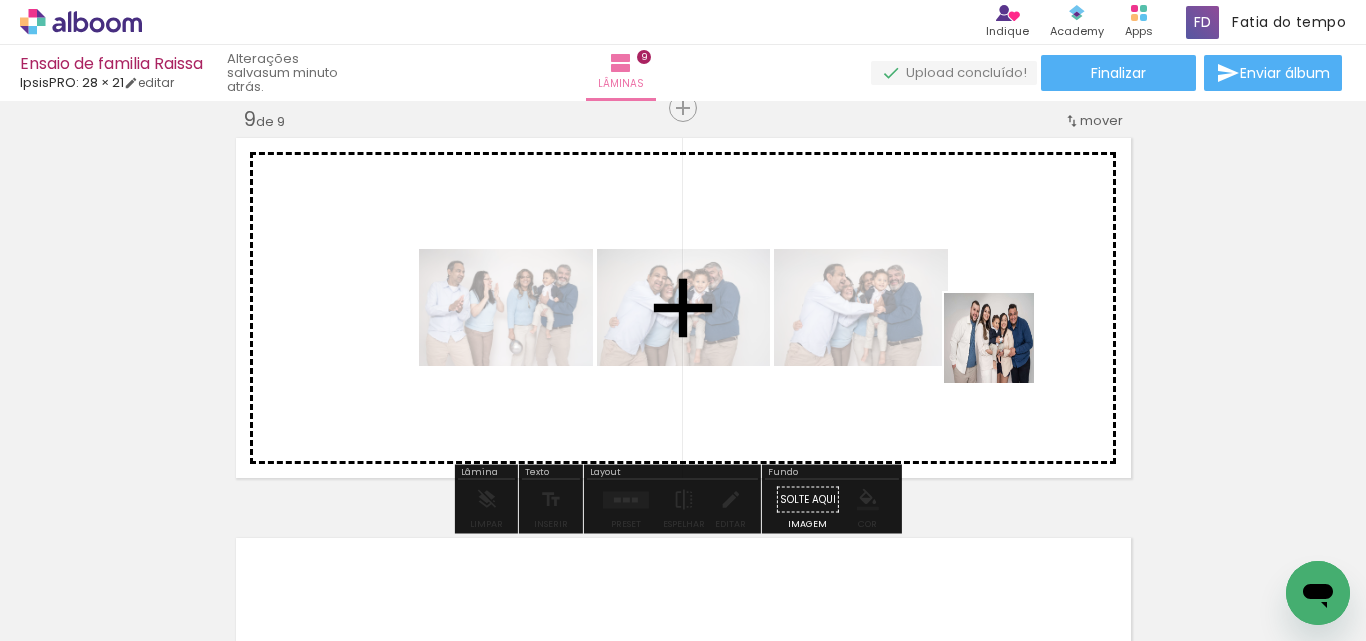 drag, startPoint x: 1057, startPoint y: 583, endPoint x: 1004, endPoint y: 353, distance: 236.02754 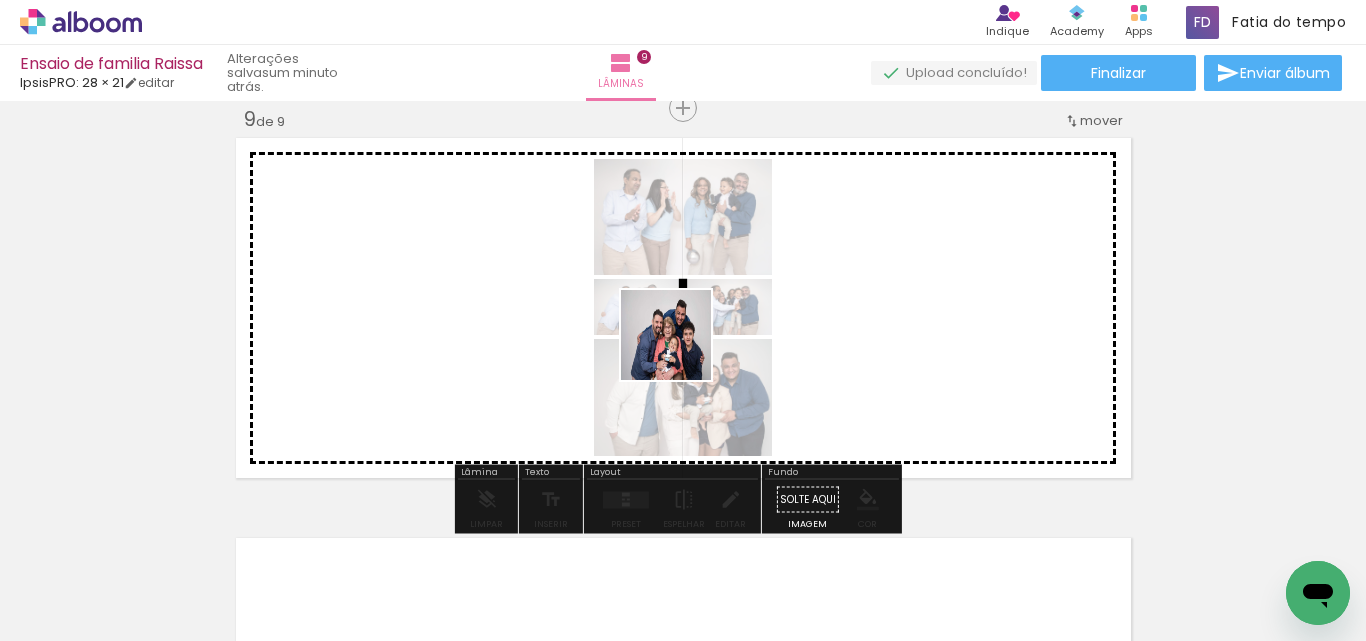 drag, startPoint x: 610, startPoint y: 593, endPoint x: 681, endPoint y: 350, distance: 253.16003 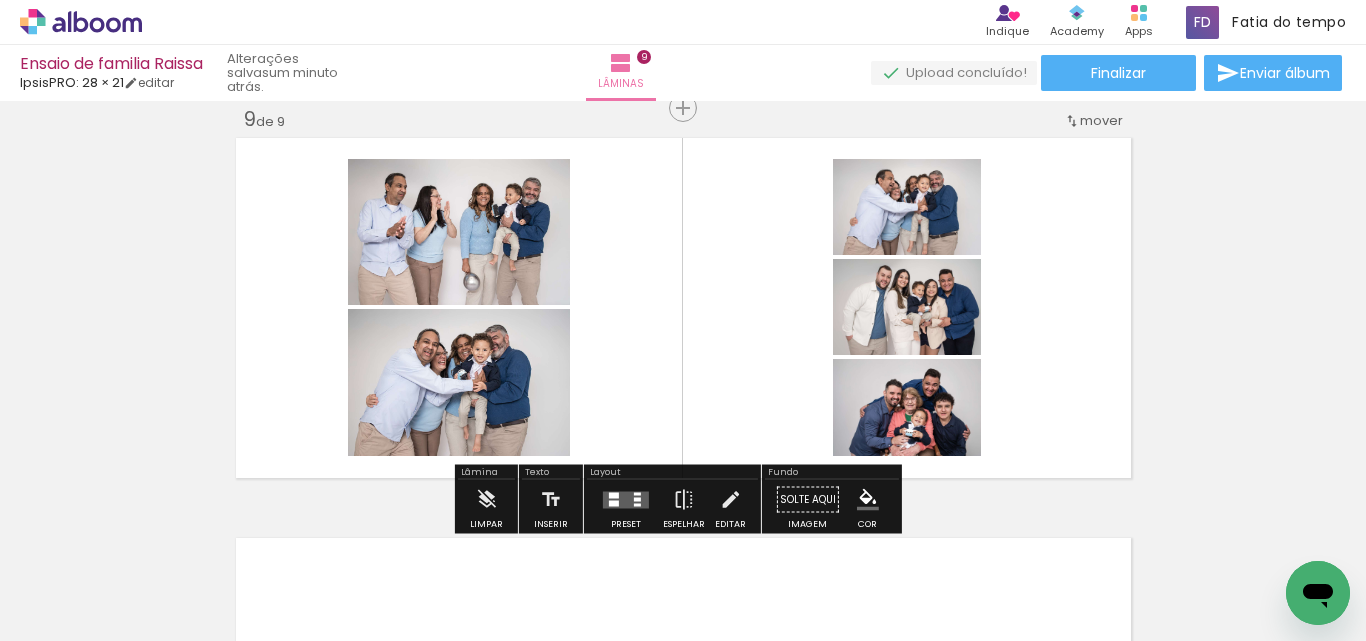 click at bounding box center (626, 499) 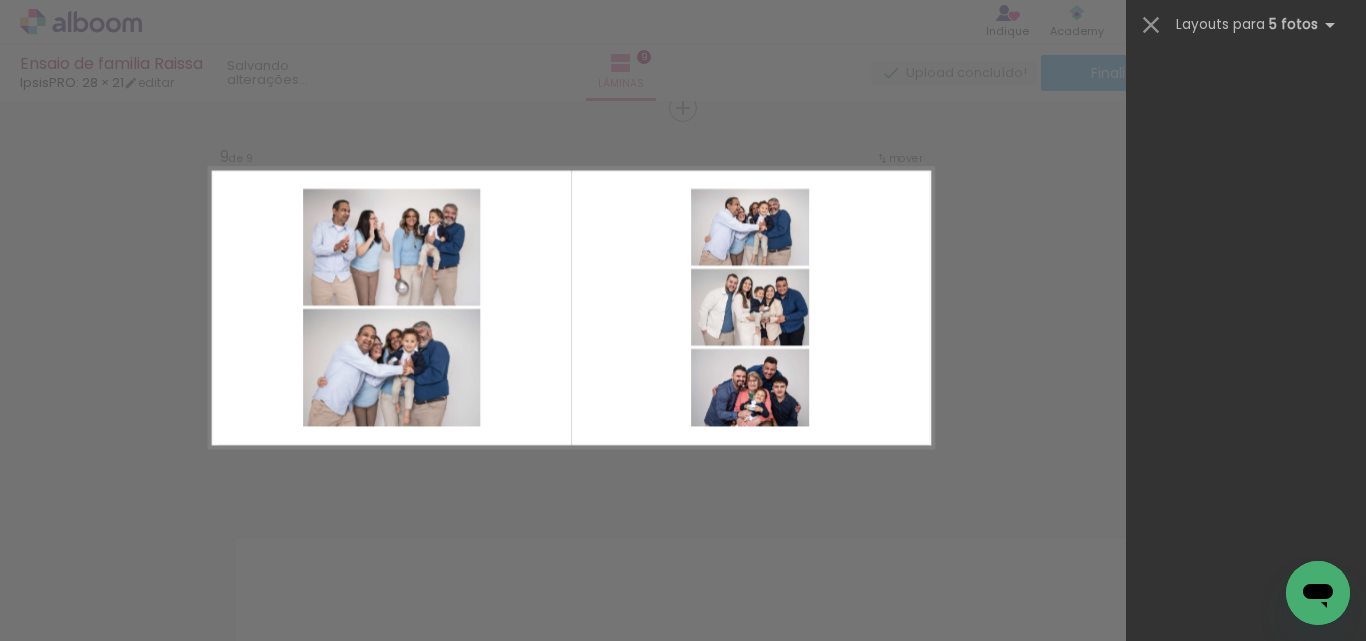 scroll, scrollTop: 0, scrollLeft: 0, axis: both 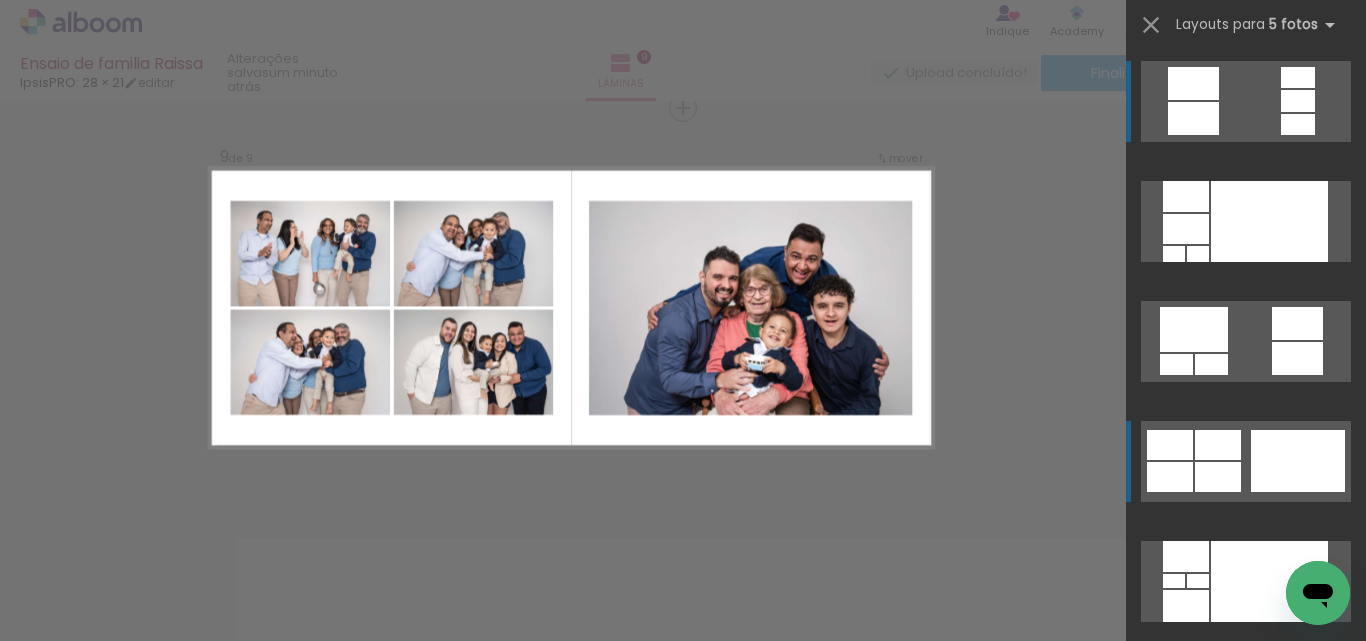 click at bounding box center (1186, 229) 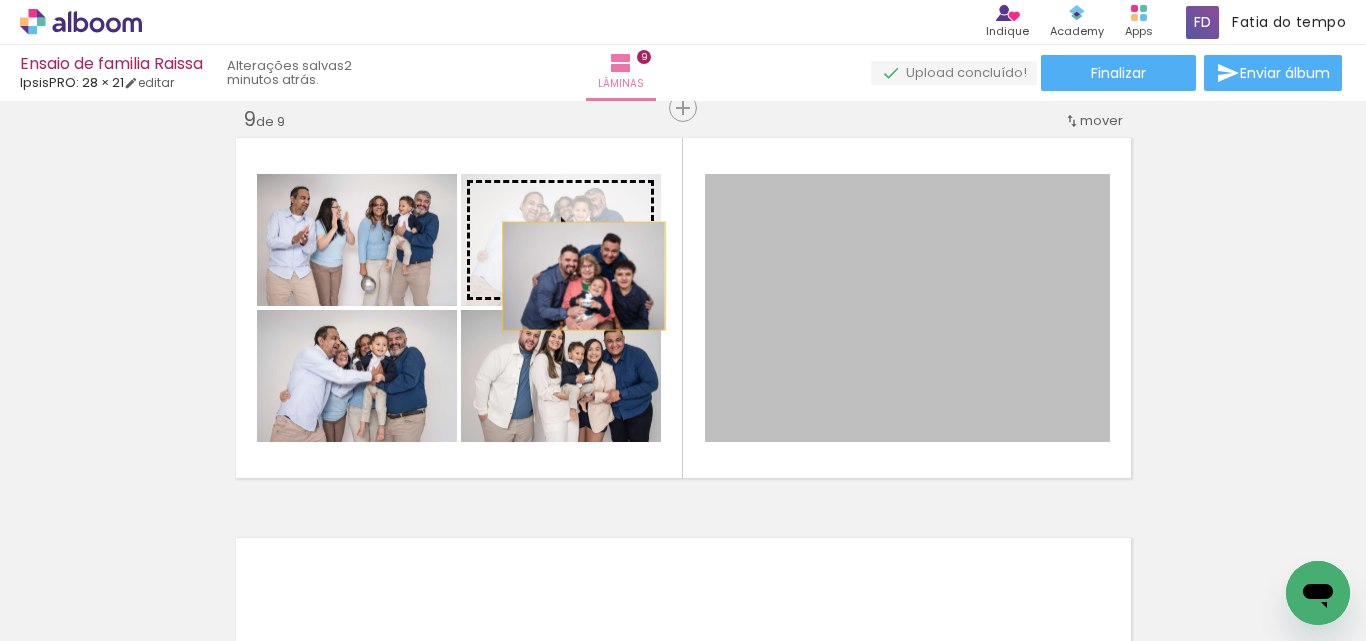 drag, startPoint x: 894, startPoint y: 359, endPoint x: 576, endPoint y: 276, distance: 328.65332 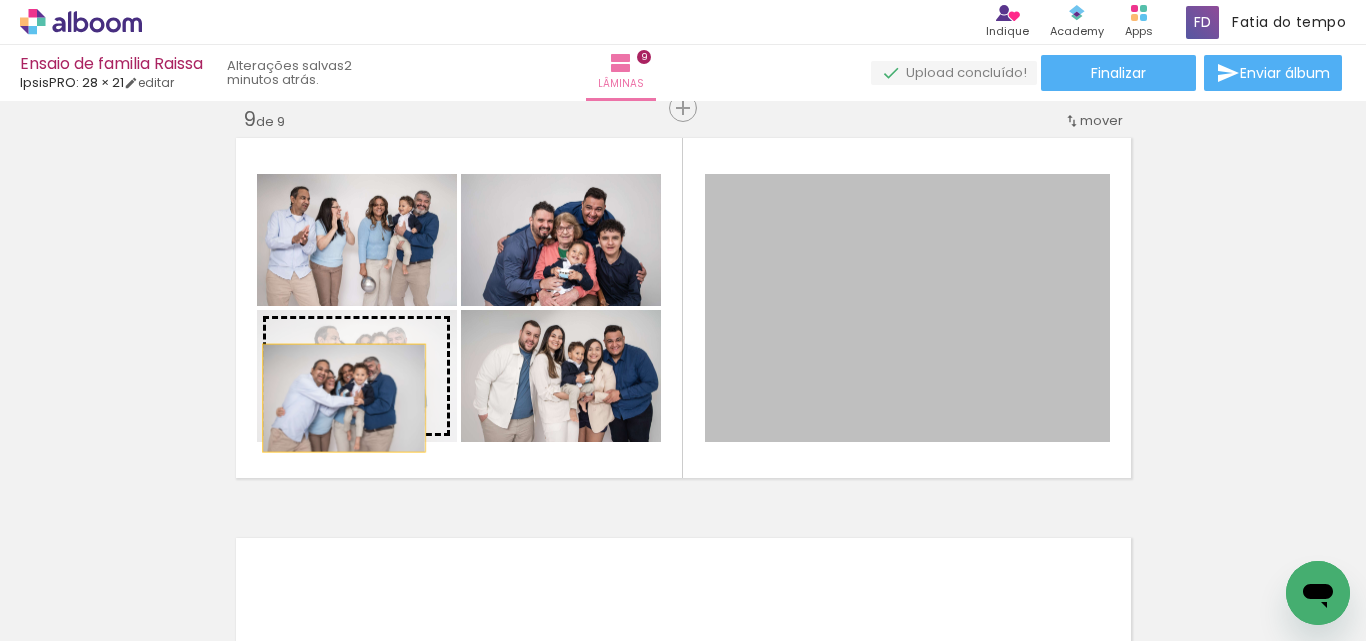 drag, startPoint x: 970, startPoint y: 339, endPoint x: 336, endPoint y: 398, distance: 636.7394 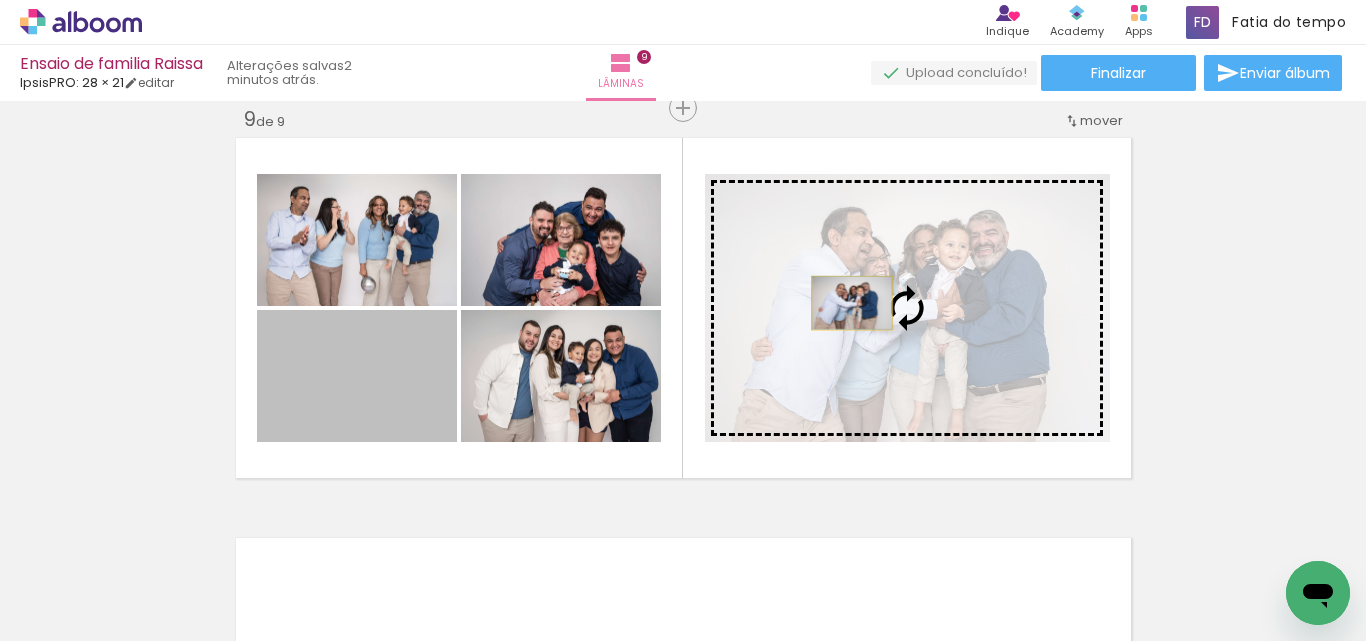 drag, startPoint x: 381, startPoint y: 412, endPoint x: 844, endPoint y: 303, distance: 475.65744 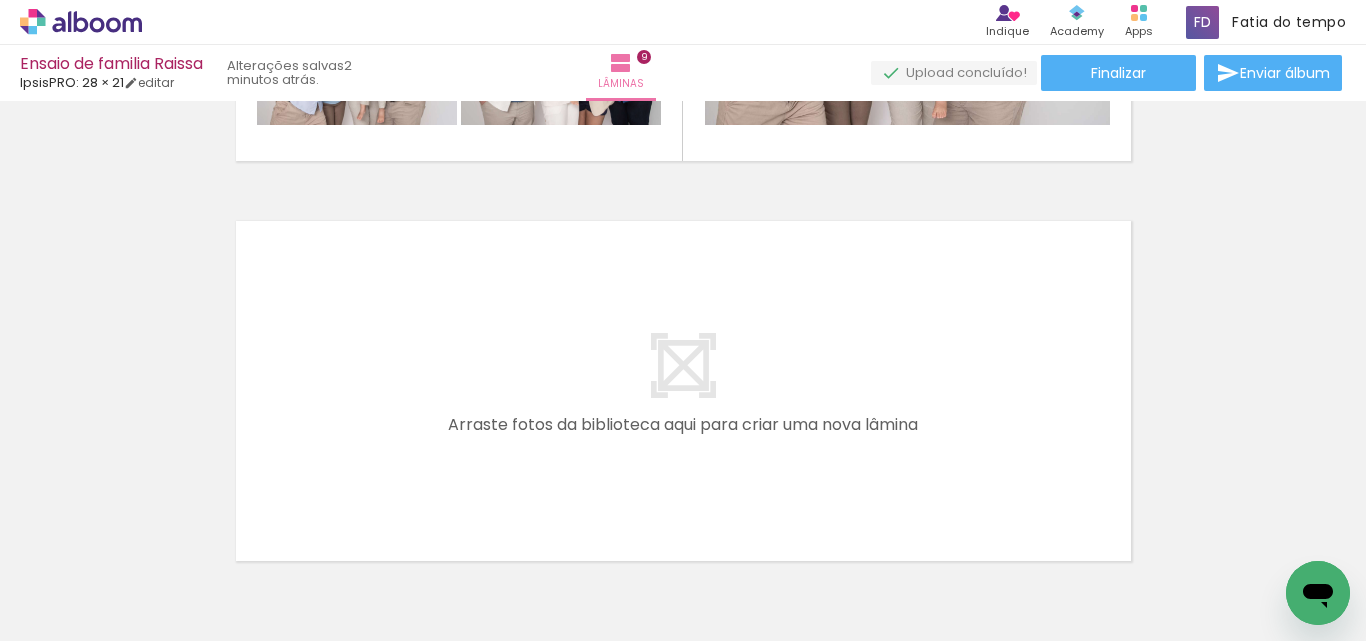 scroll, scrollTop: 3626, scrollLeft: 0, axis: vertical 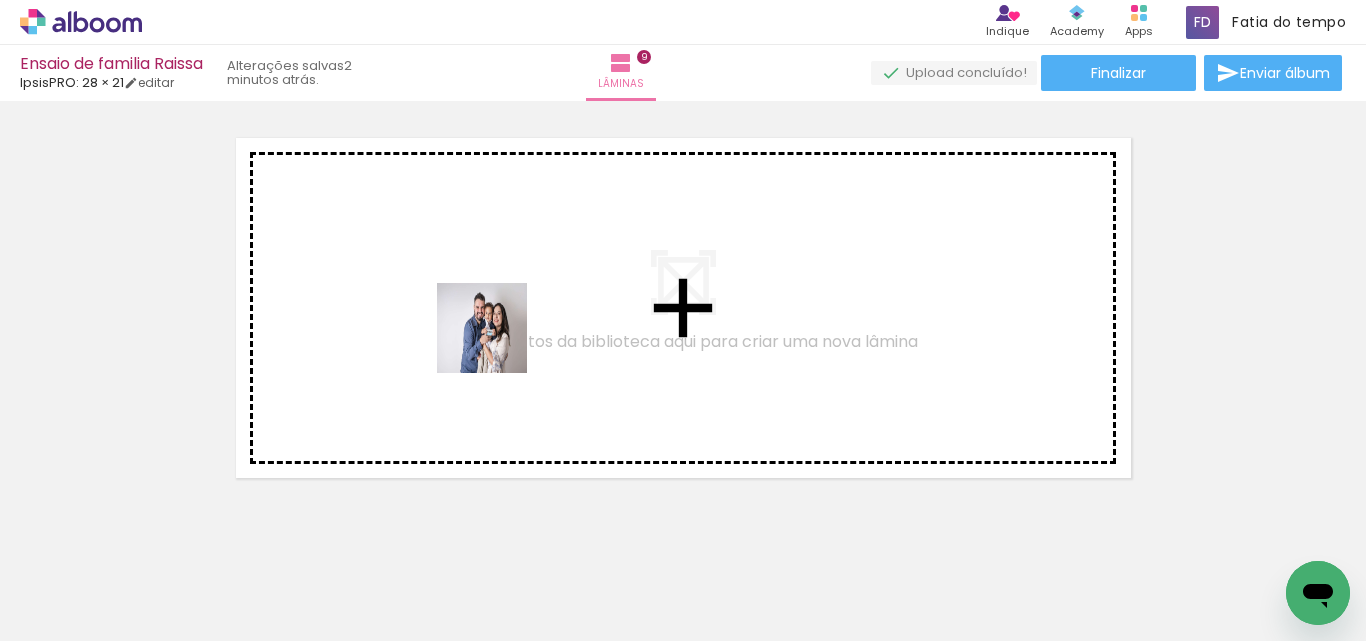 drag, startPoint x: 1175, startPoint y: 594, endPoint x: 27, endPoint y: 23, distance: 1282.1642 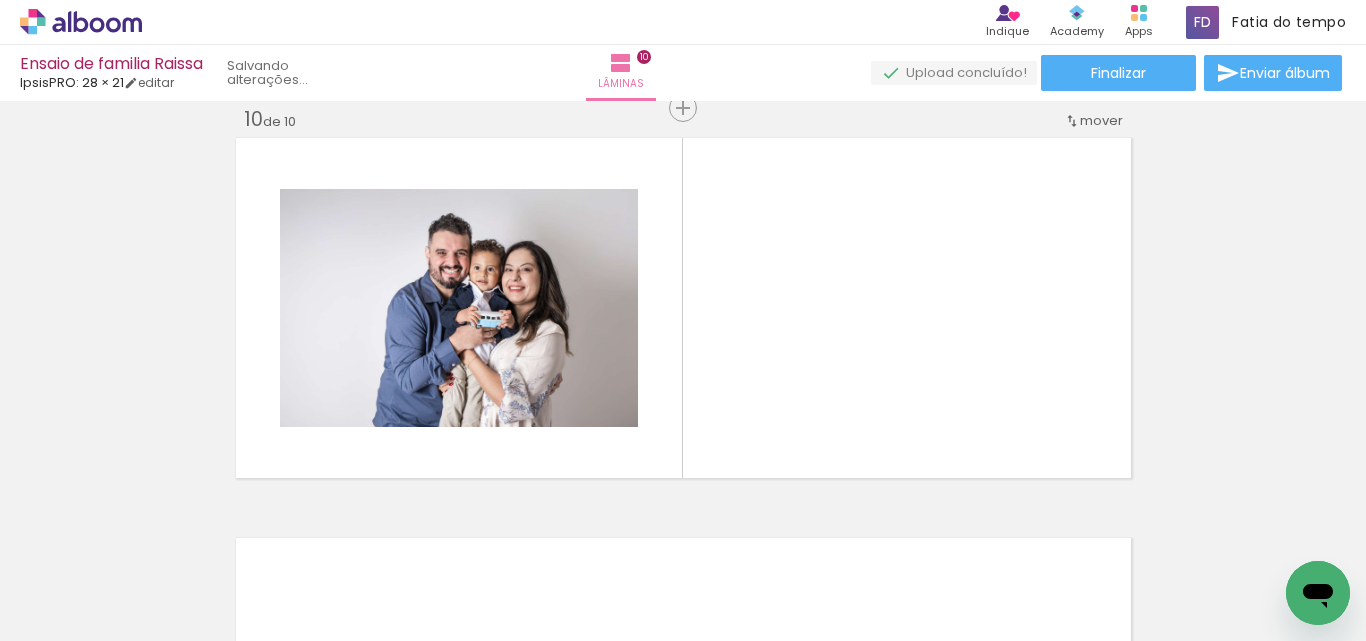 scroll, scrollTop: 3626, scrollLeft: 0, axis: vertical 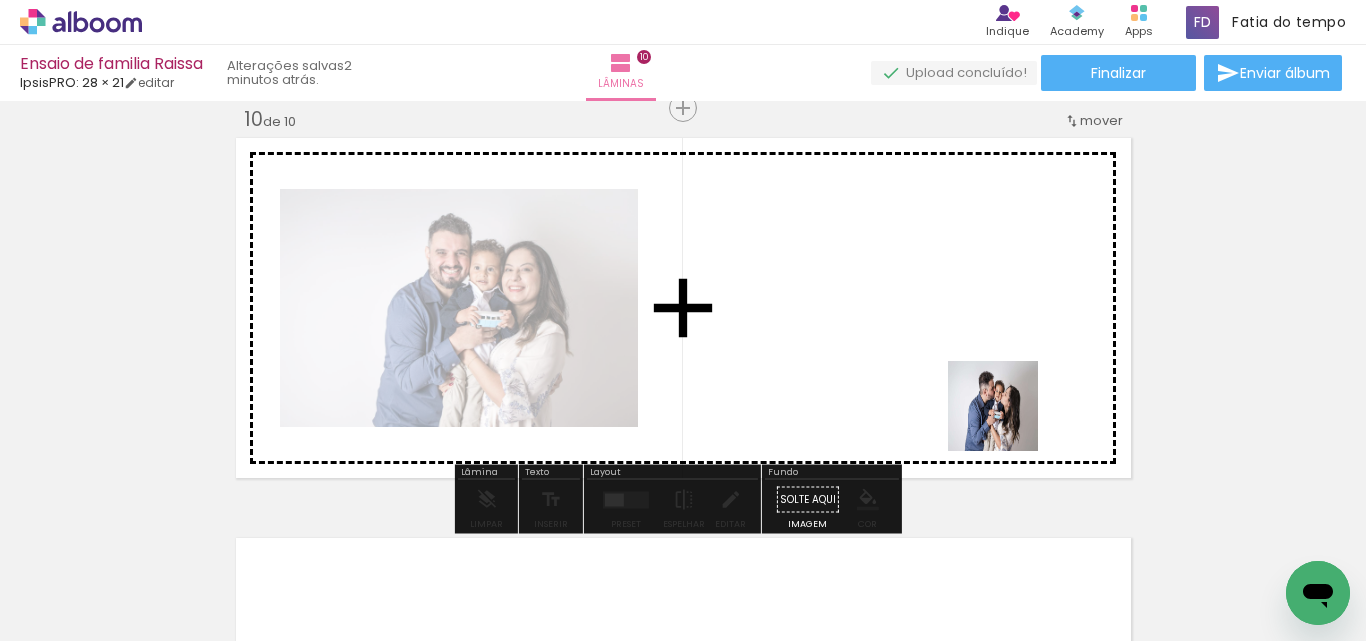 drag, startPoint x: 1273, startPoint y: 579, endPoint x: 976, endPoint y: 408, distance: 342.70978 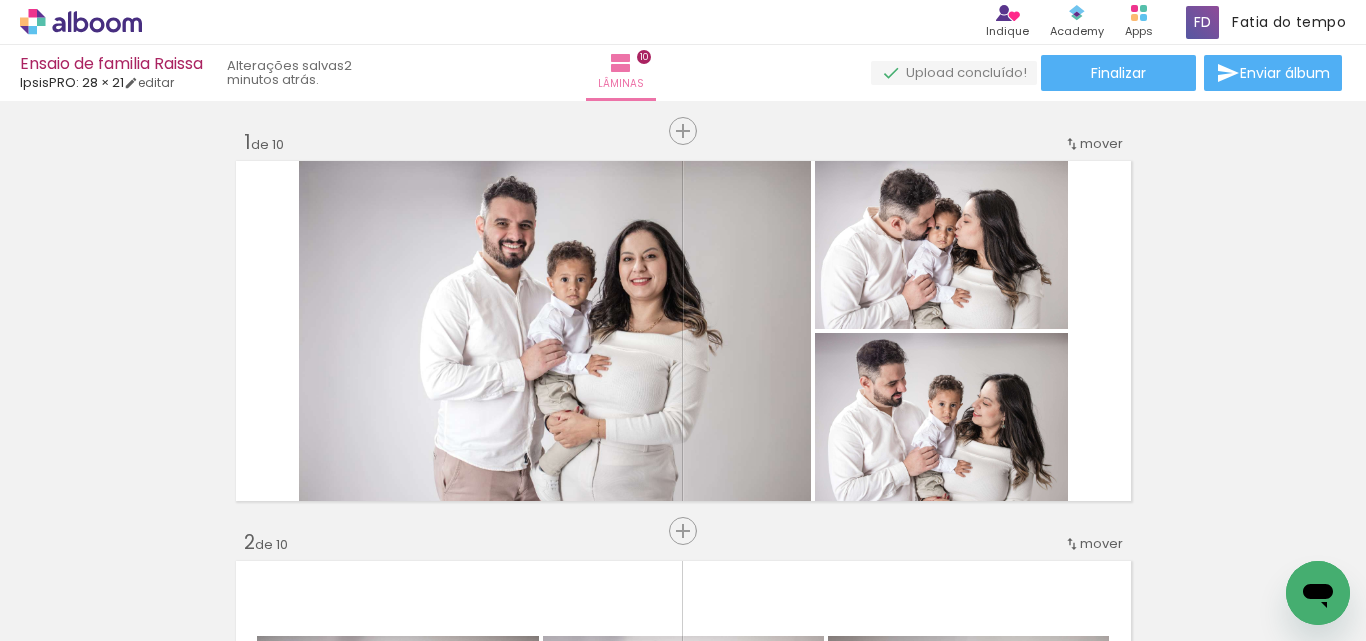 scroll, scrollTop: 0, scrollLeft: 0, axis: both 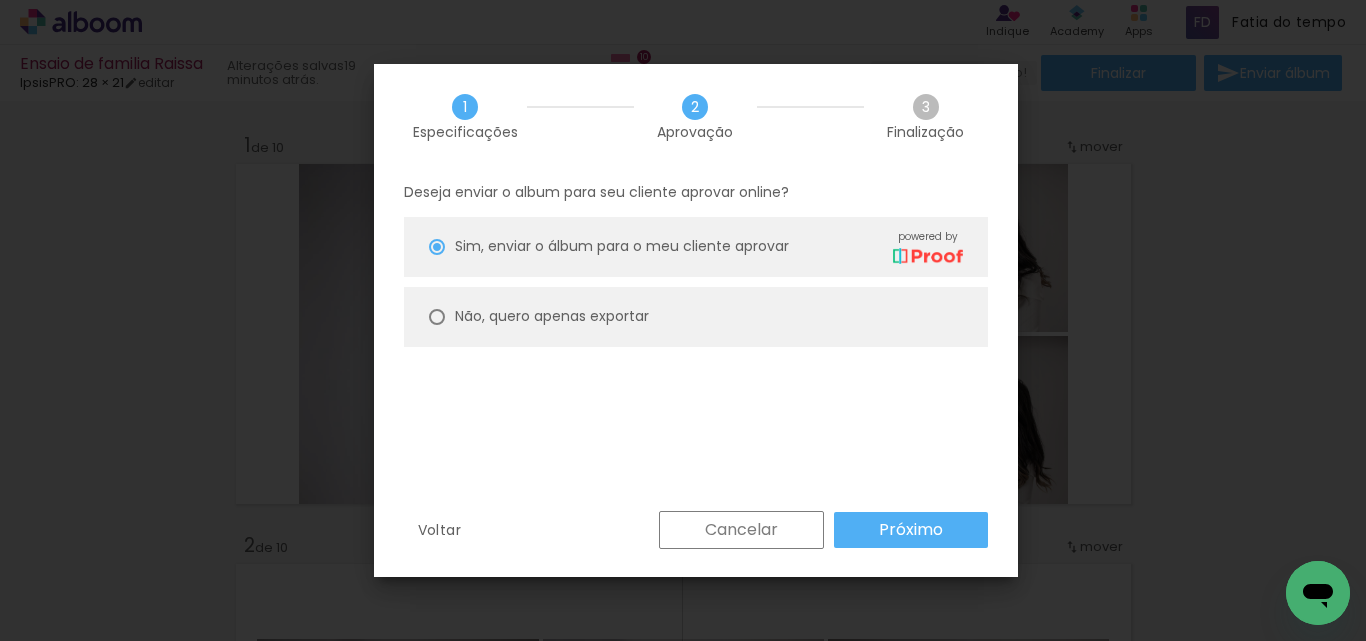 click on "Próximo" at bounding box center (911, 530) 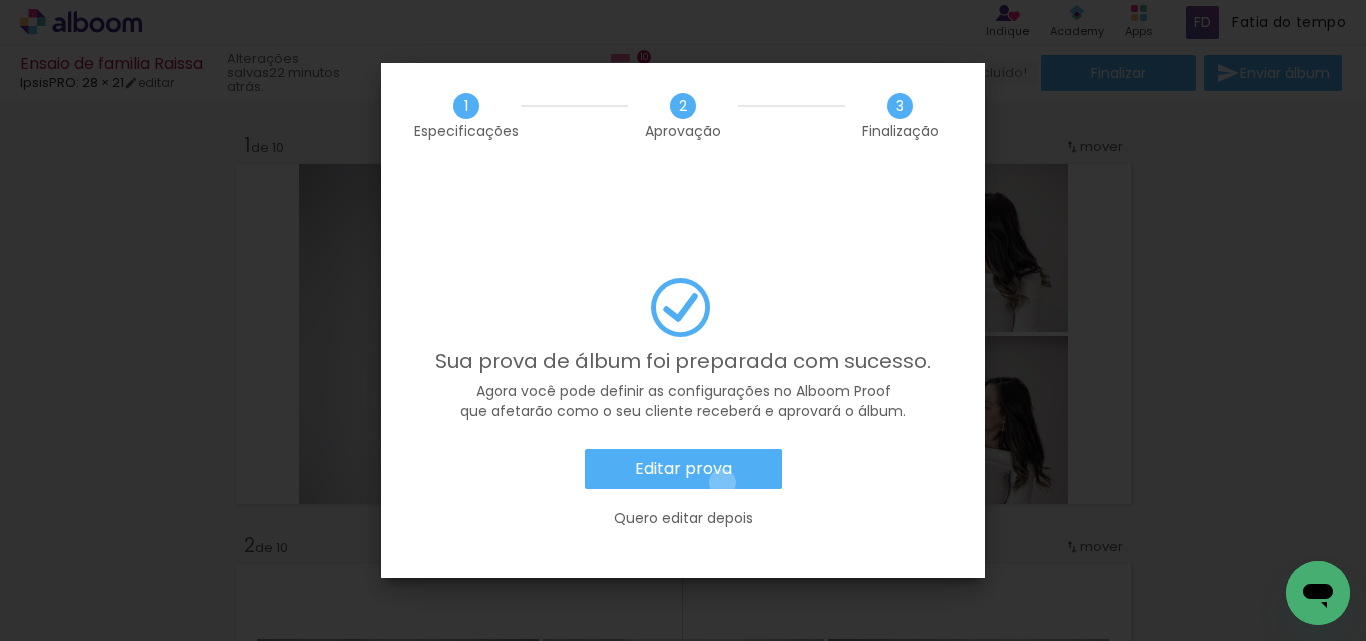 click on "Editar prova" at bounding box center (683, 469) 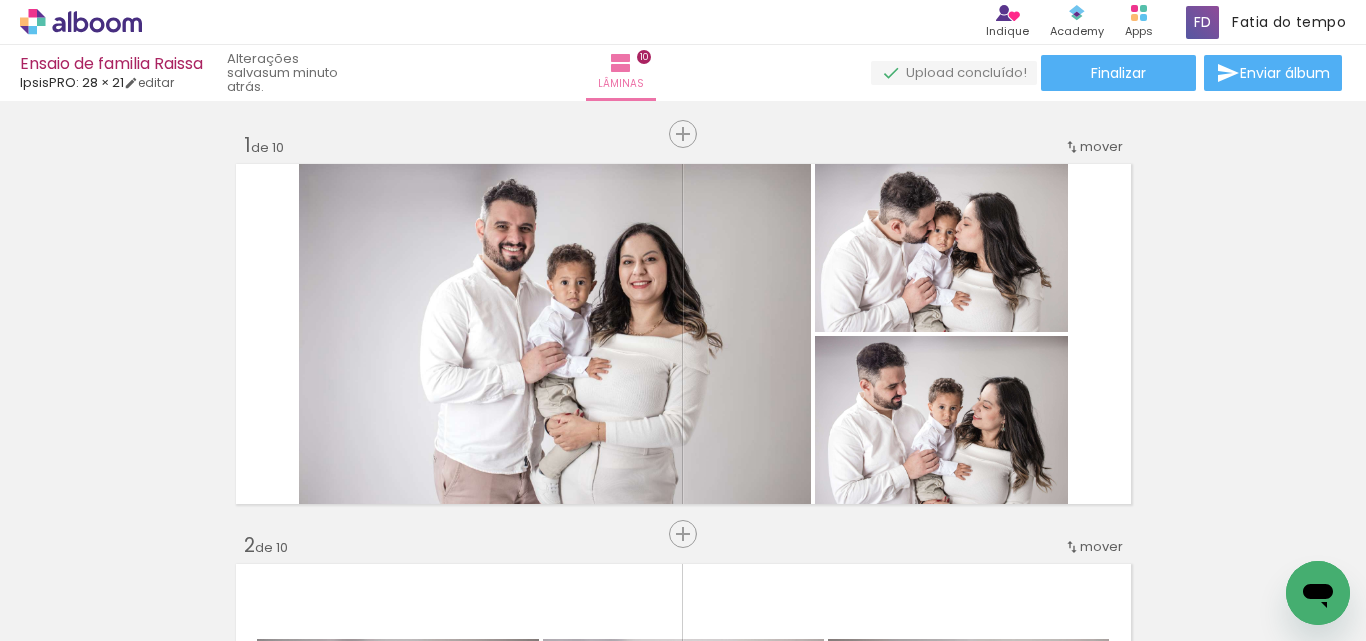 scroll, scrollTop: 0, scrollLeft: 0, axis: both 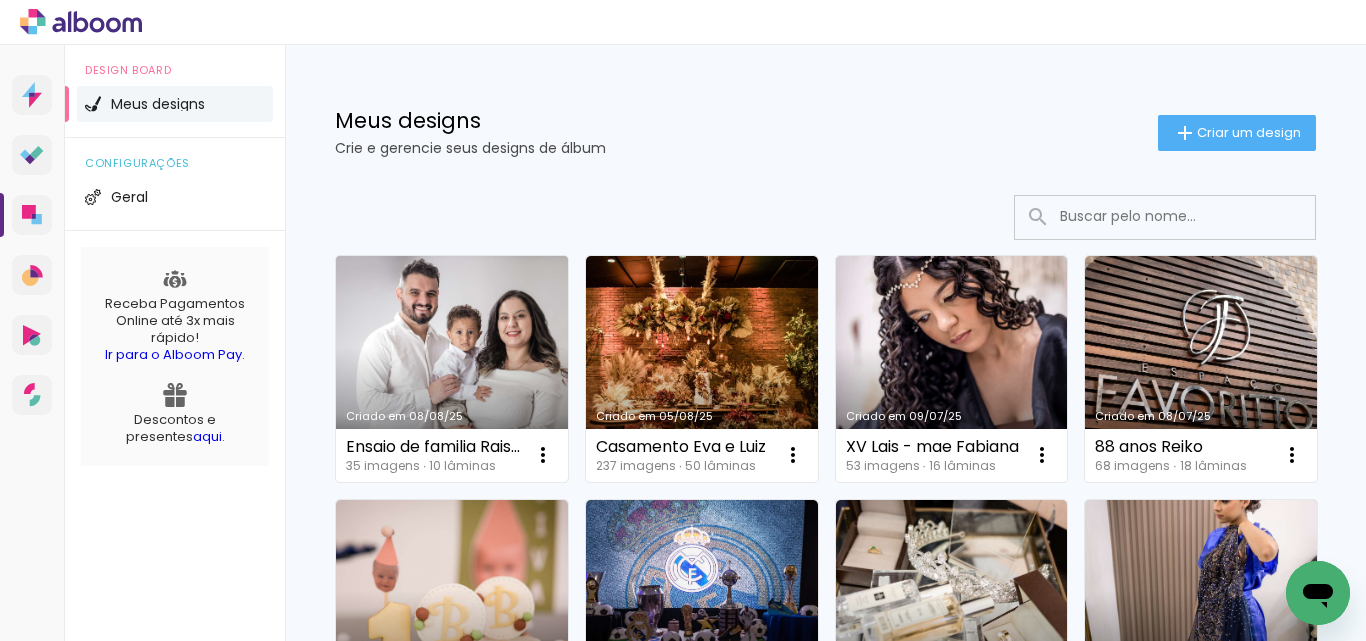 click on "Criado em 08/08/25" at bounding box center (452, 369) 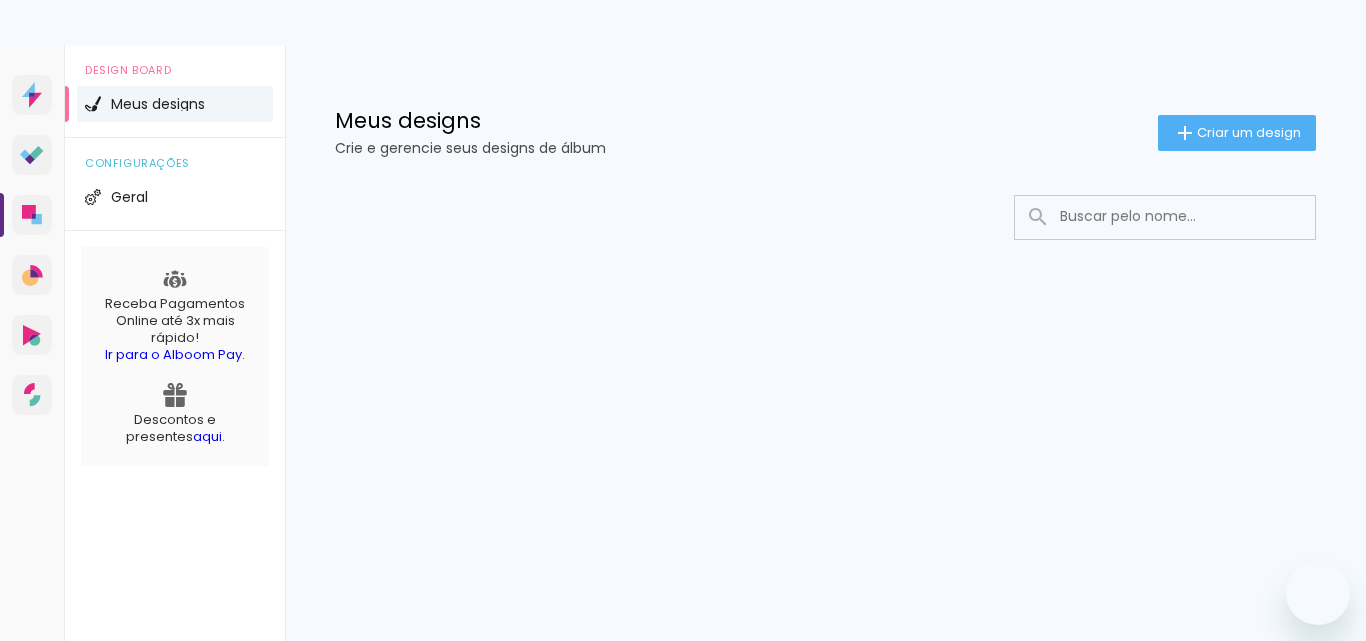 scroll, scrollTop: 0, scrollLeft: 0, axis: both 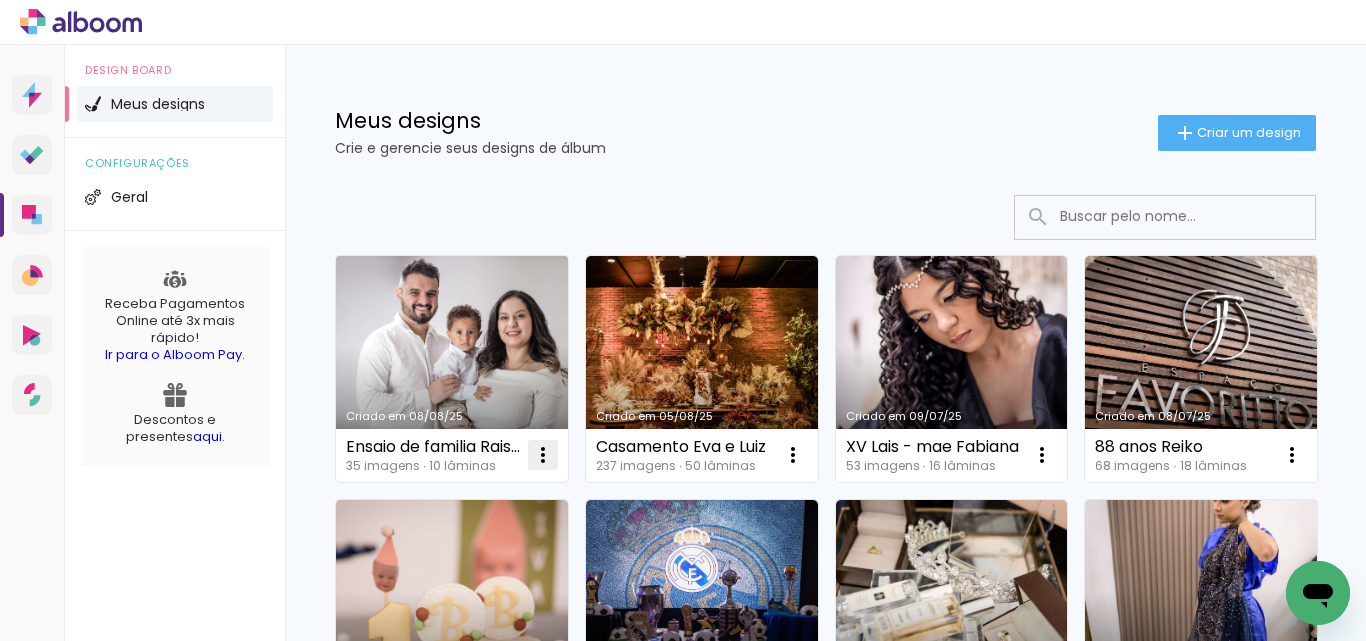 click at bounding box center (543, 455) 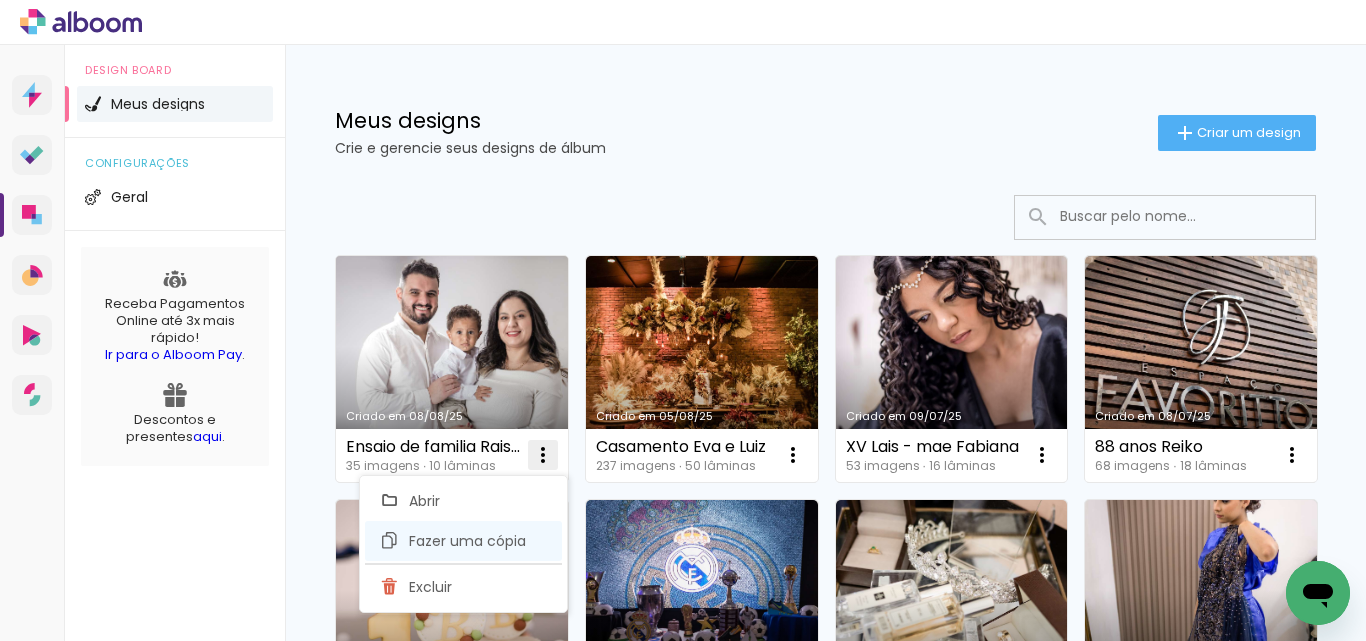 click on "Fazer uma cópia" 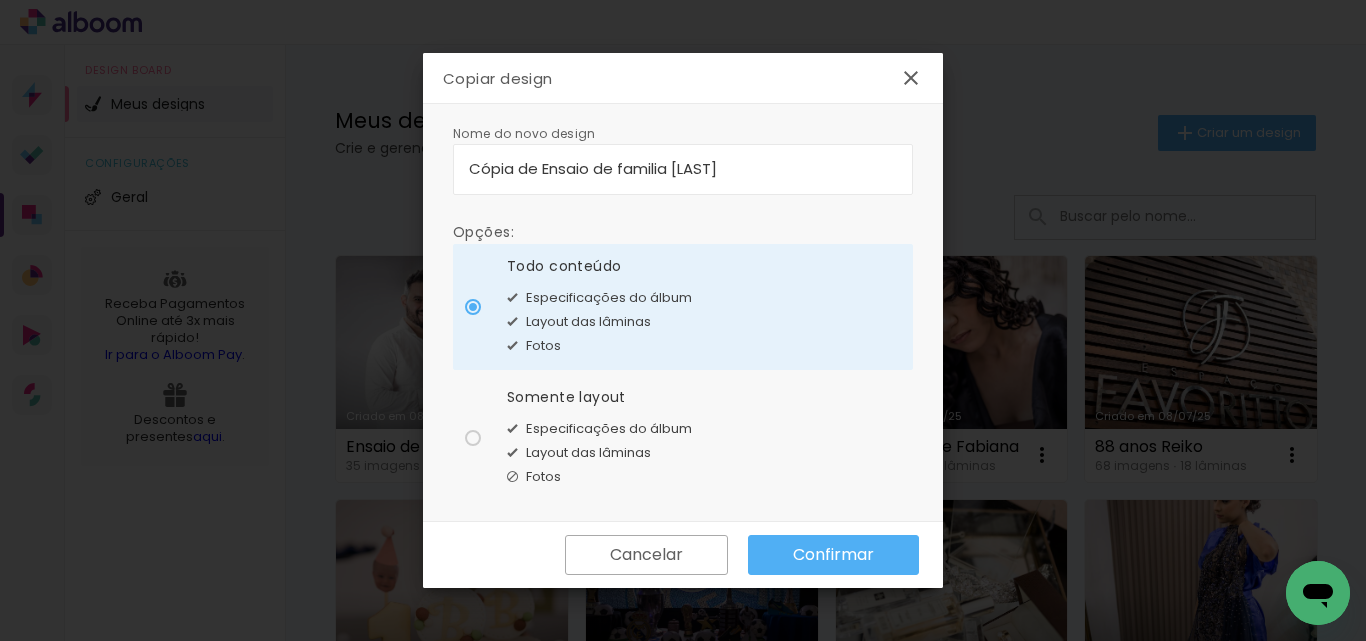 click on "Confirmar" at bounding box center (0, 0) 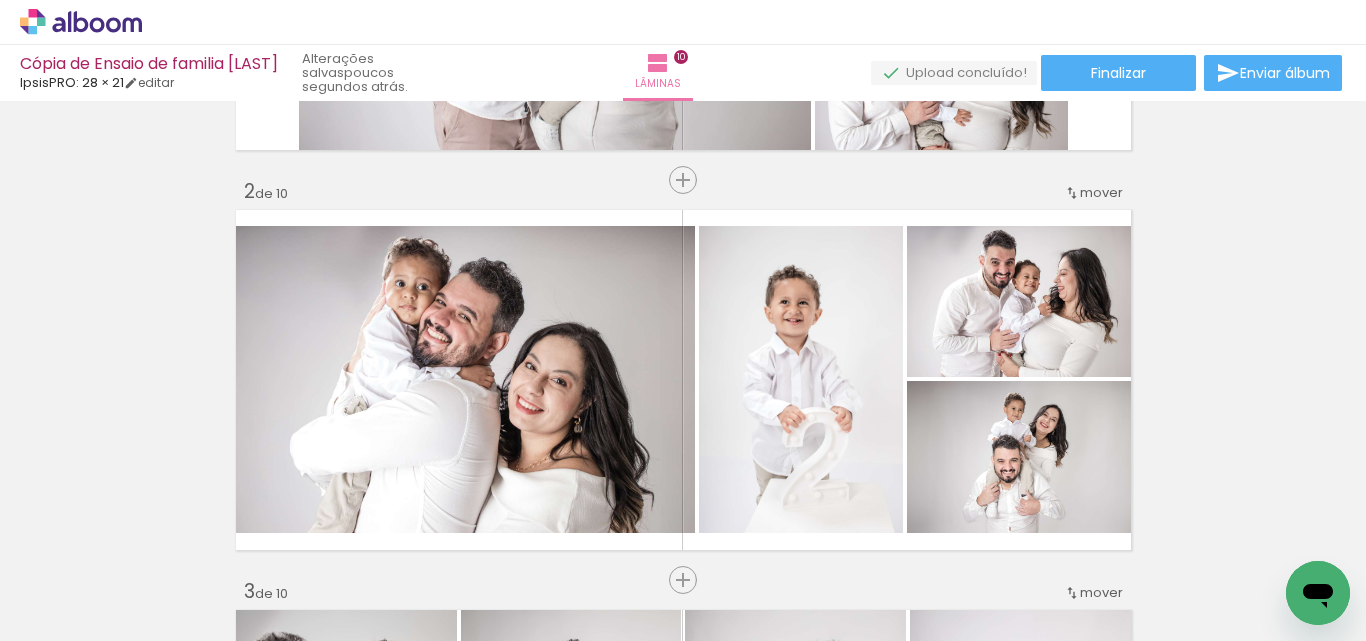 scroll, scrollTop: 400, scrollLeft: 0, axis: vertical 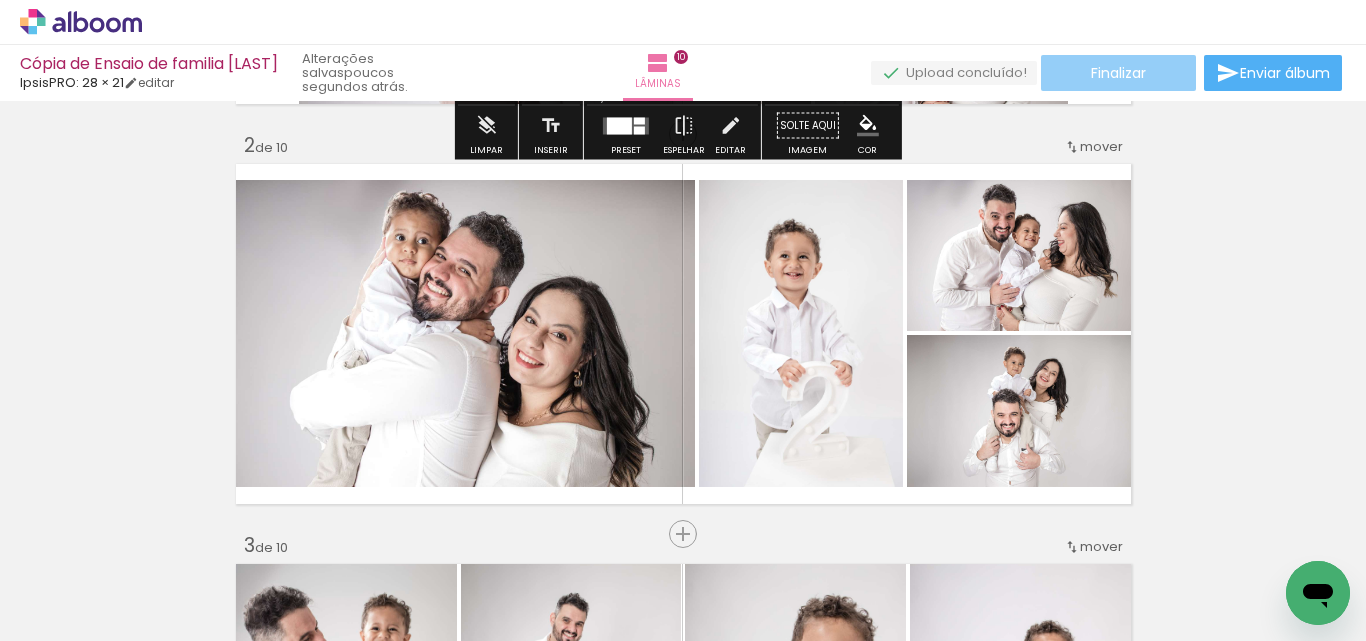 click on "Finalizar" 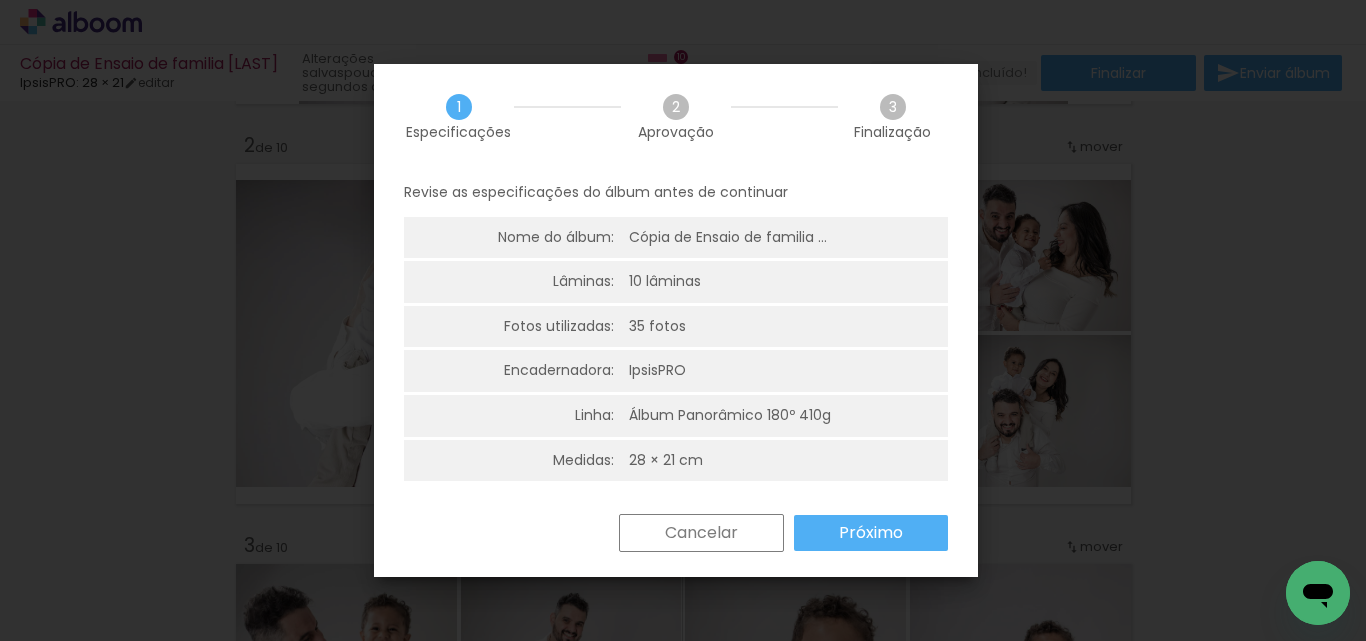 click on "Próximo" at bounding box center (0, 0) 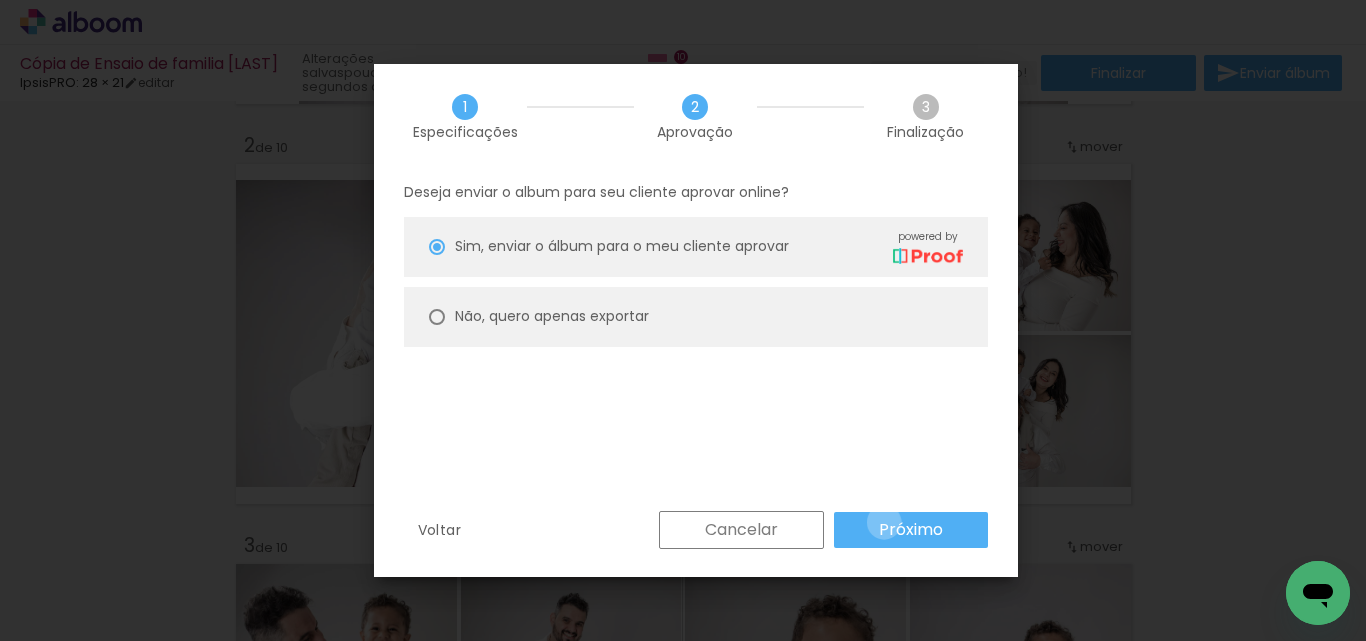click on "Próximo" at bounding box center (0, 0) 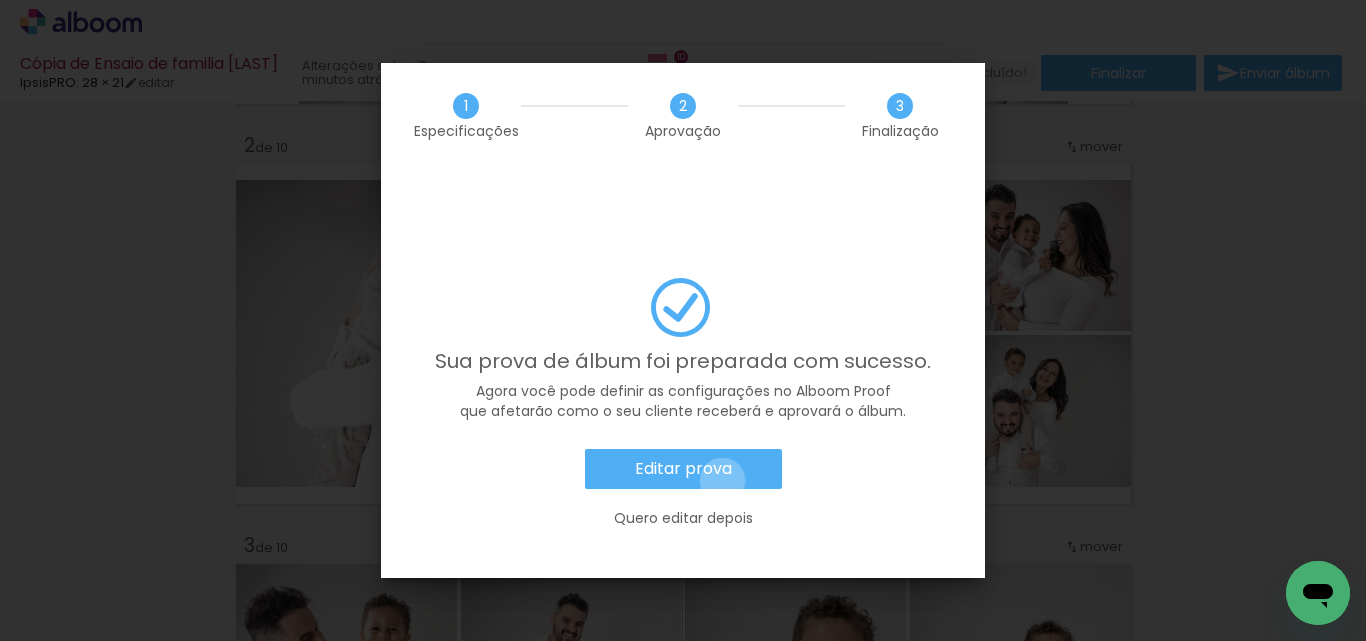 click on "Editar prova" at bounding box center [683, 469] 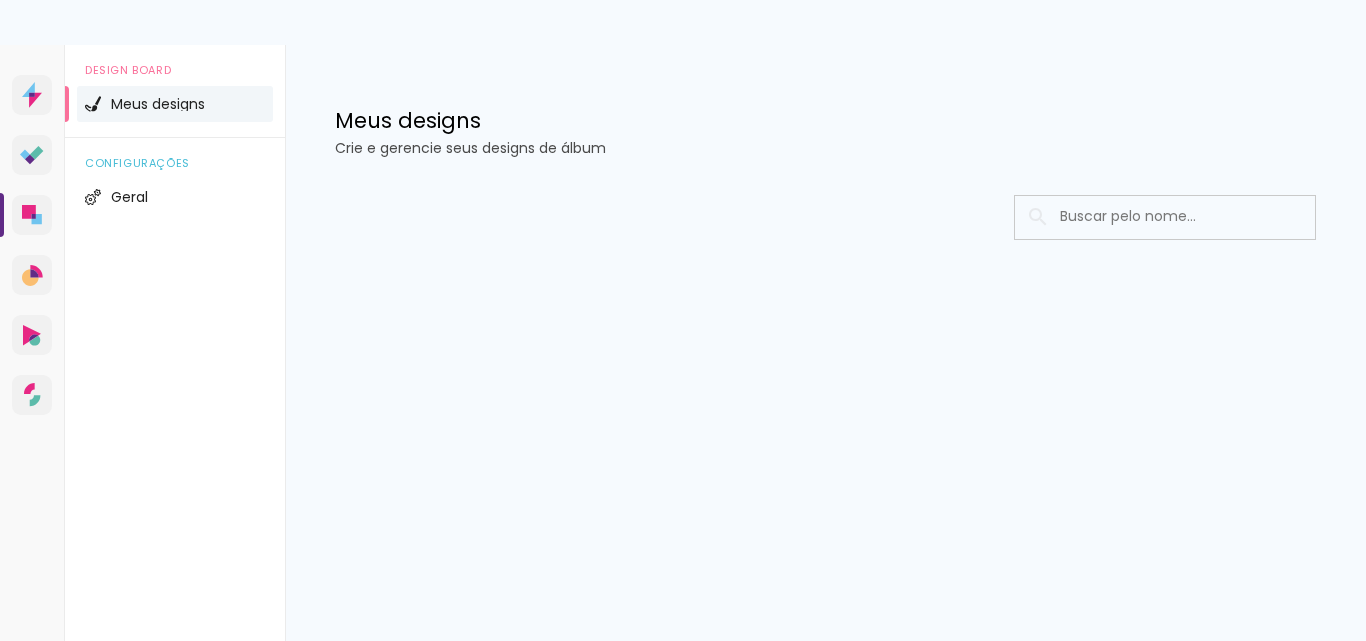 scroll, scrollTop: 0, scrollLeft: 0, axis: both 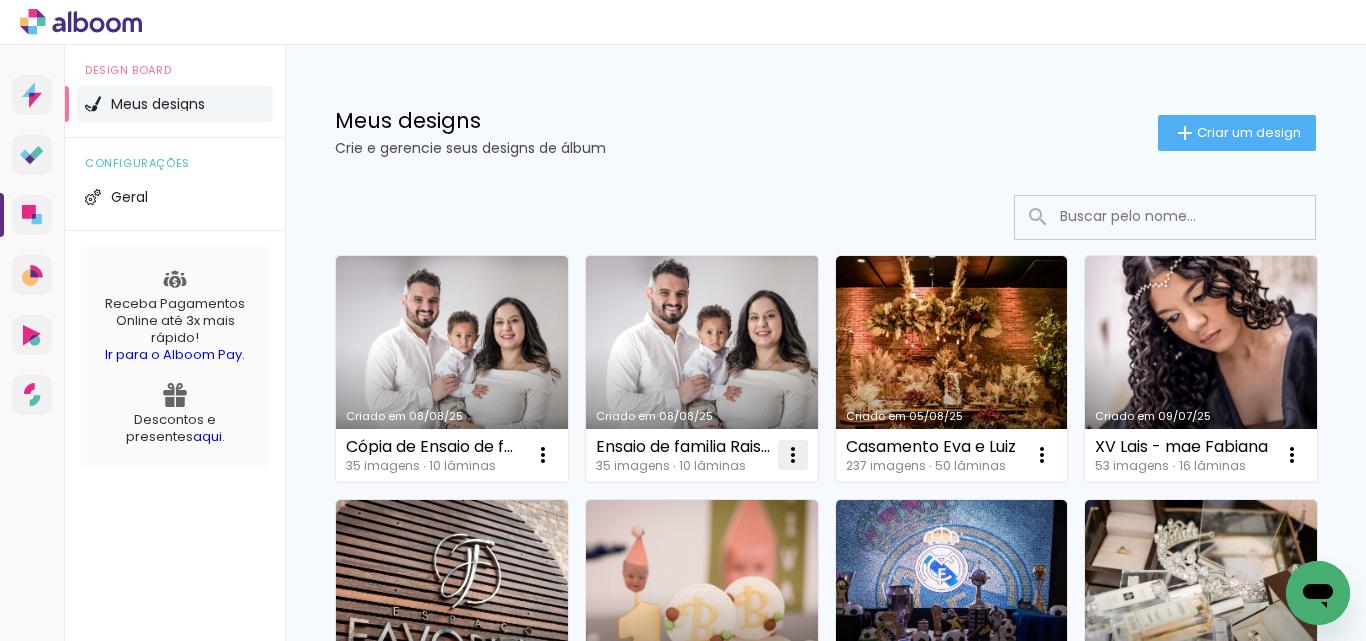 click at bounding box center (543, 455) 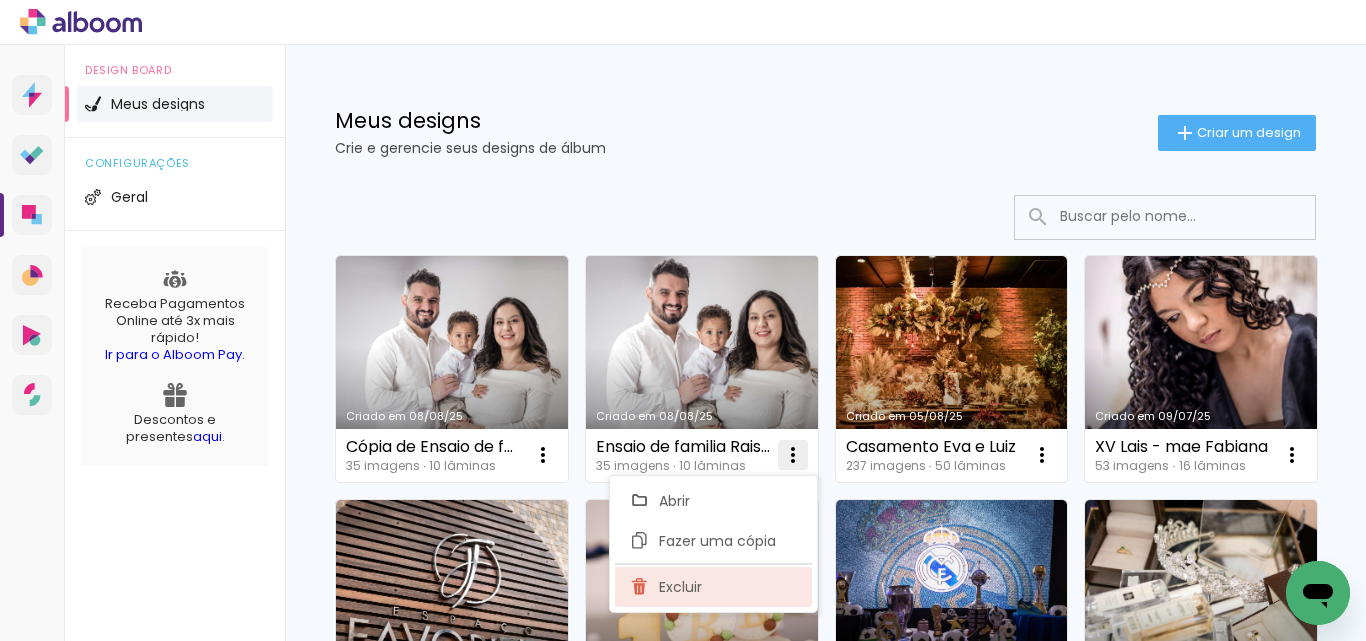 click on "Excluir" 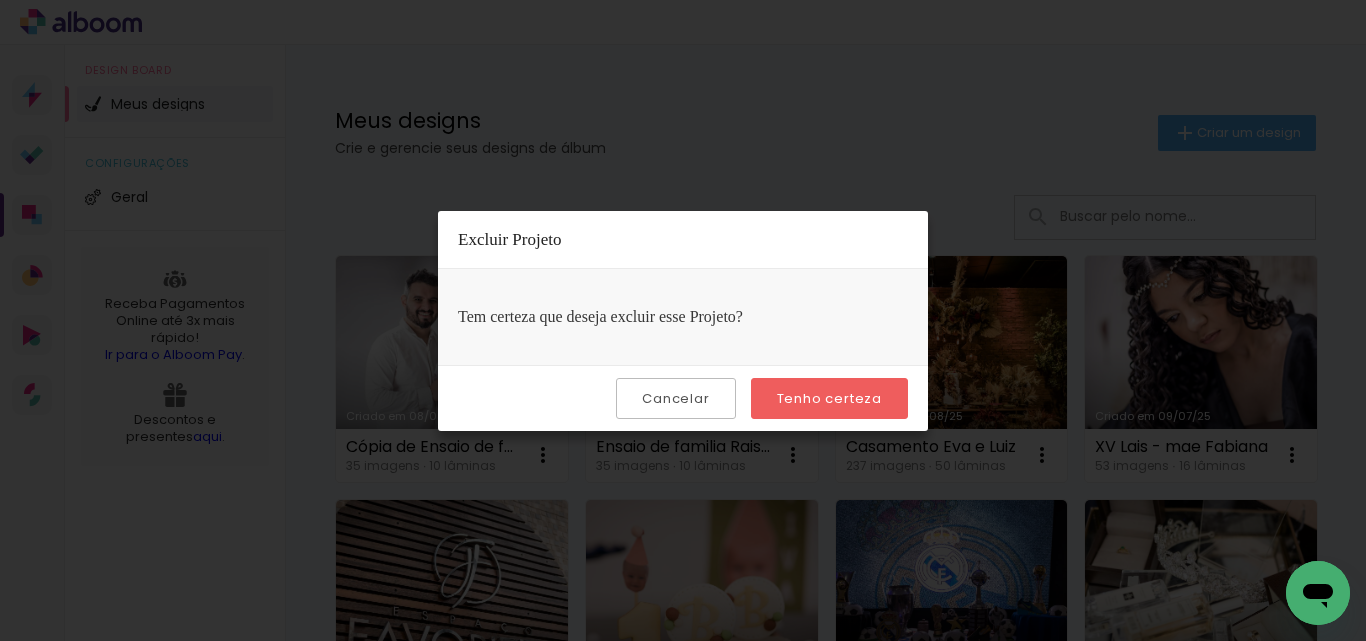 click on "Tenho certeza" at bounding box center [0, 0] 